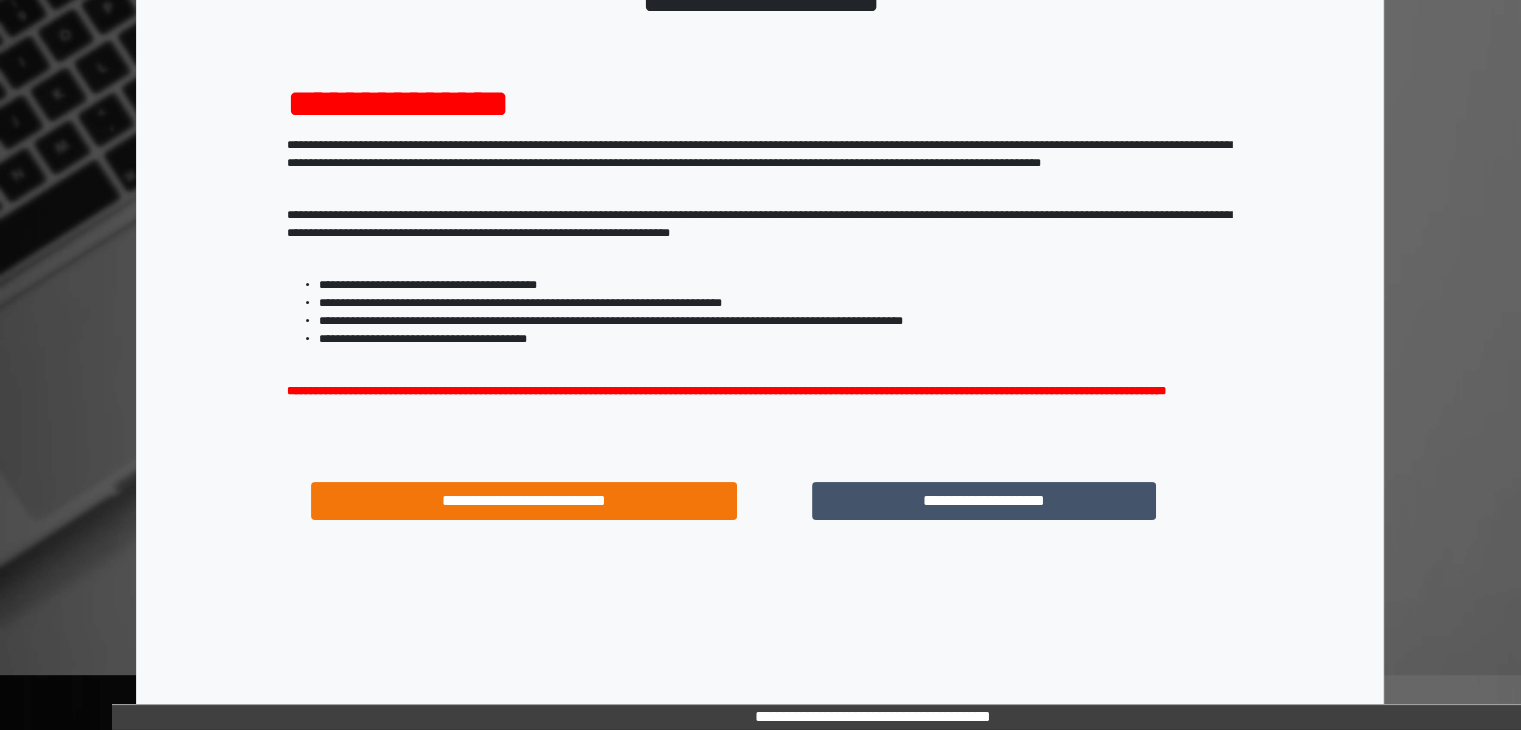 scroll, scrollTop: 180, scrollLeft: 0, axis: vertical 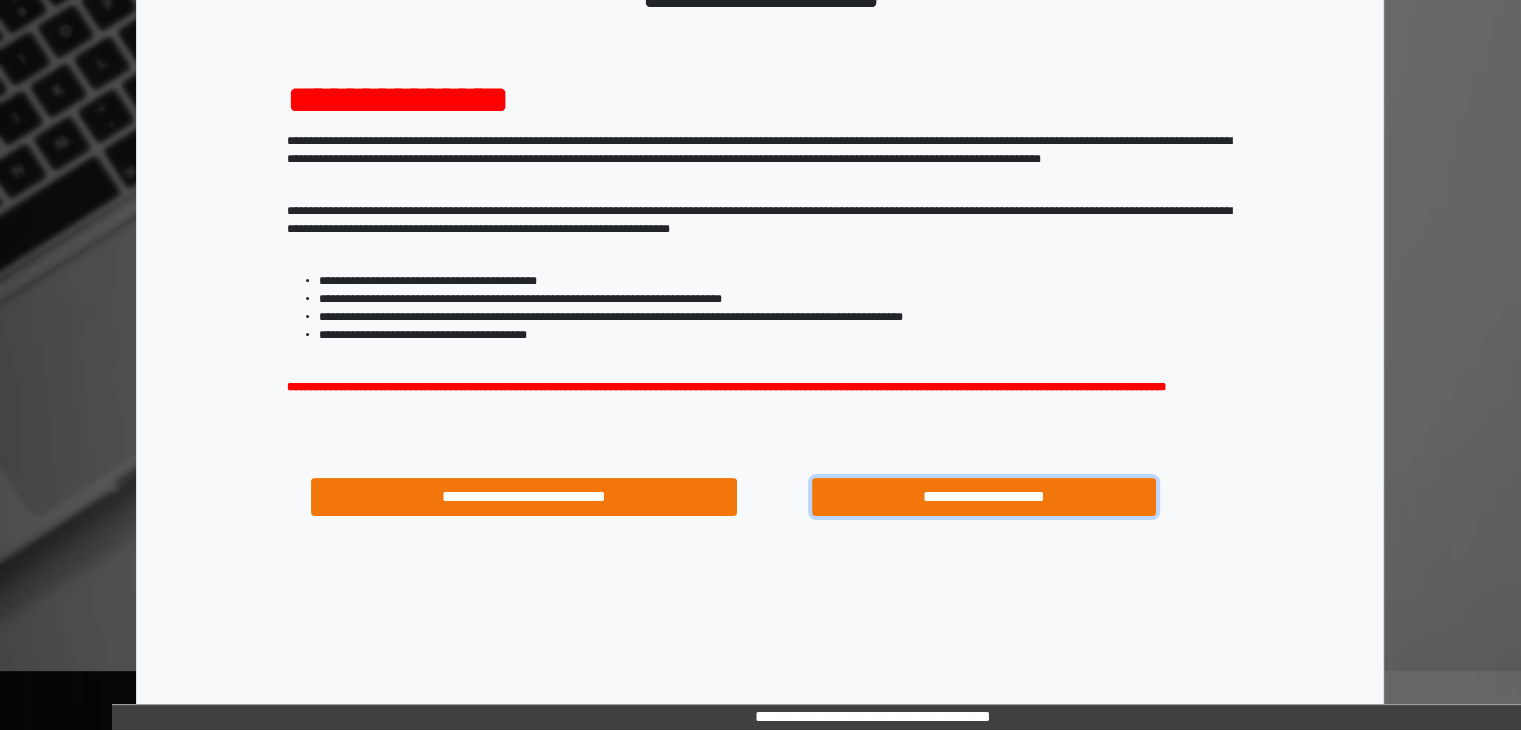 click on "**********" at bounding box center (984, 497) 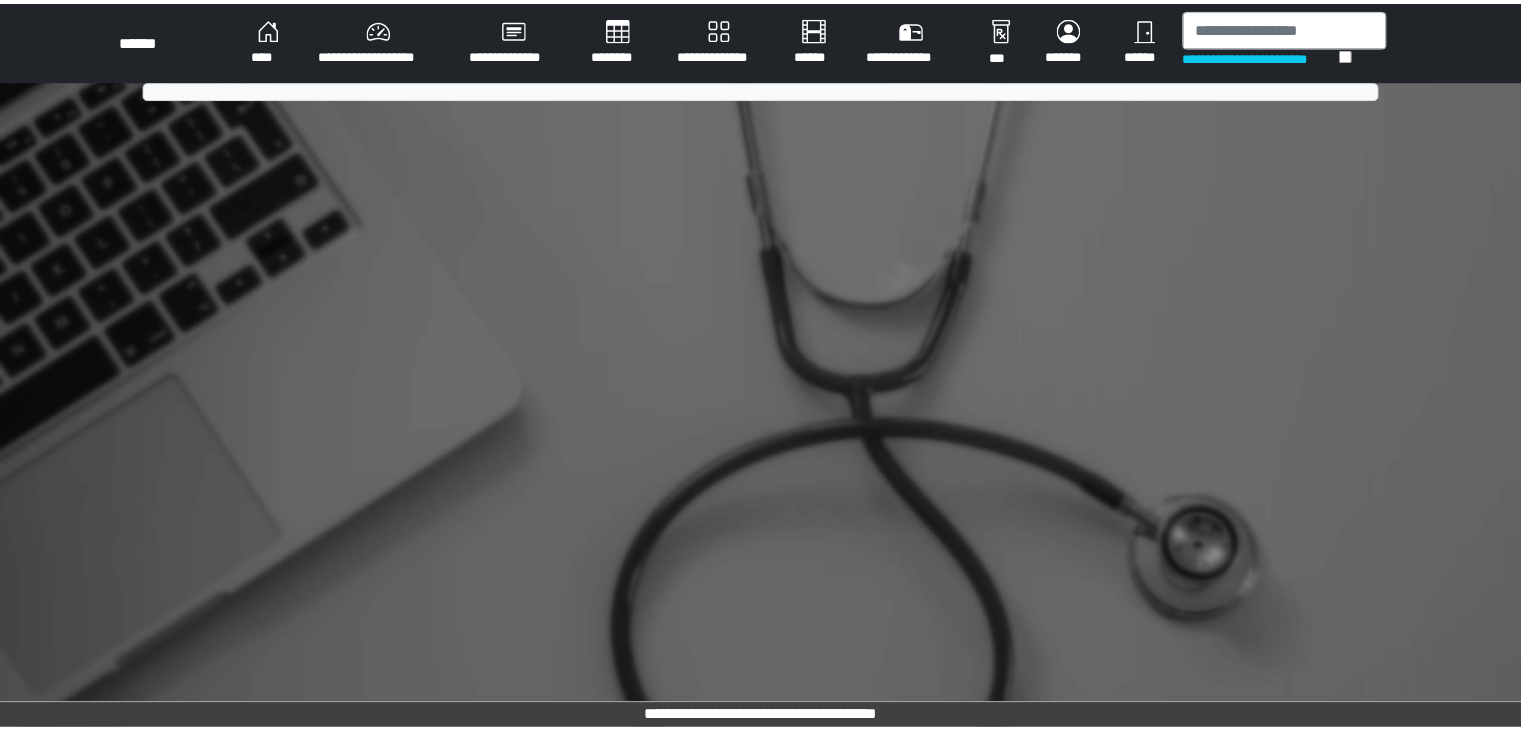 scroll, scrollTop: 0, scrollLeft: 0, axis: both 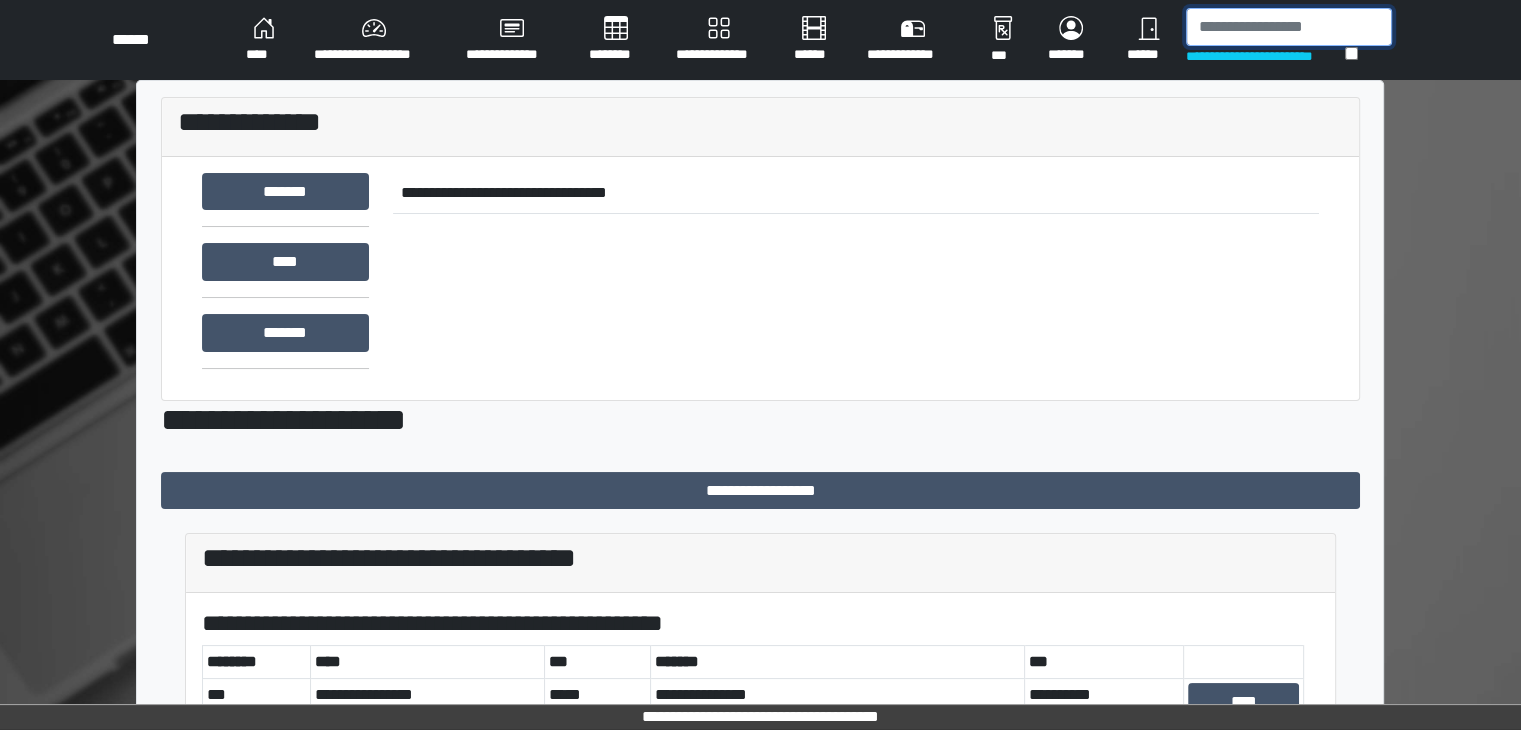 click at bounding box center (1289, 27) 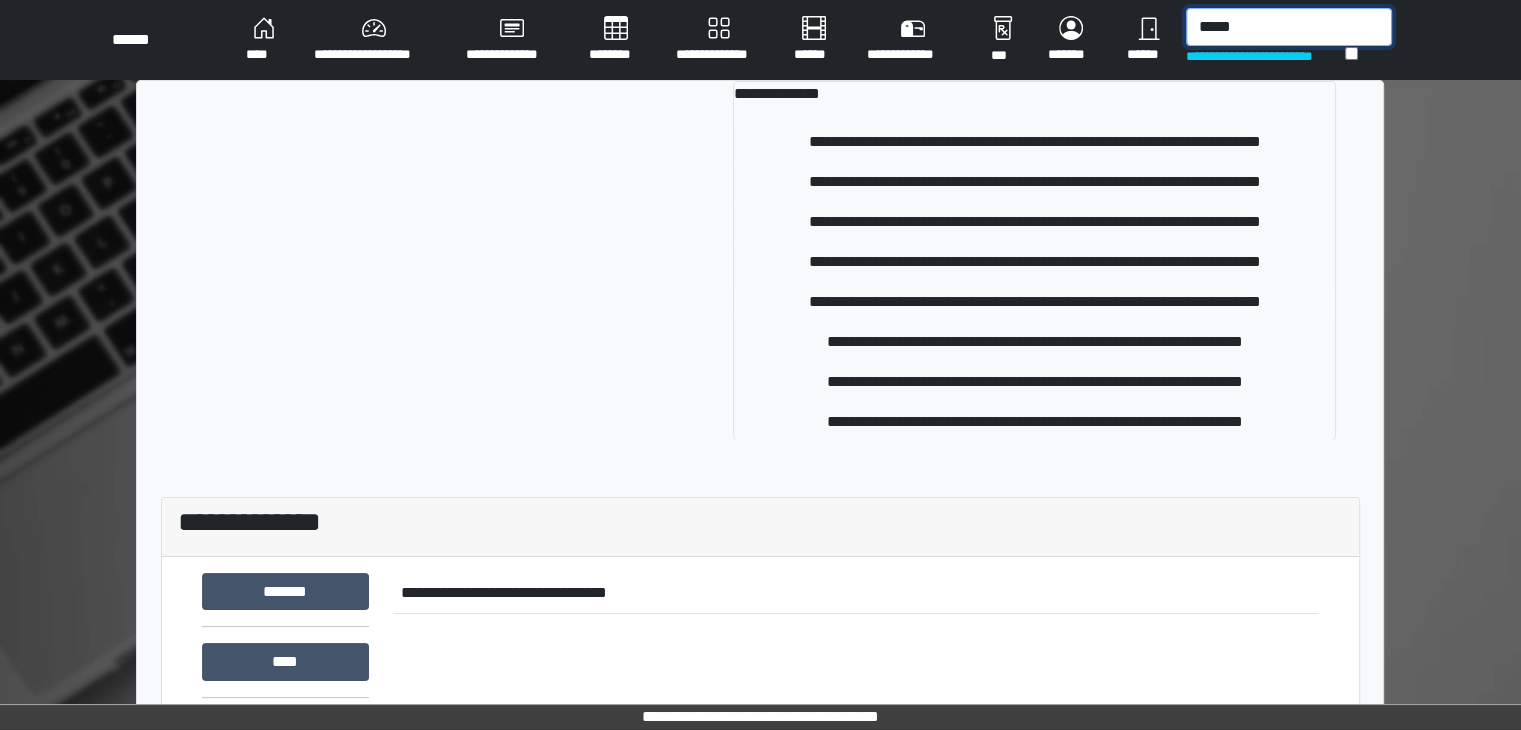 type on "*****" 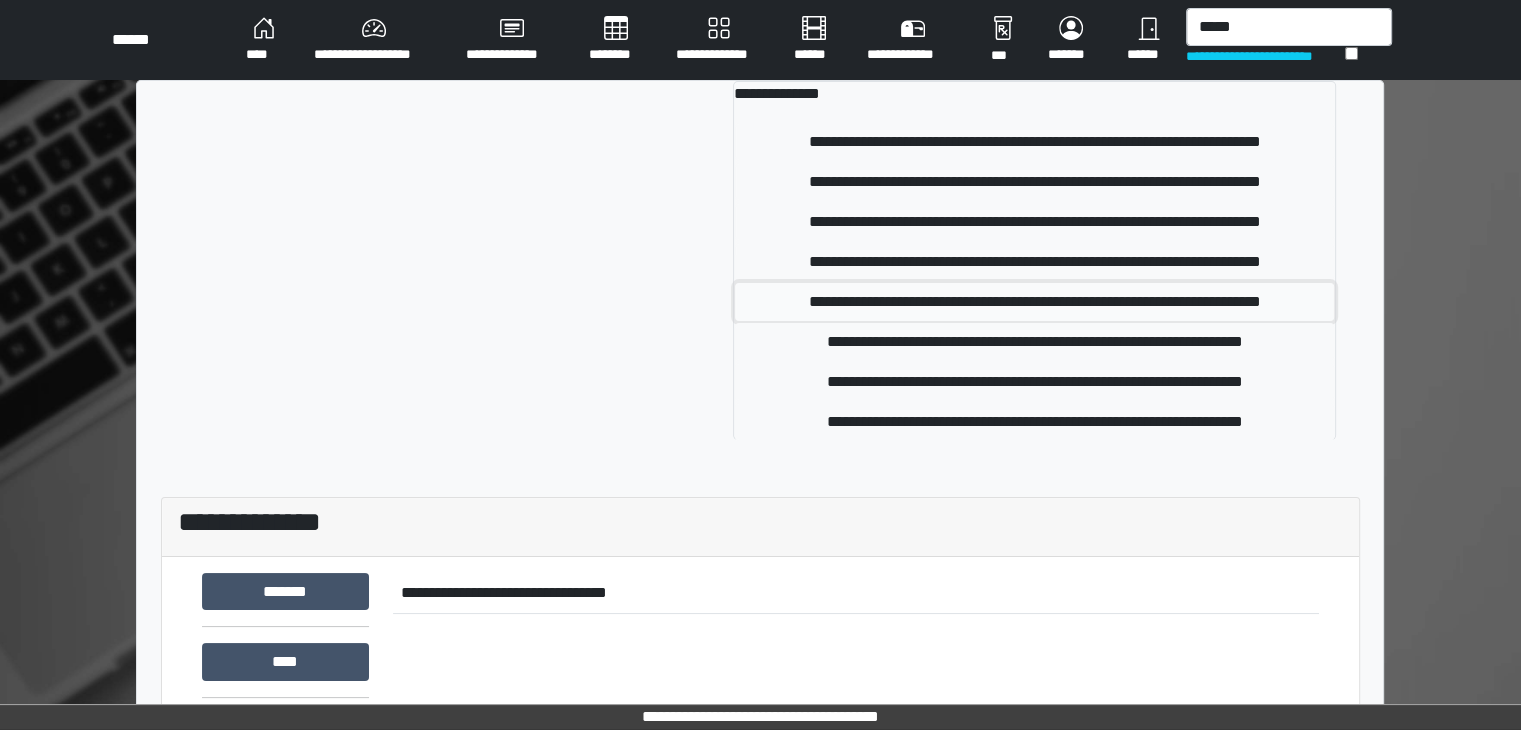 click on "**********" at bounding box center (1034, 302) 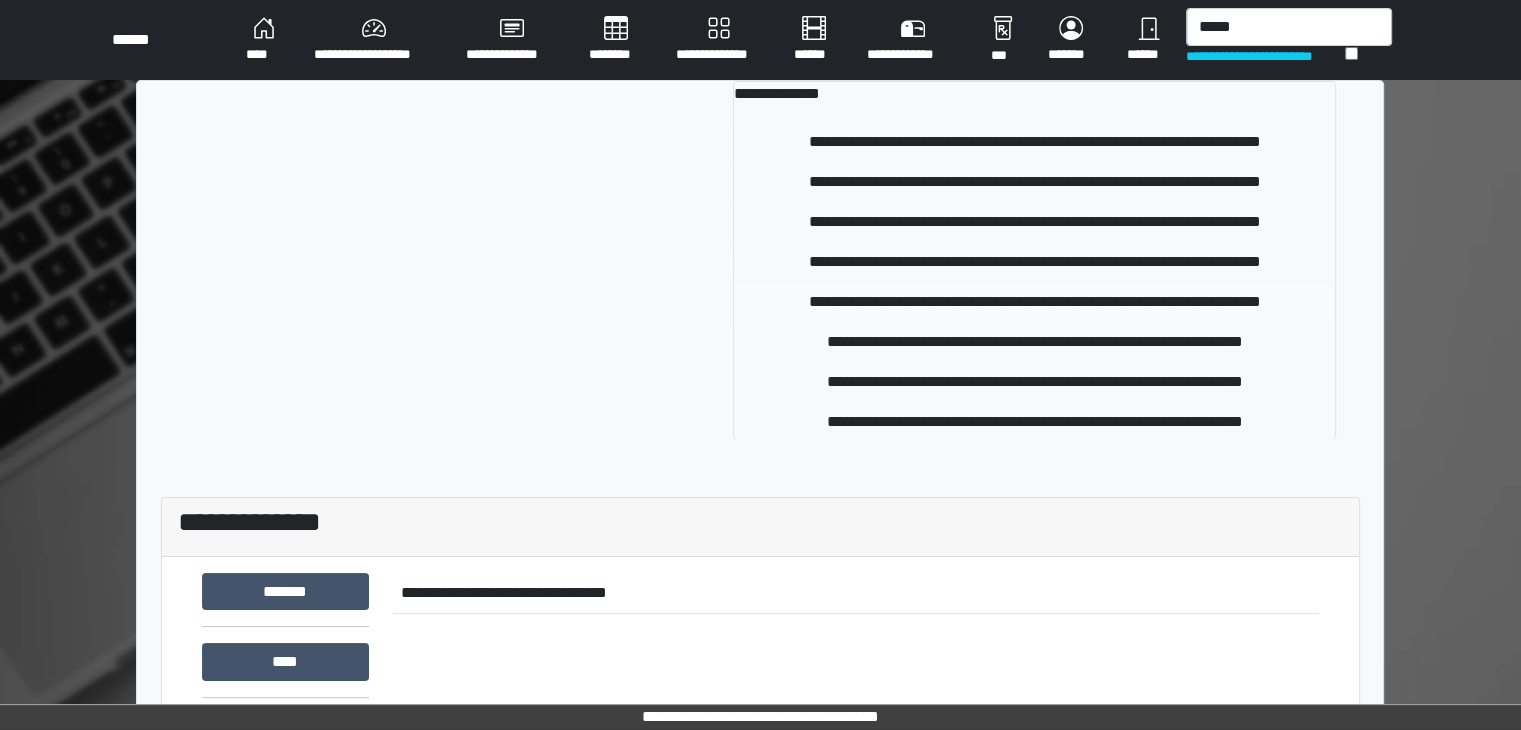 type 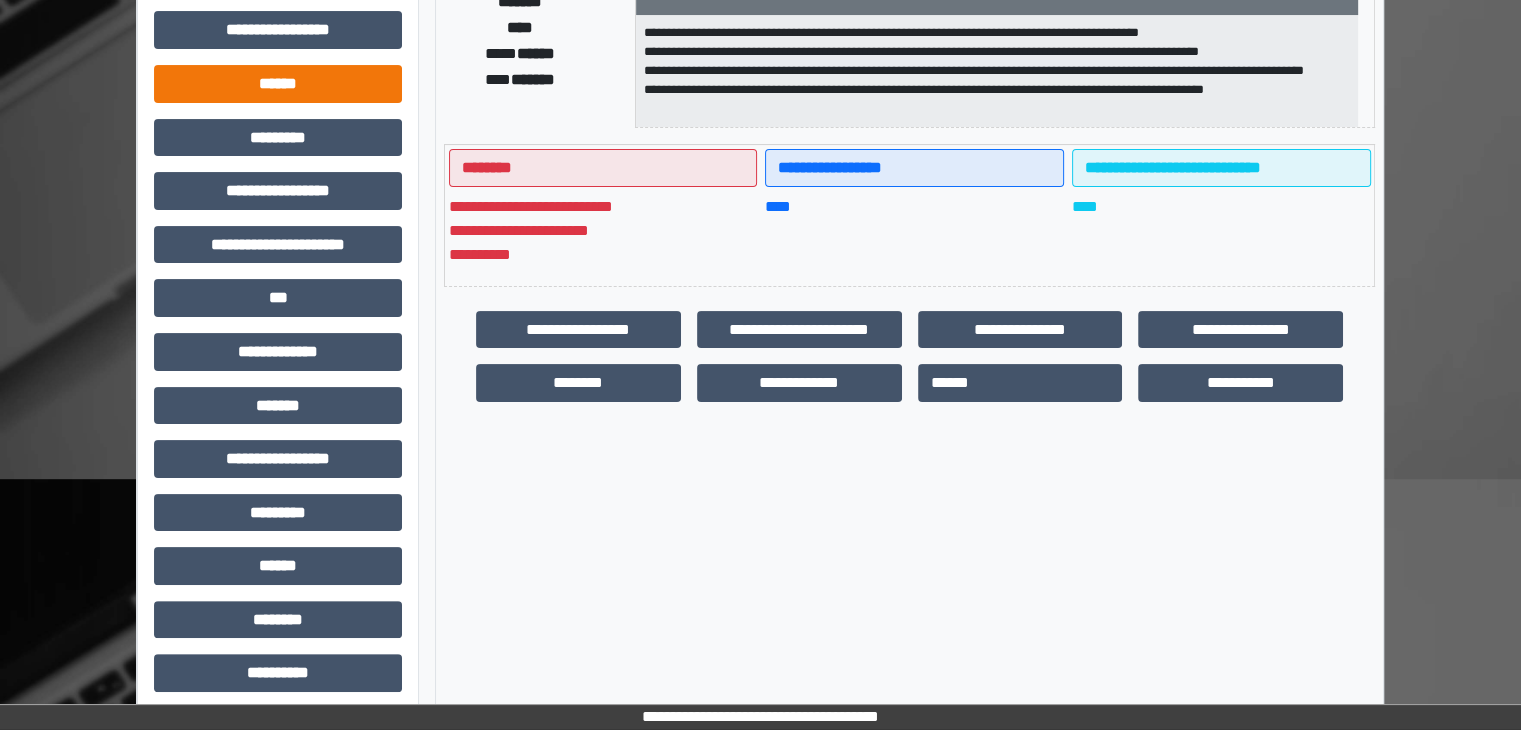 scroll, scrollTop: 400, scrollLeft: 0, axis: vertical 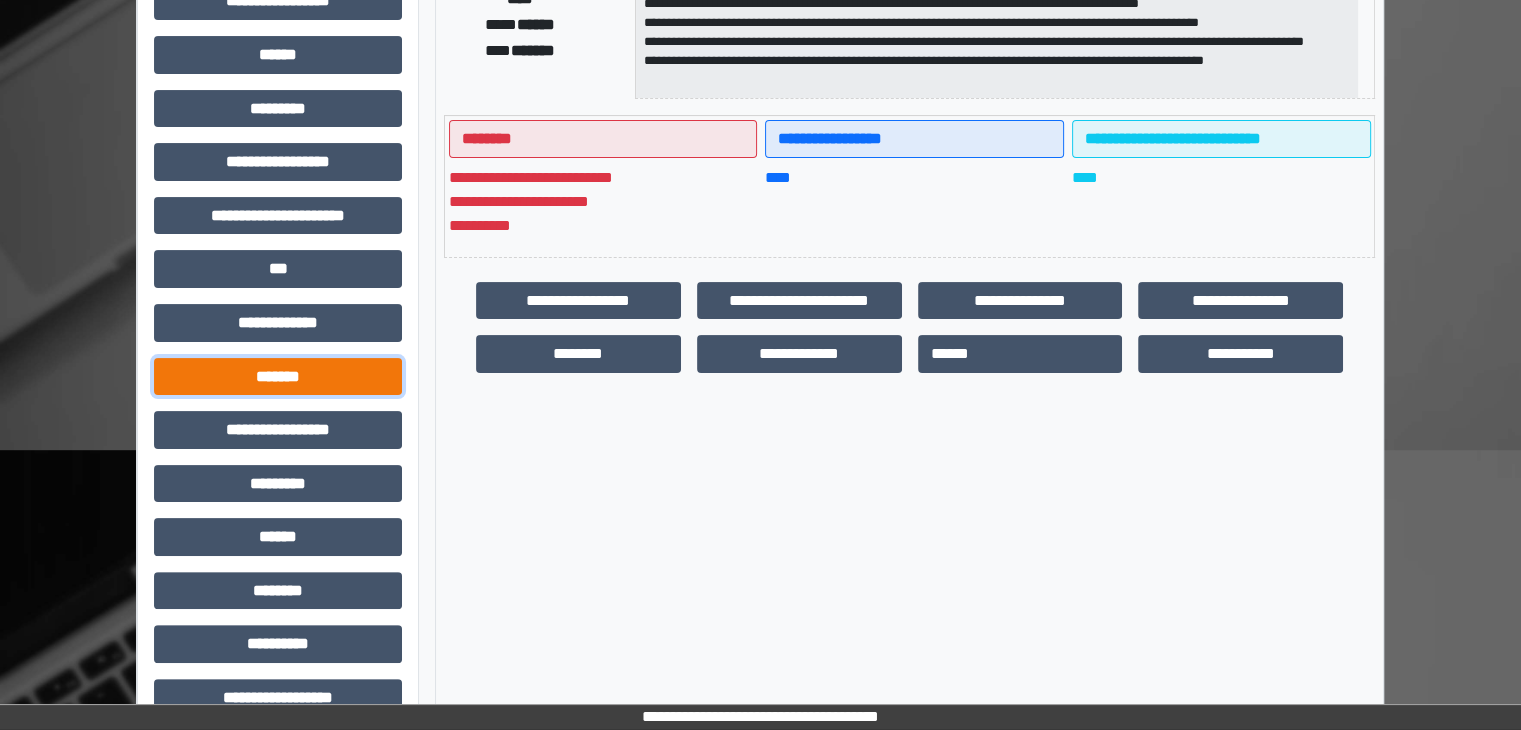 click on "*******" at bounding box center (278, 377) 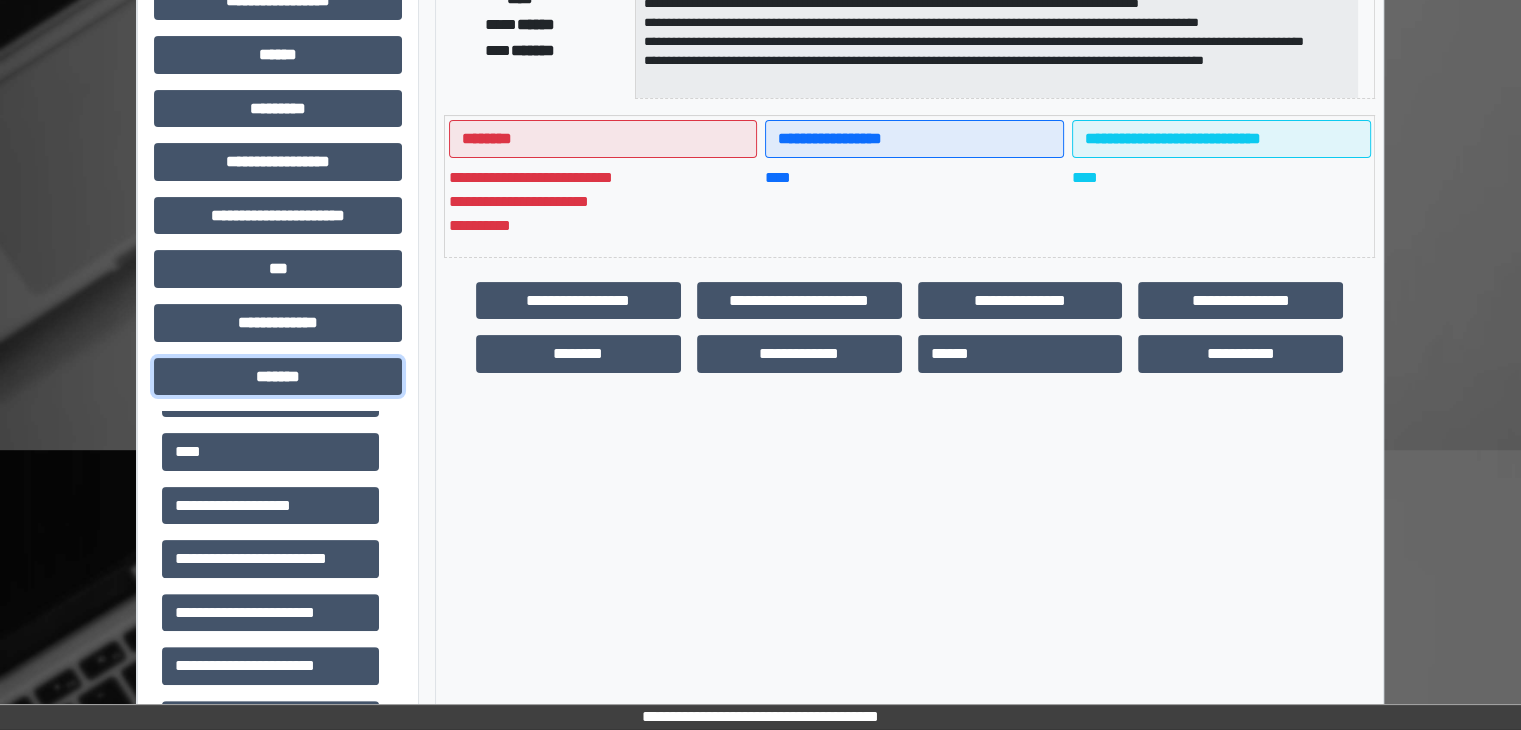 scroll, scrollTop: 300, scrollLeft: 0, axis: vertical 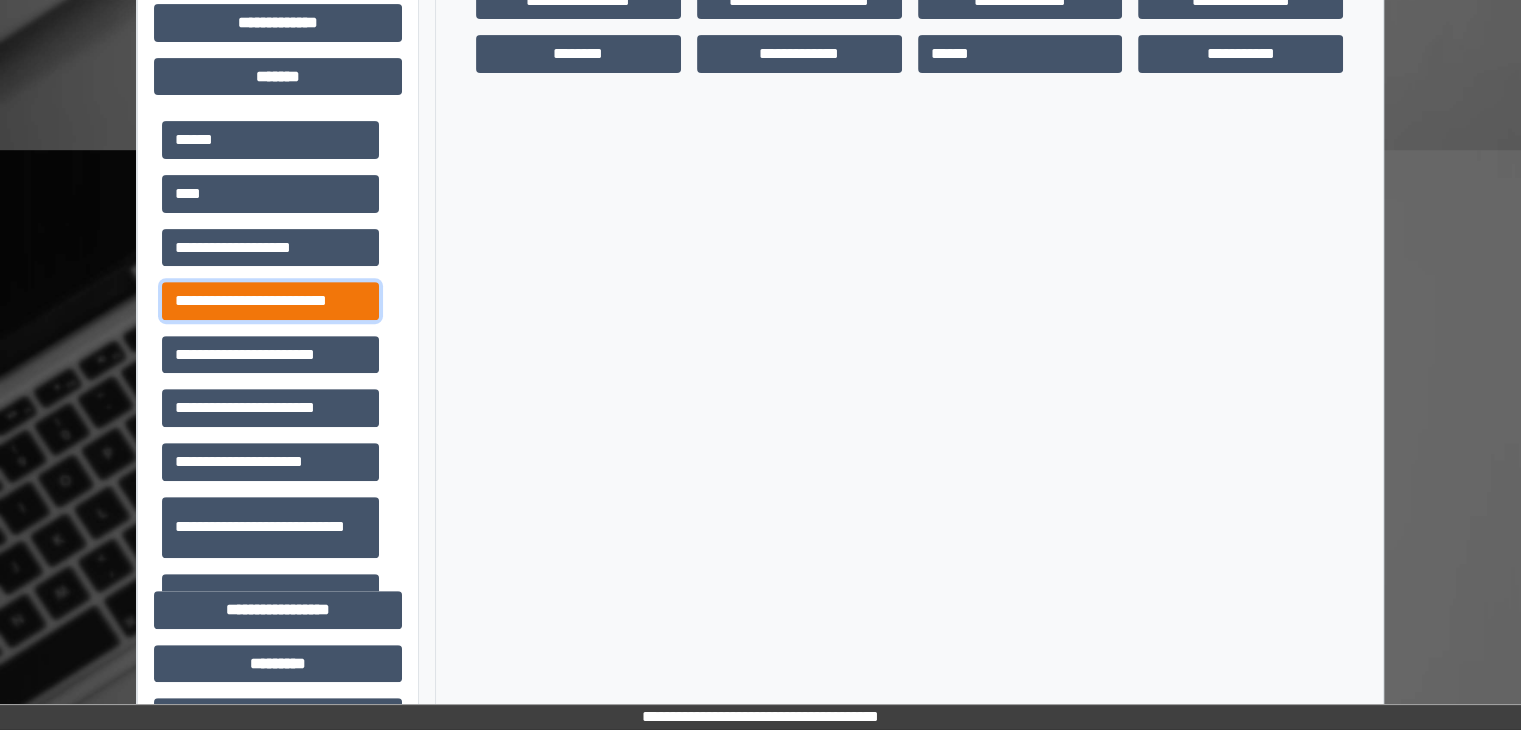 click on "**********" at bounding box center (270, 301) 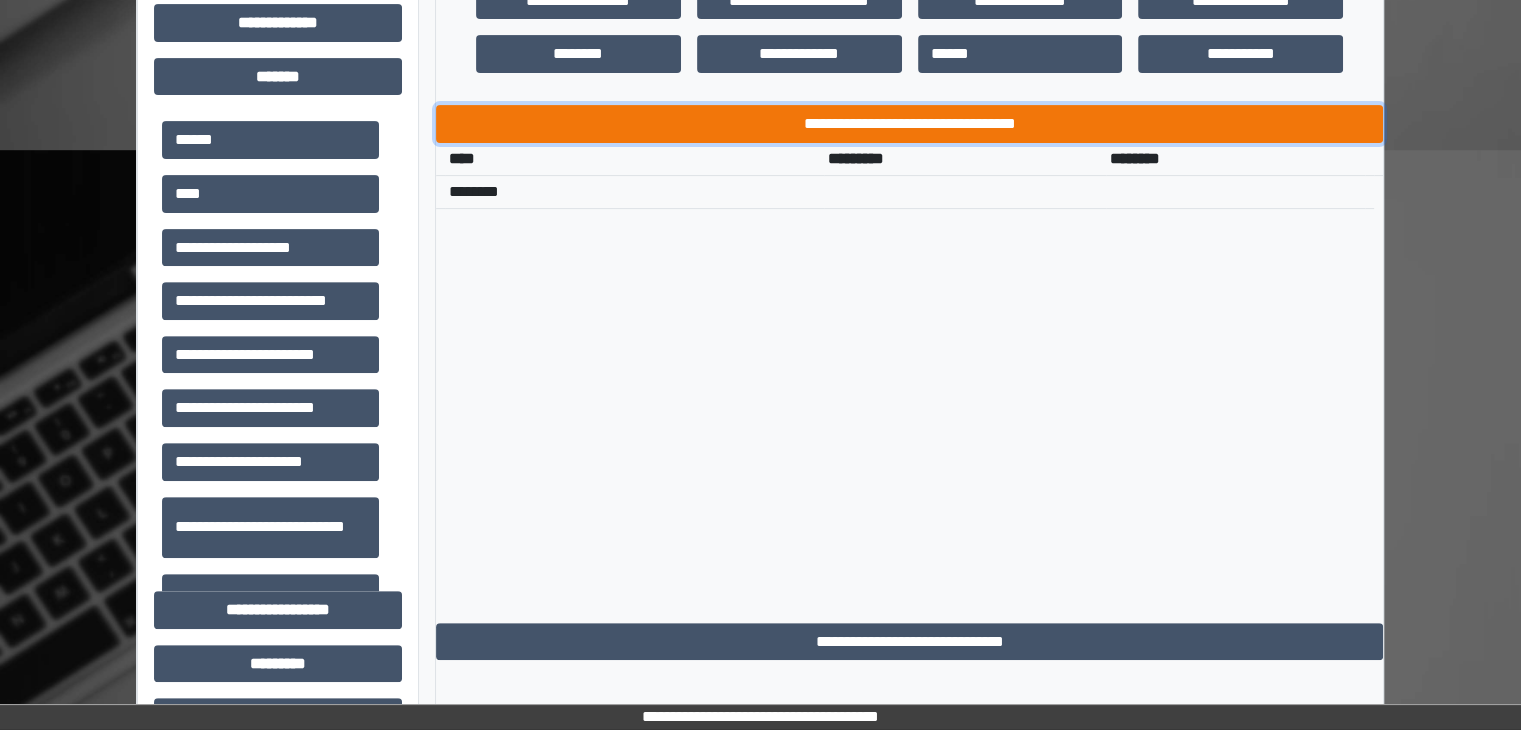 click on "**********" at bounding box center [909, 124] 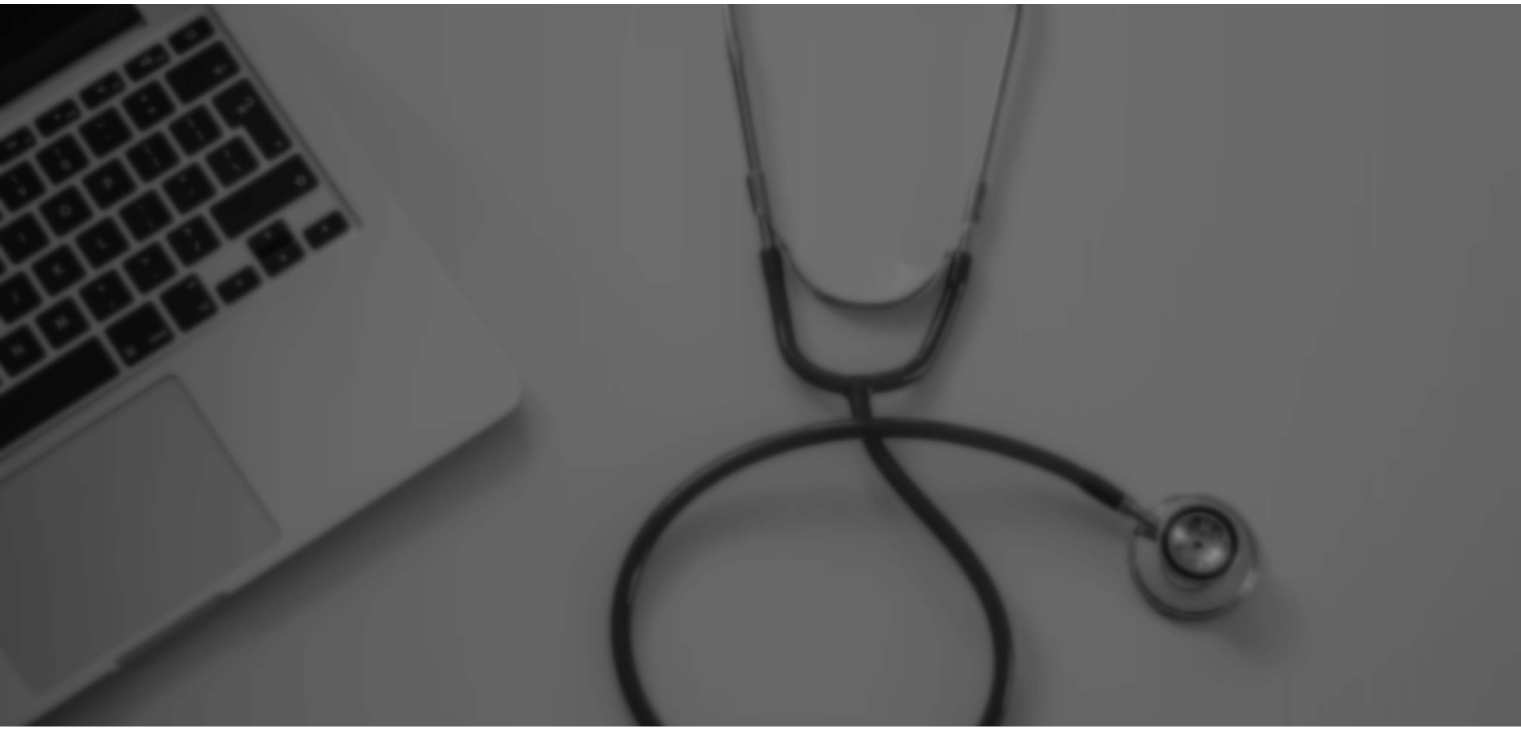 scroll, scrollTop: 0, scrollLeft: 0, axis: both 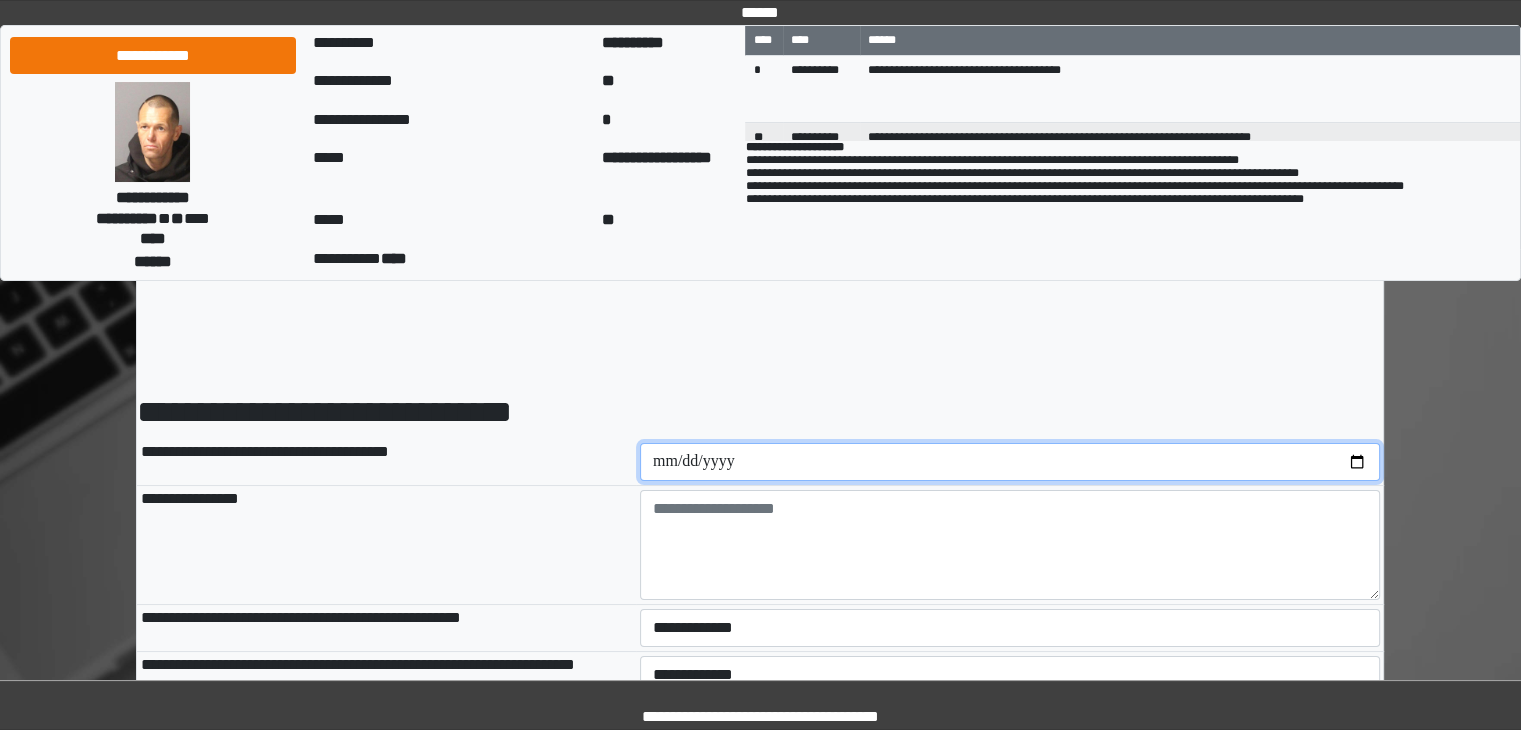 click at bounding box center (1010, 462) 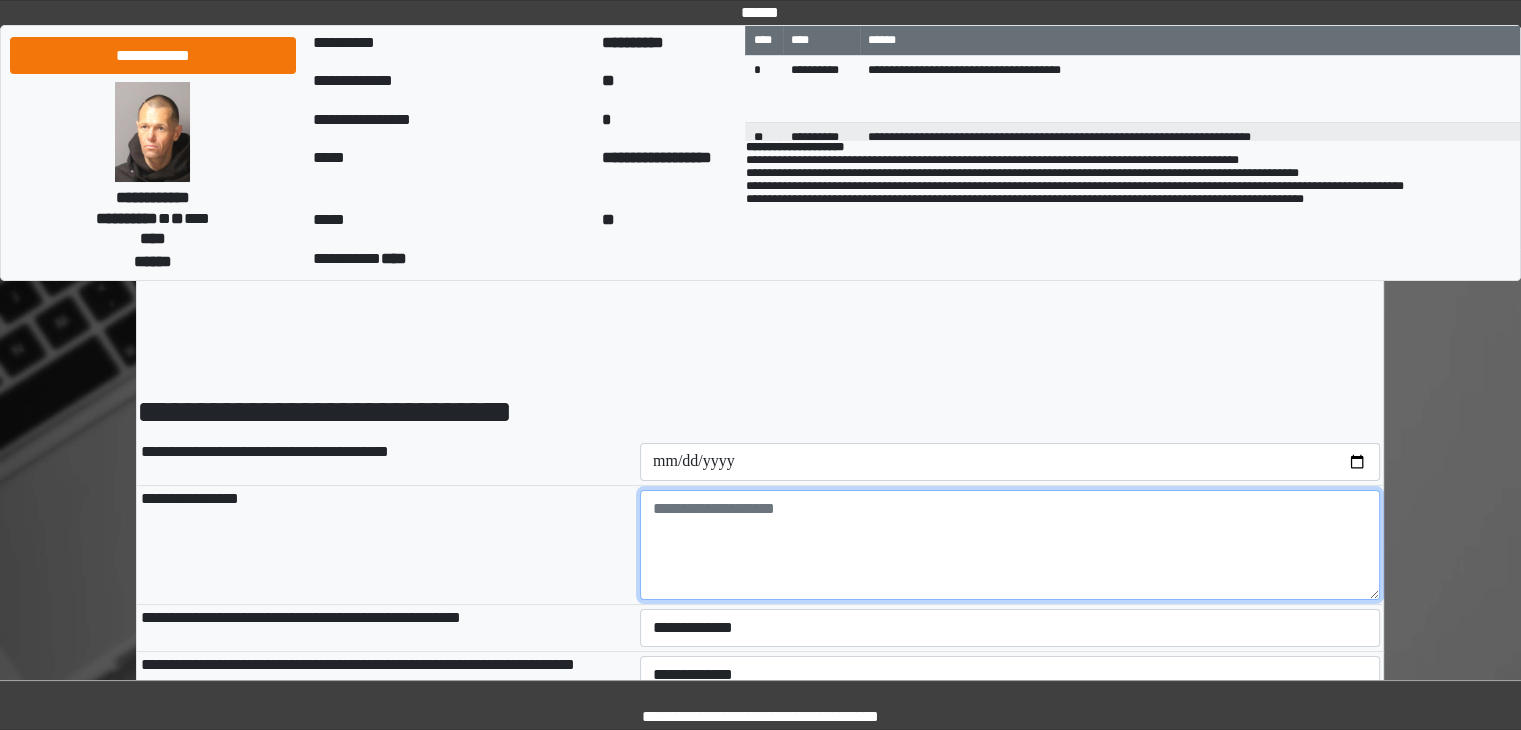 click at bounding box center (1010, 545) 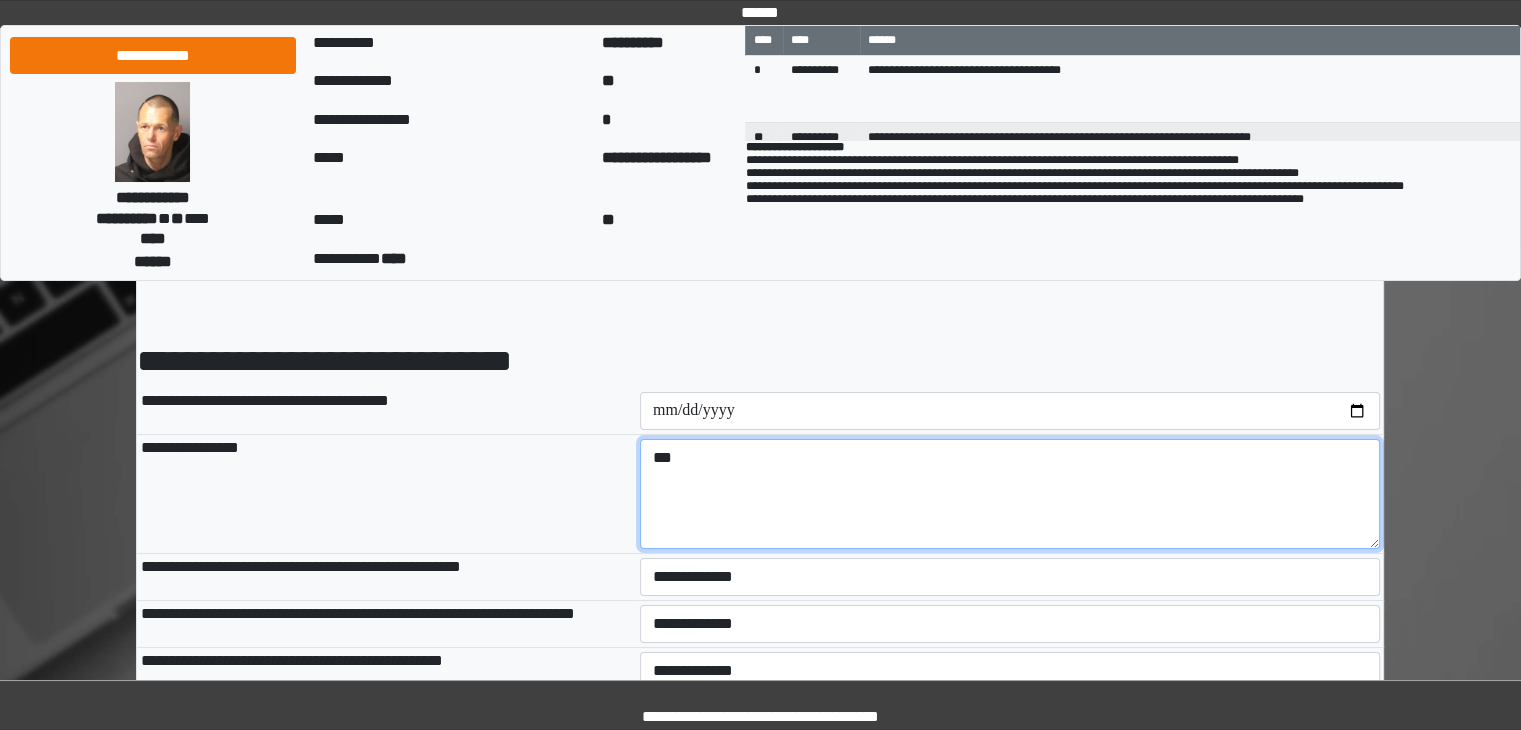 scroll, scrollTop: 100, scrollLeft: 0, axis: vertical 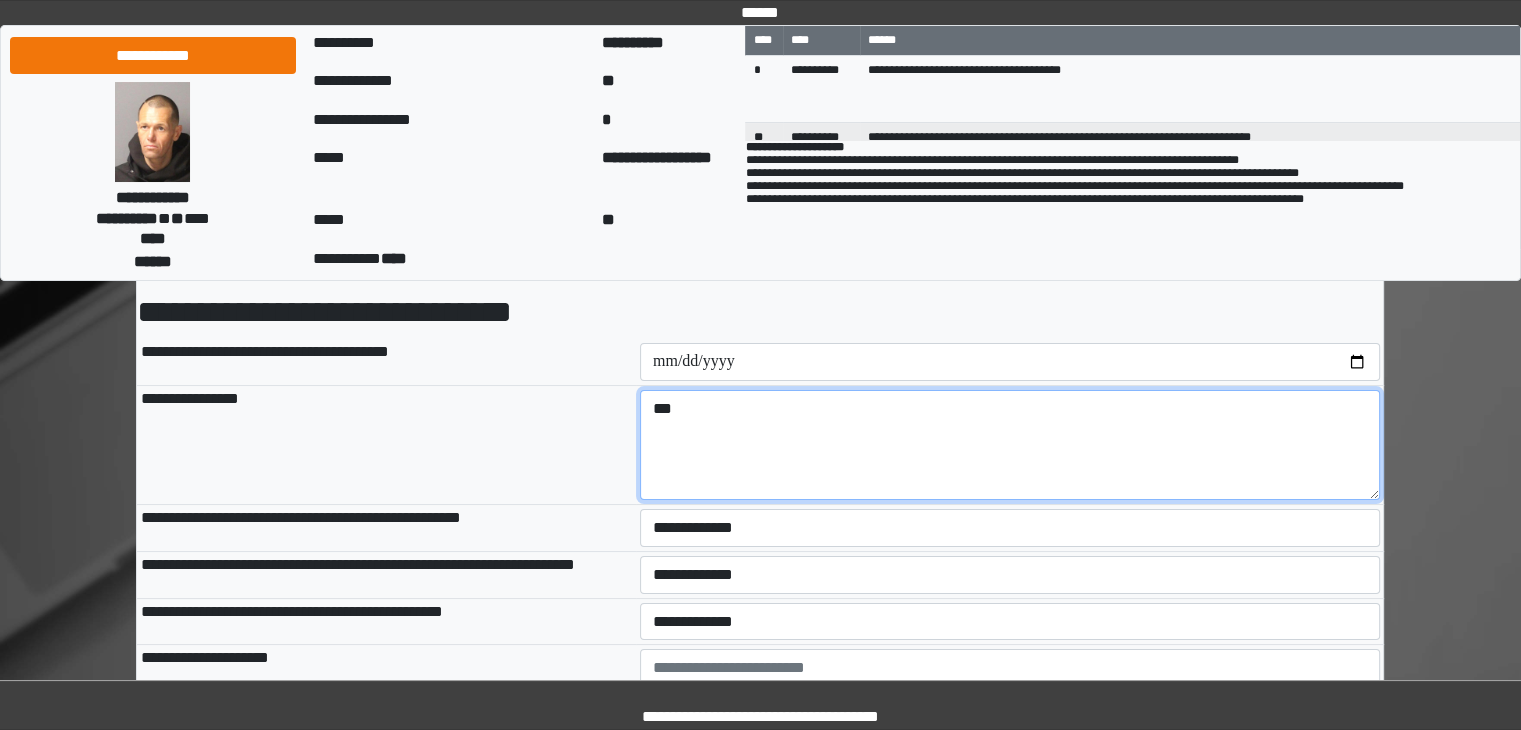 type on "***" 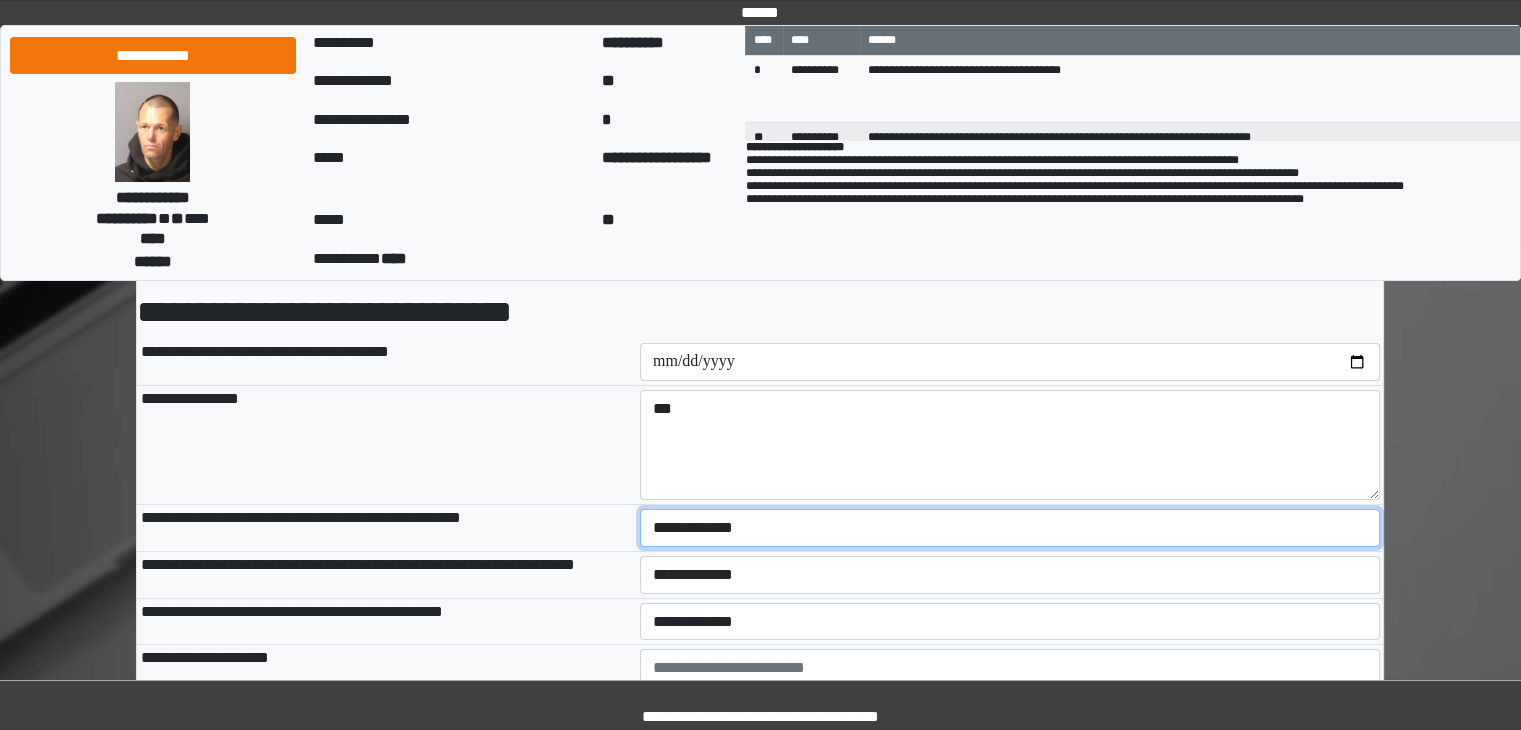 click on "**********" at bounding box center (1010, 528) 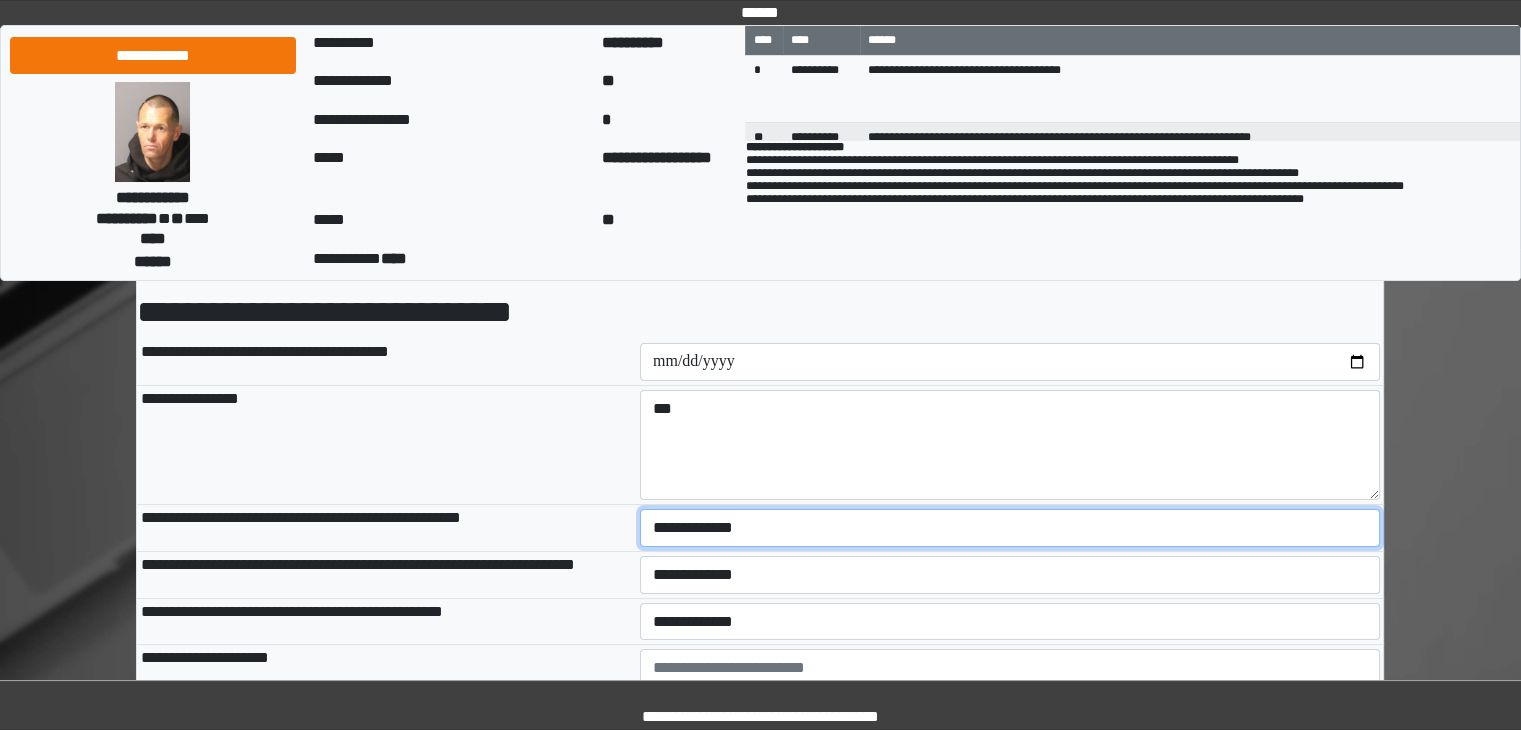select on "*" 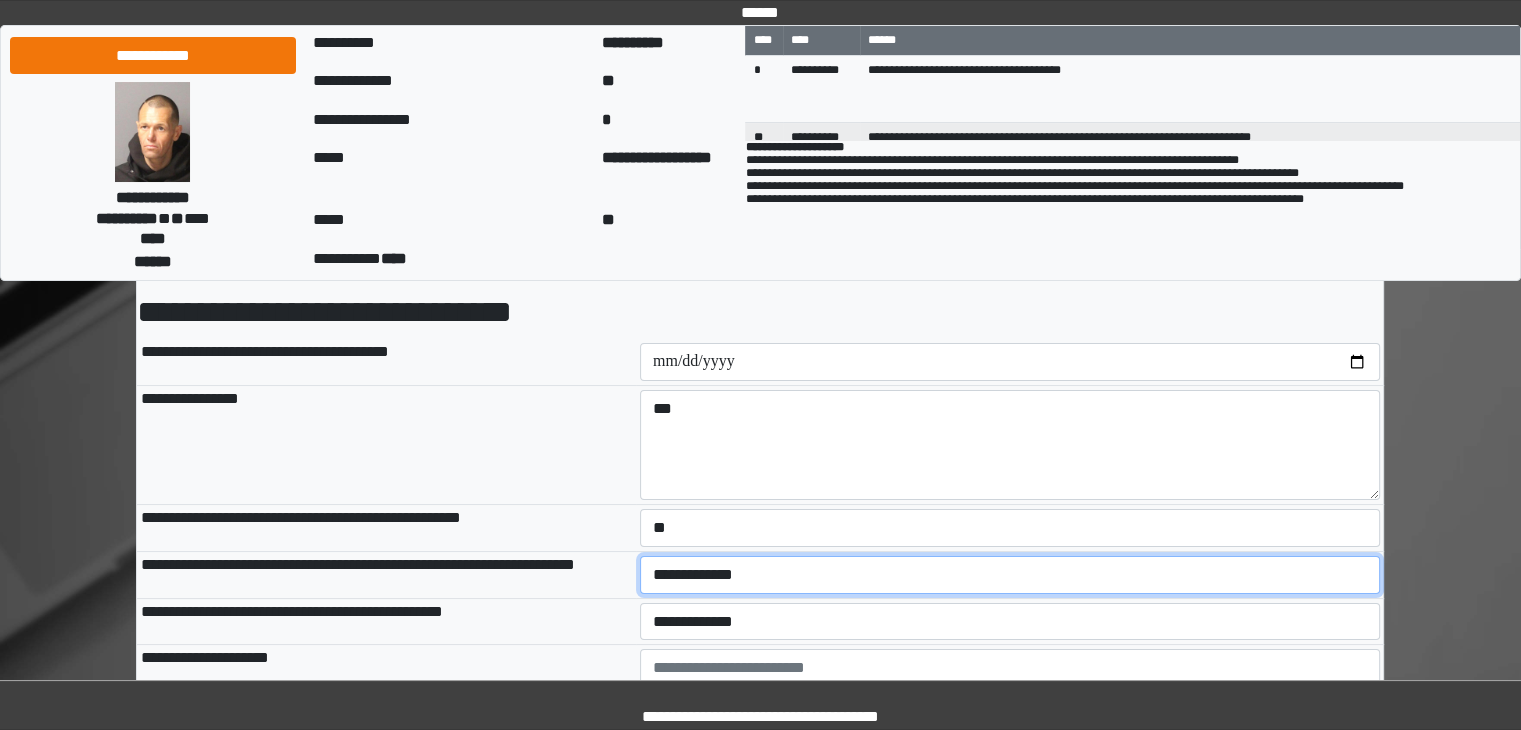click on "**********" at bounding box center [1010, 575] 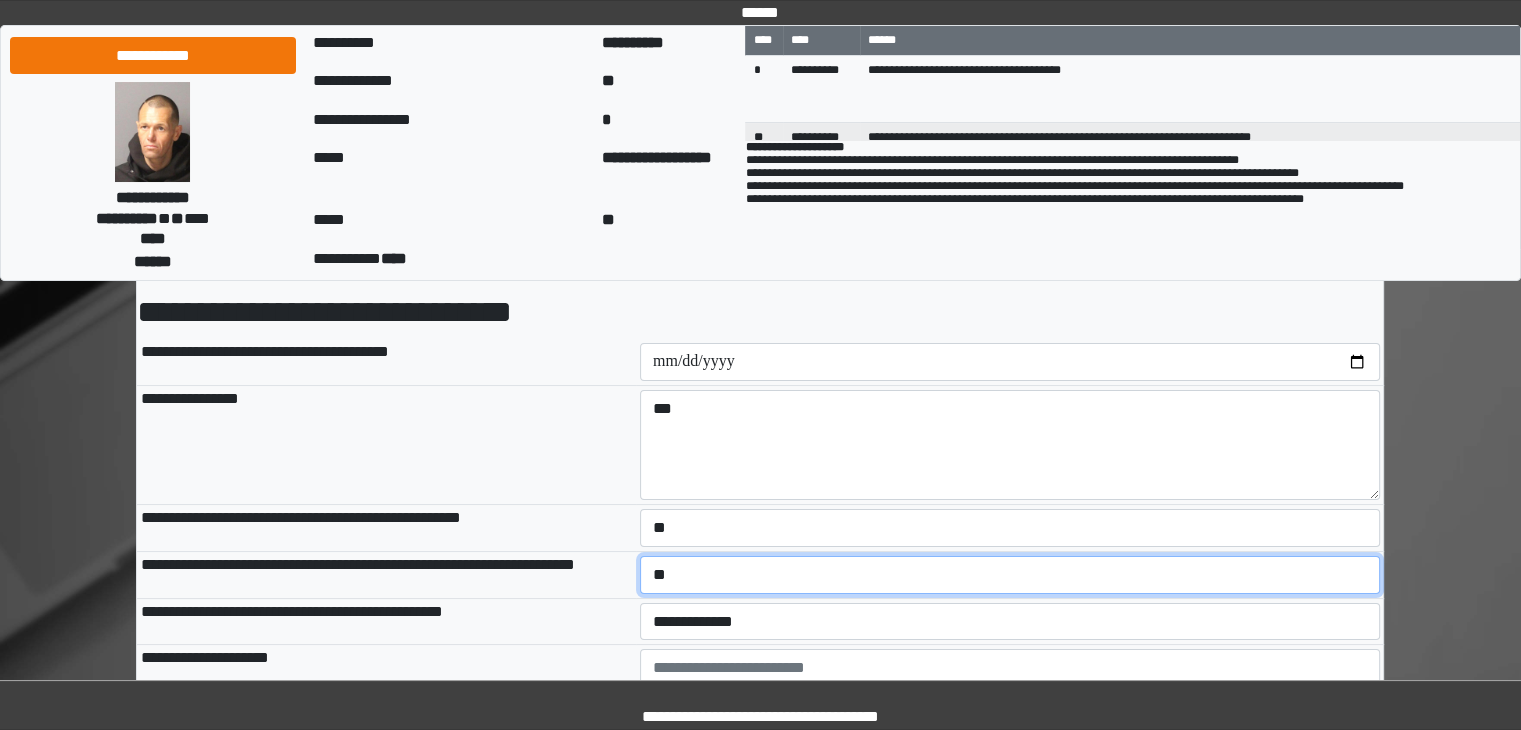 click on "**********" at bounding box center [1010, 575] 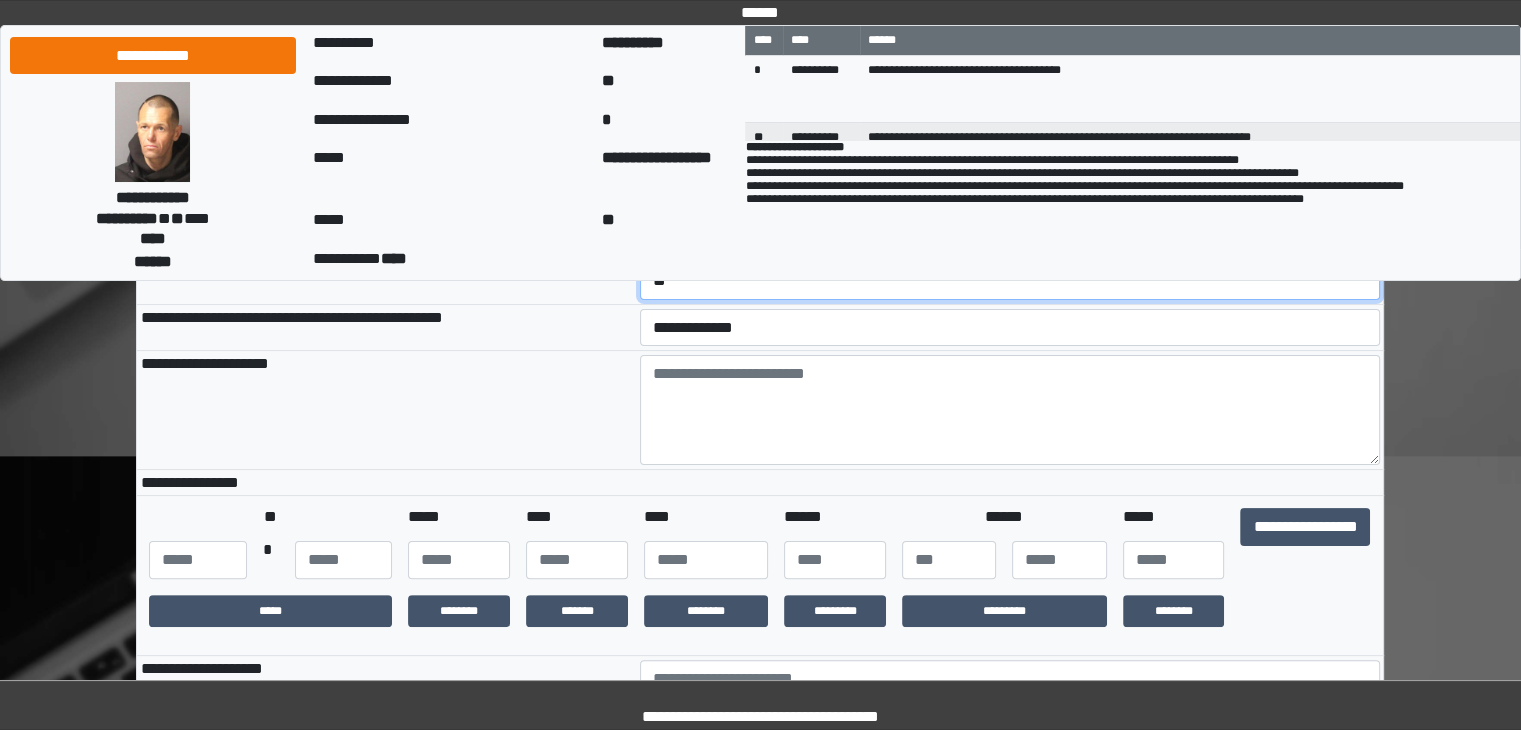 scroll, scrollTop: 400, scrollLeft: 0, axis: vertical 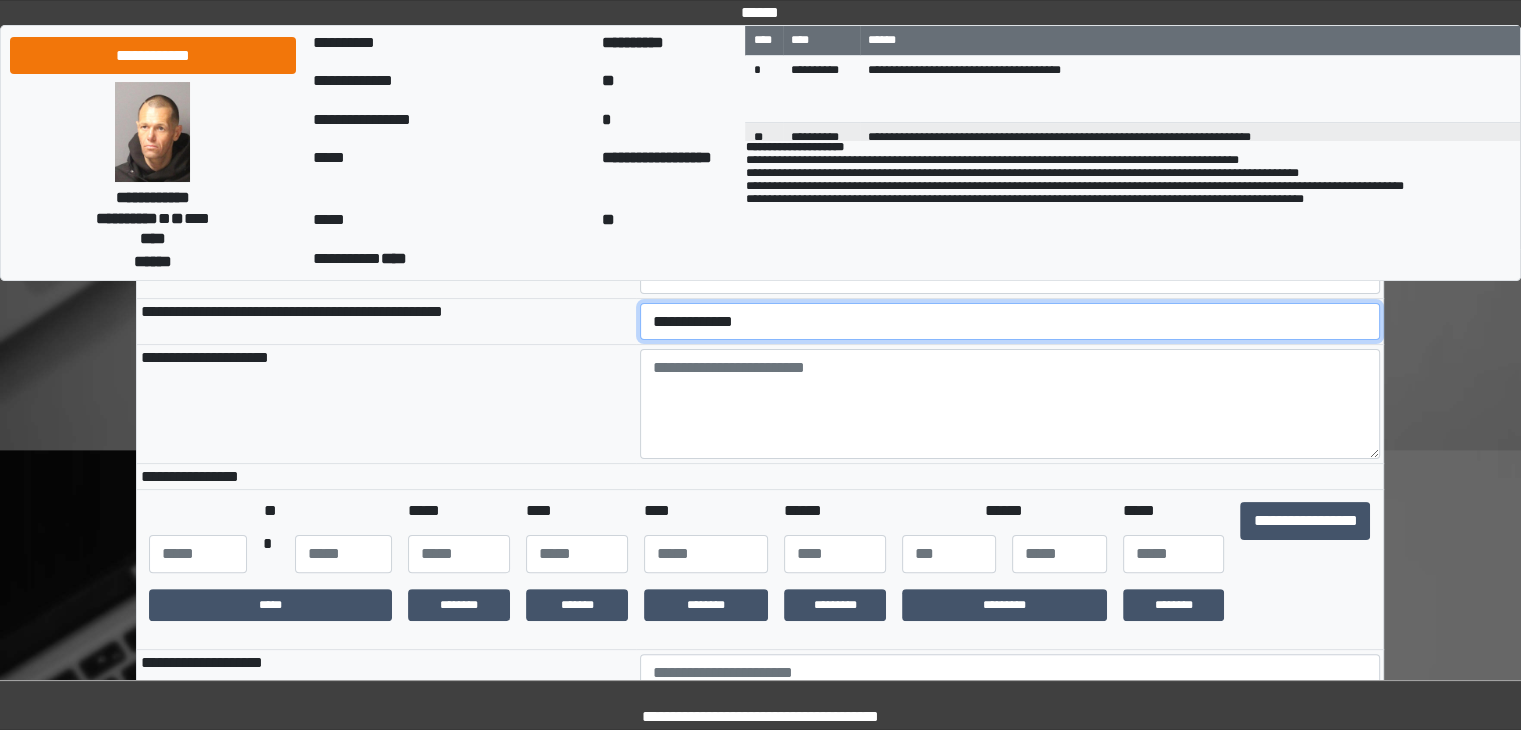 click on "**********" at bounding box center [1010, 322] 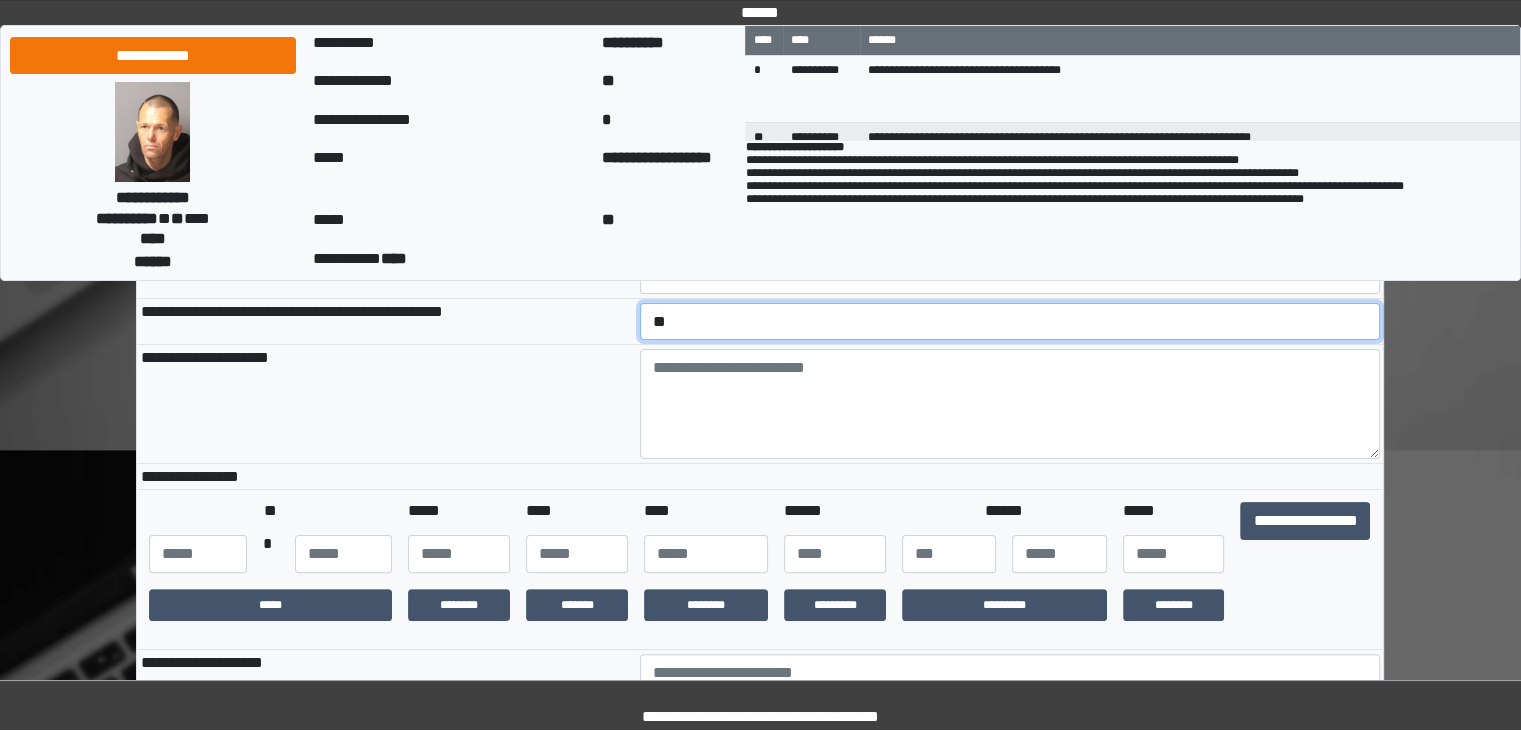 click on "**********" at bounding box center (1010, 322) 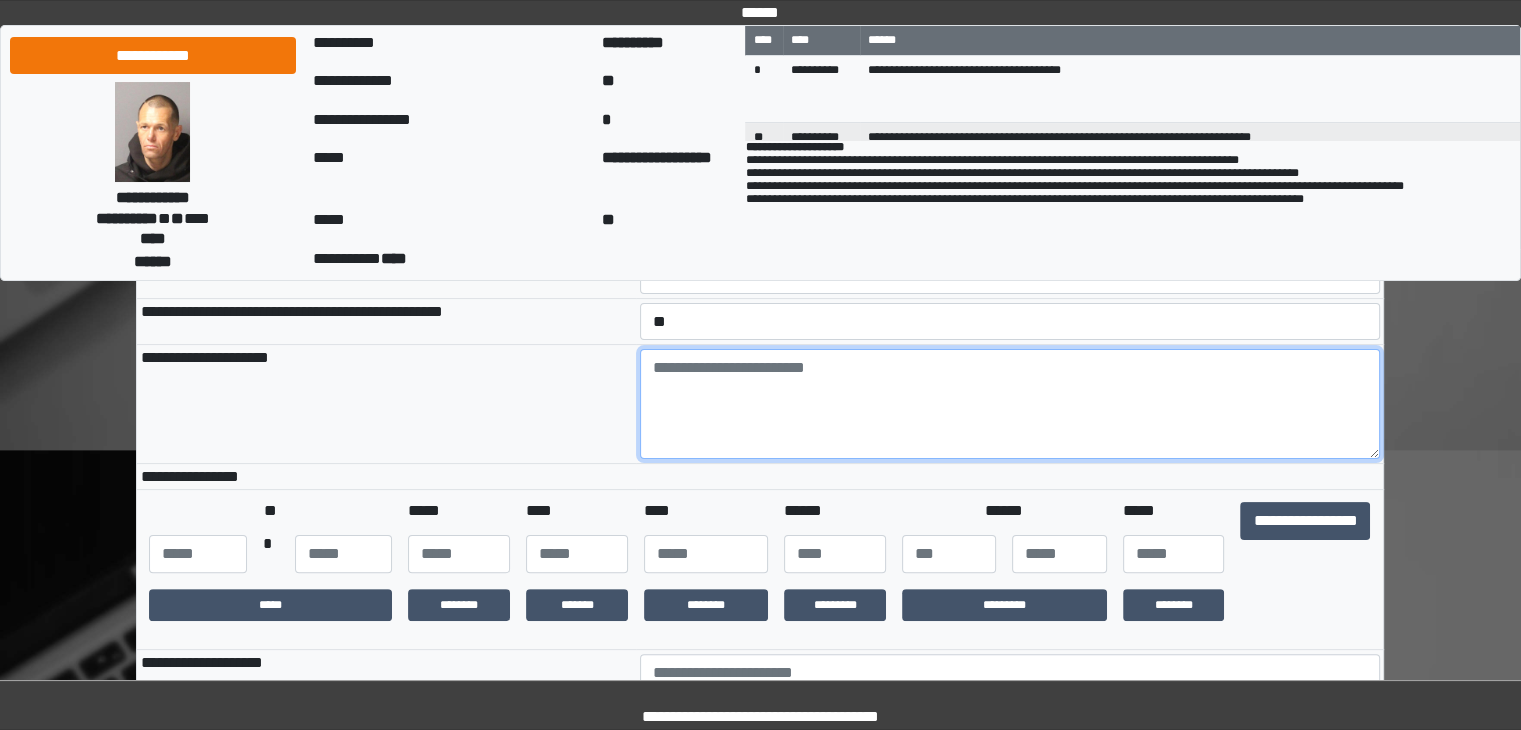click at bounding box center (1010, 404) 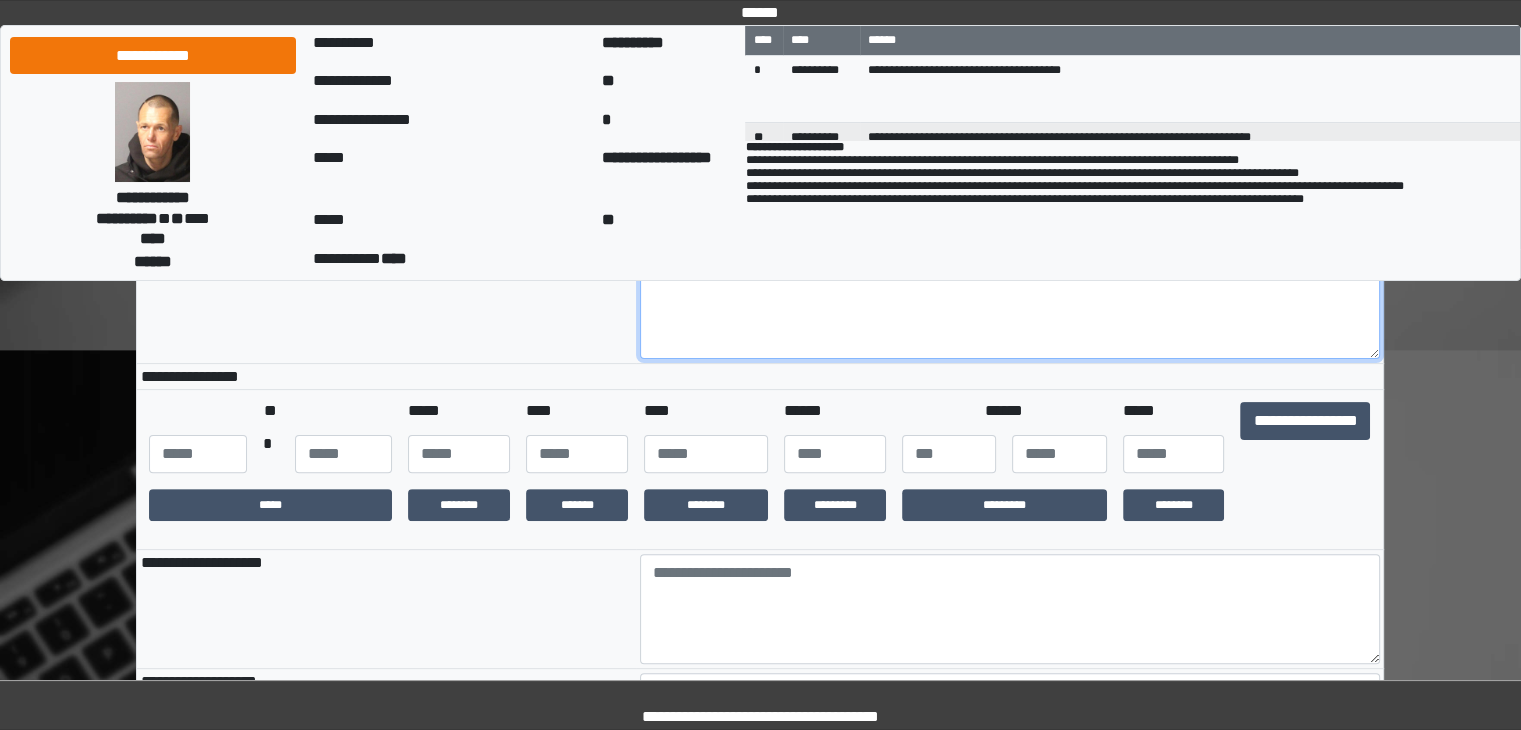 scroll, scrollTop: 600, scrollLeft: 0, axis: vertical 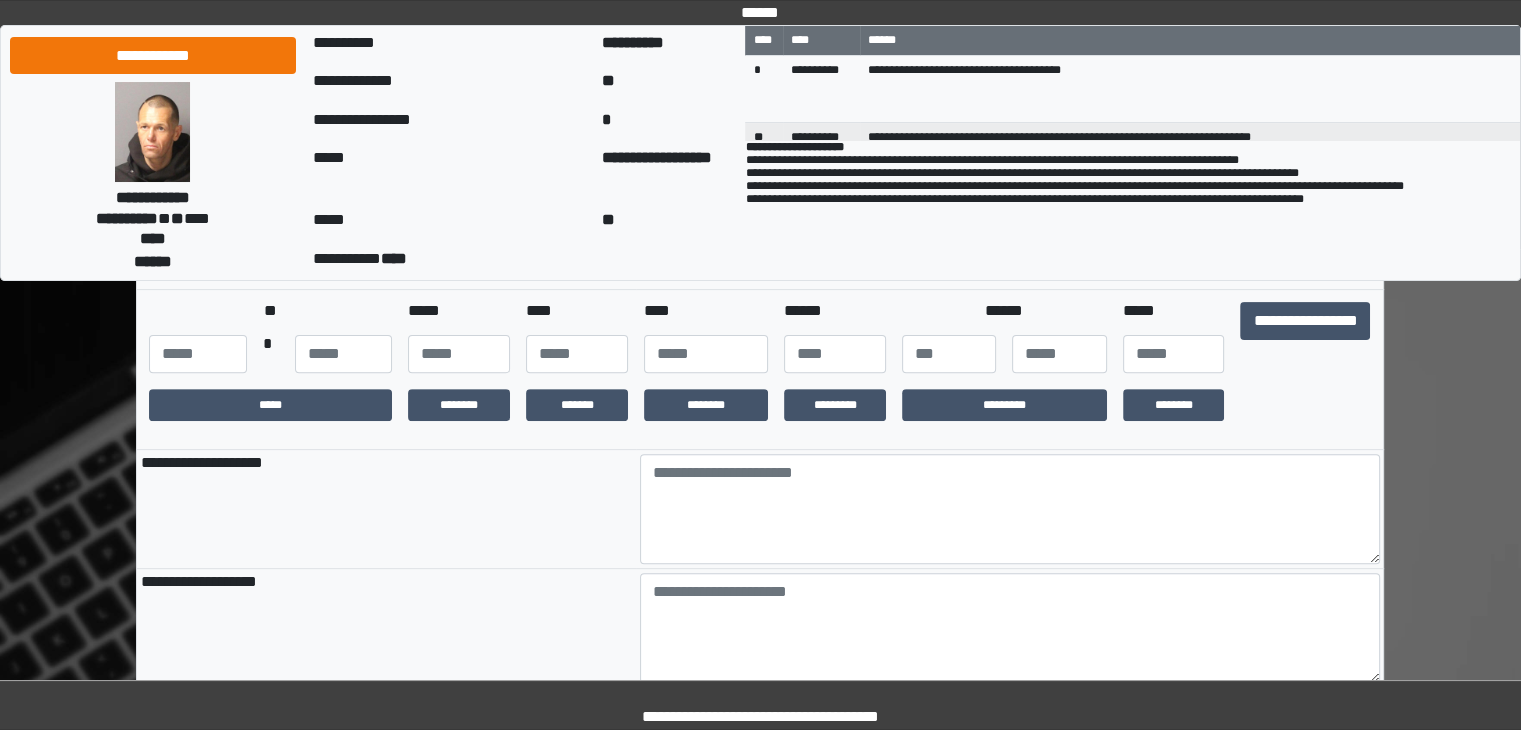type on "********" 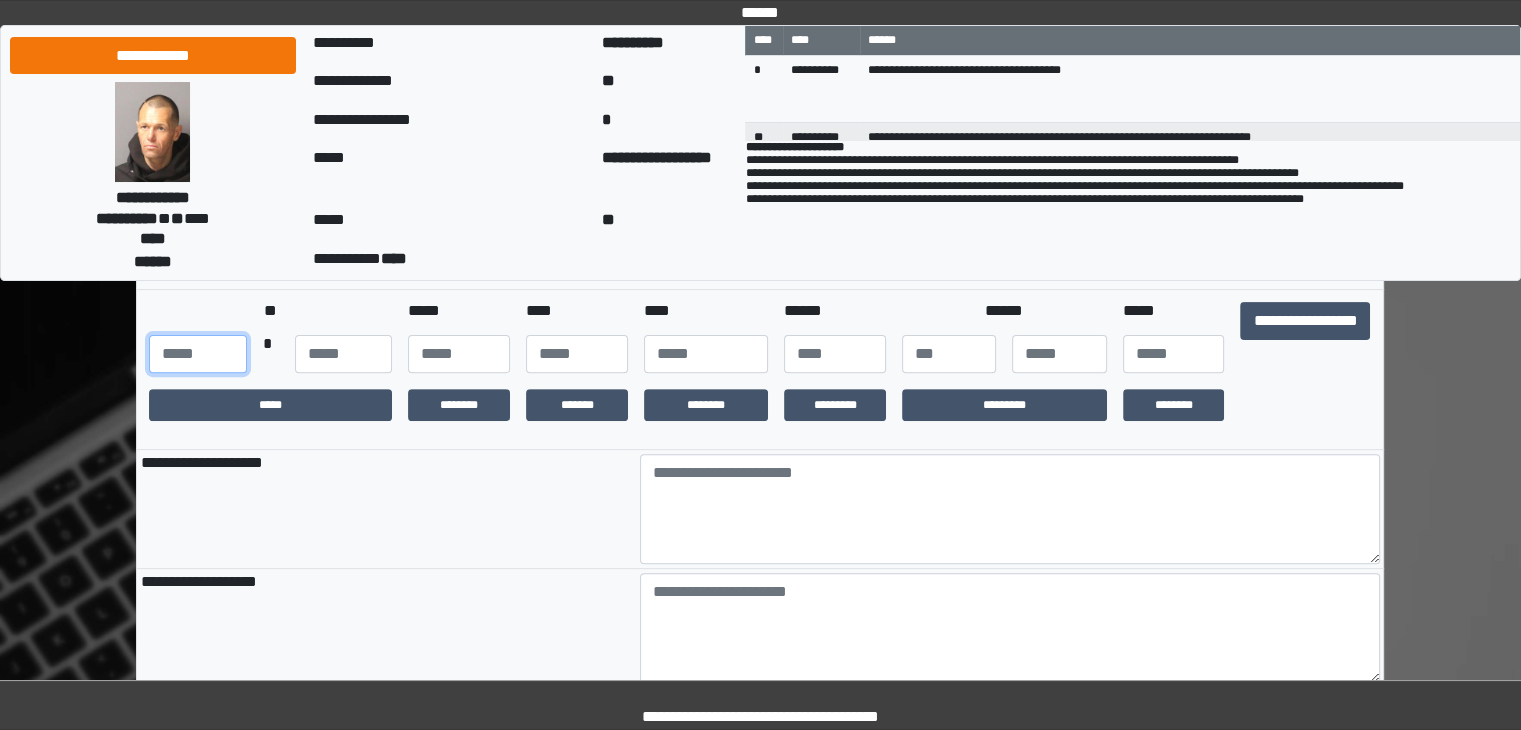 click at bounding box center [197, 354] 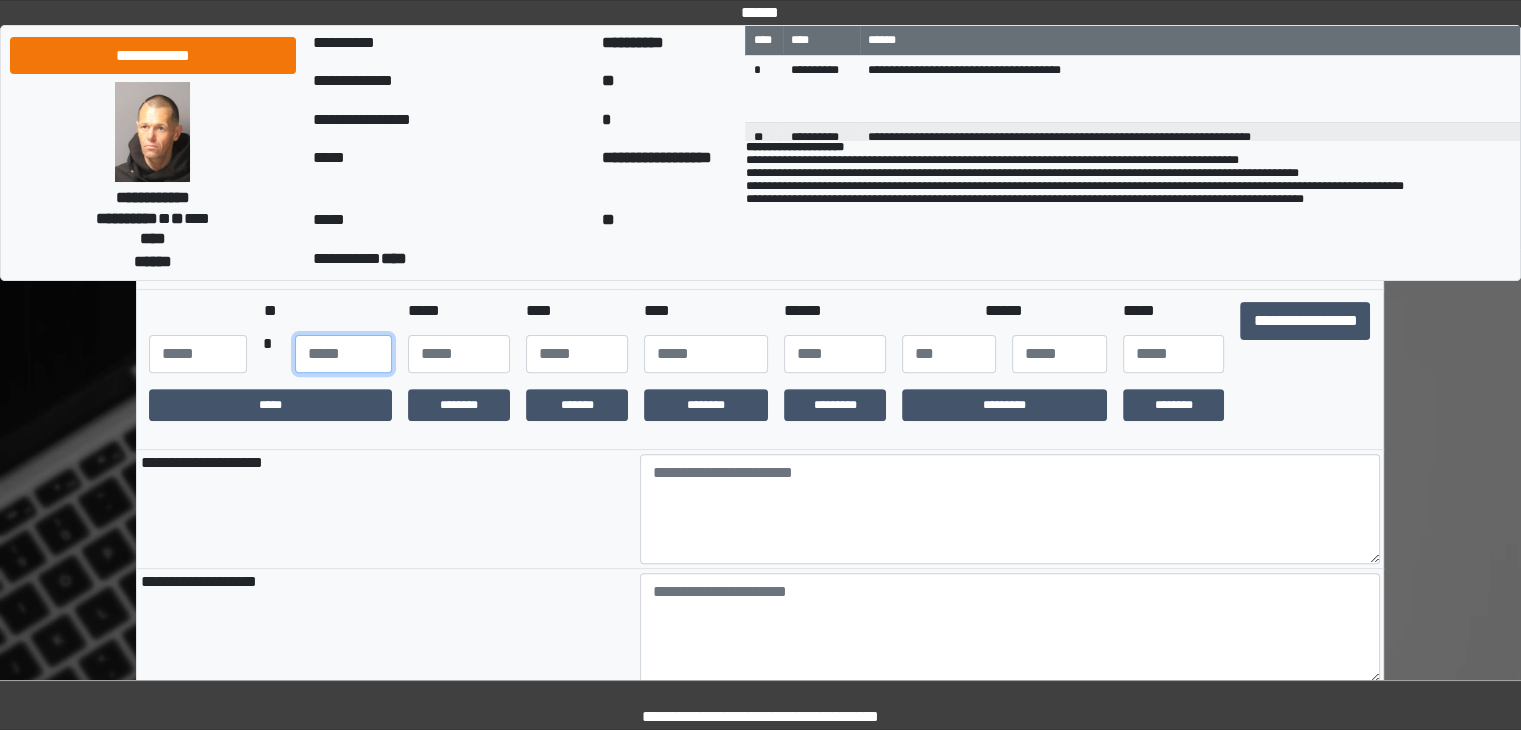 click at bounding box center (343, 354) 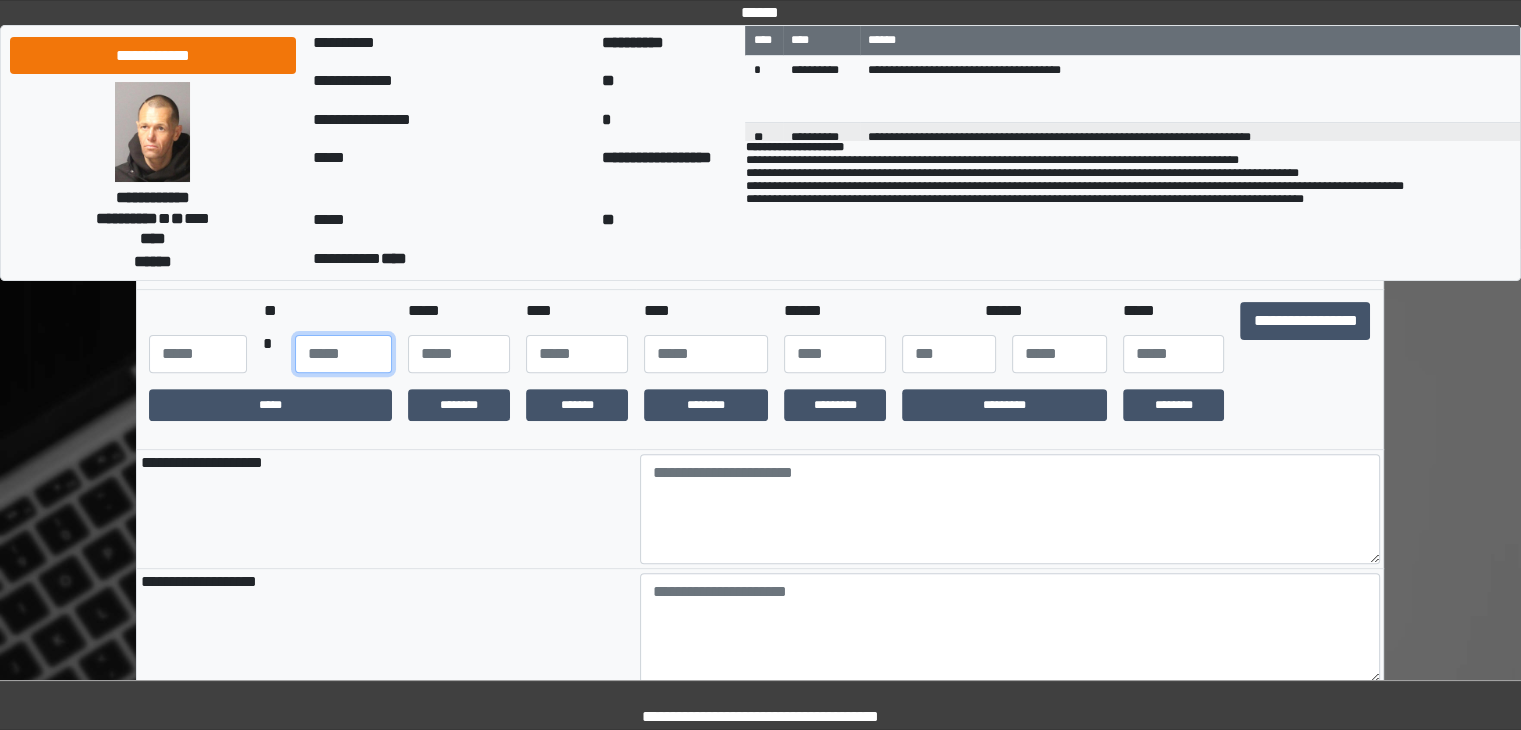 type on "**" 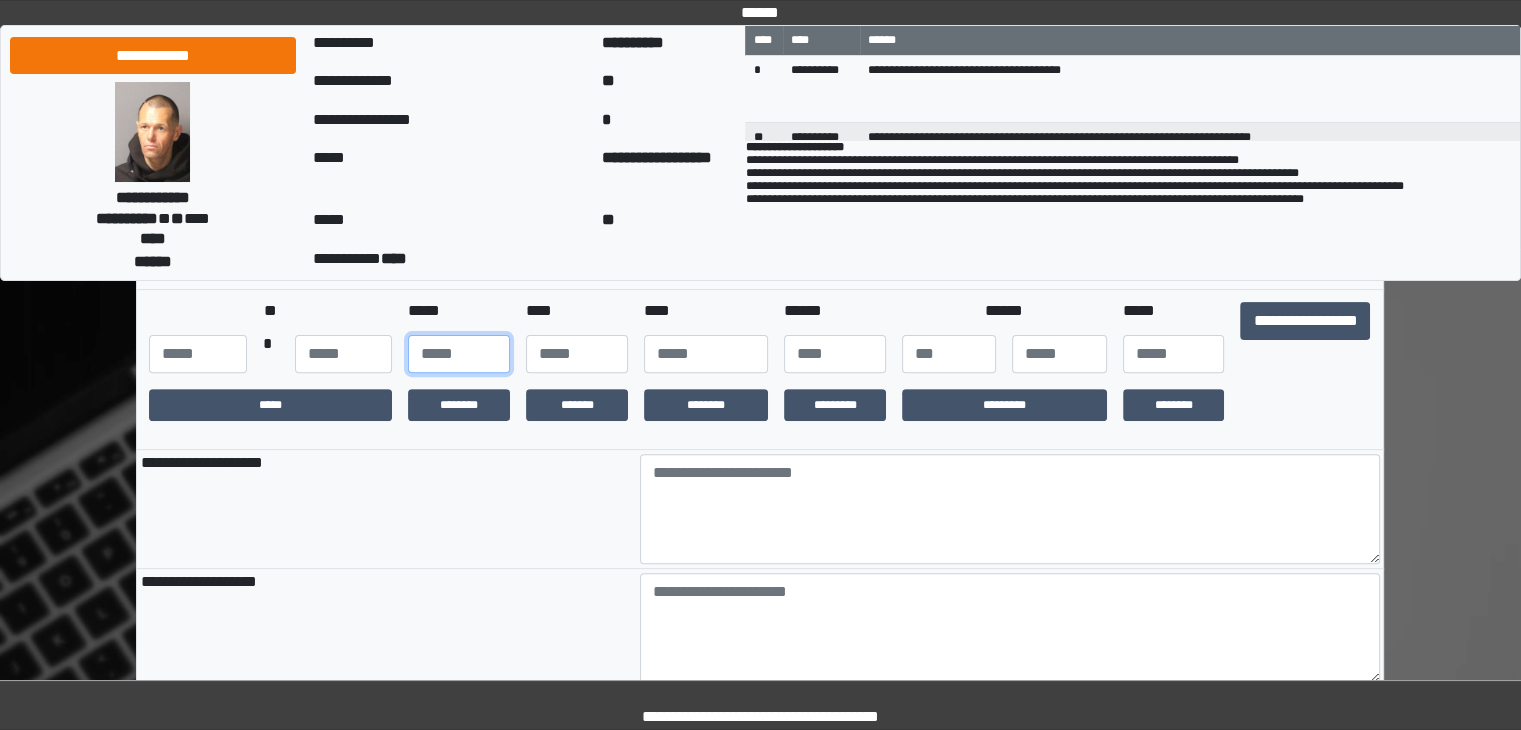 click at bounding box center (459, 354) 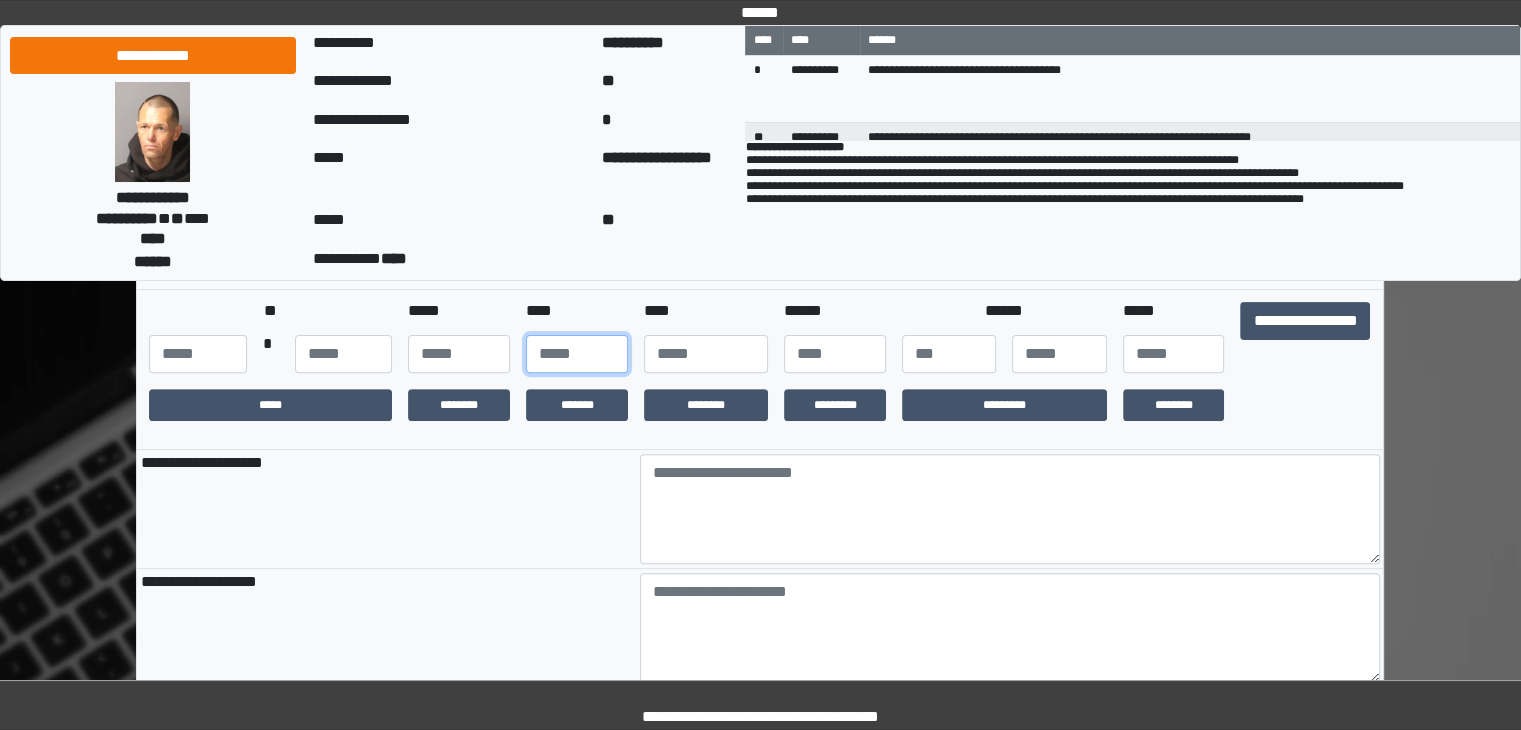 click at bounding box center [577, 354] 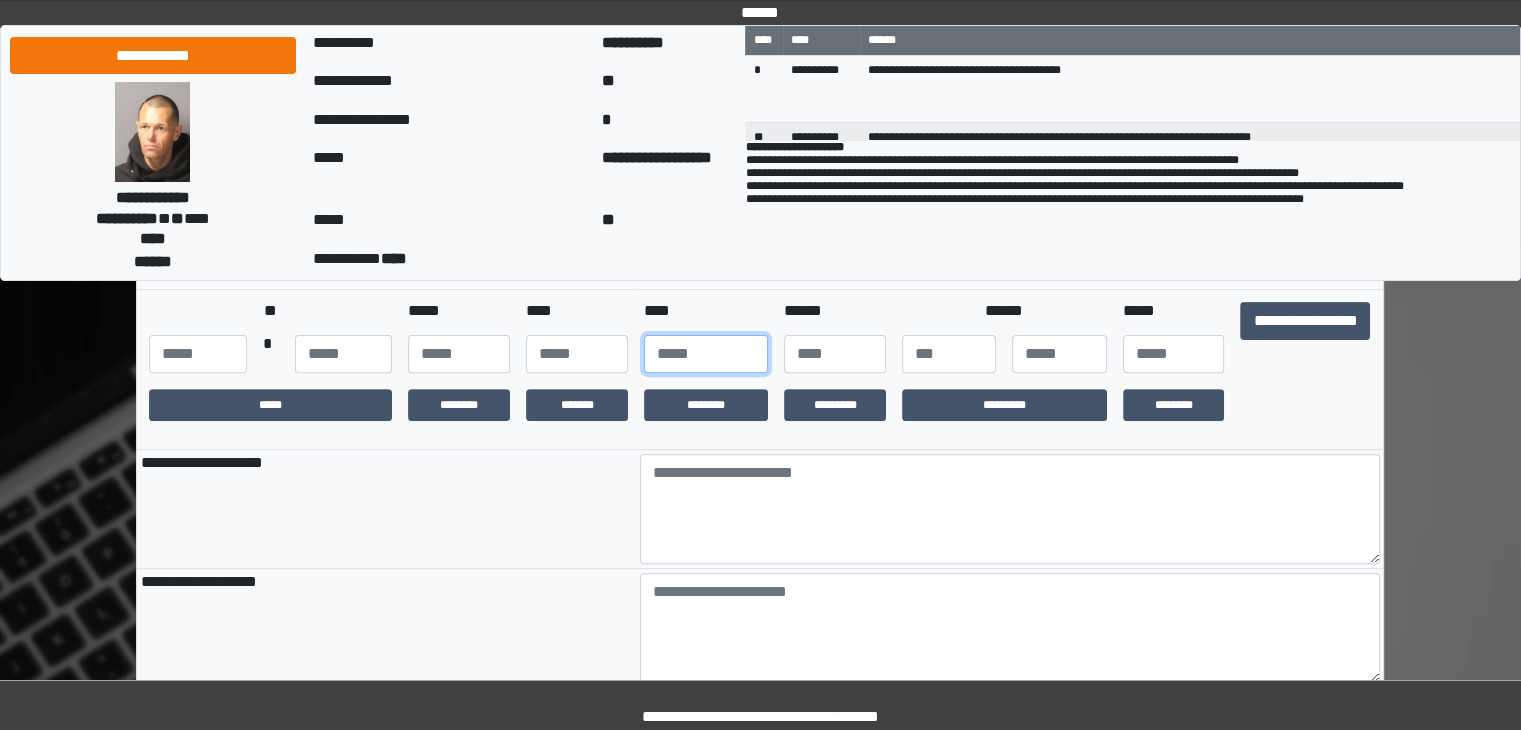 click at bounding box center (706, 354) 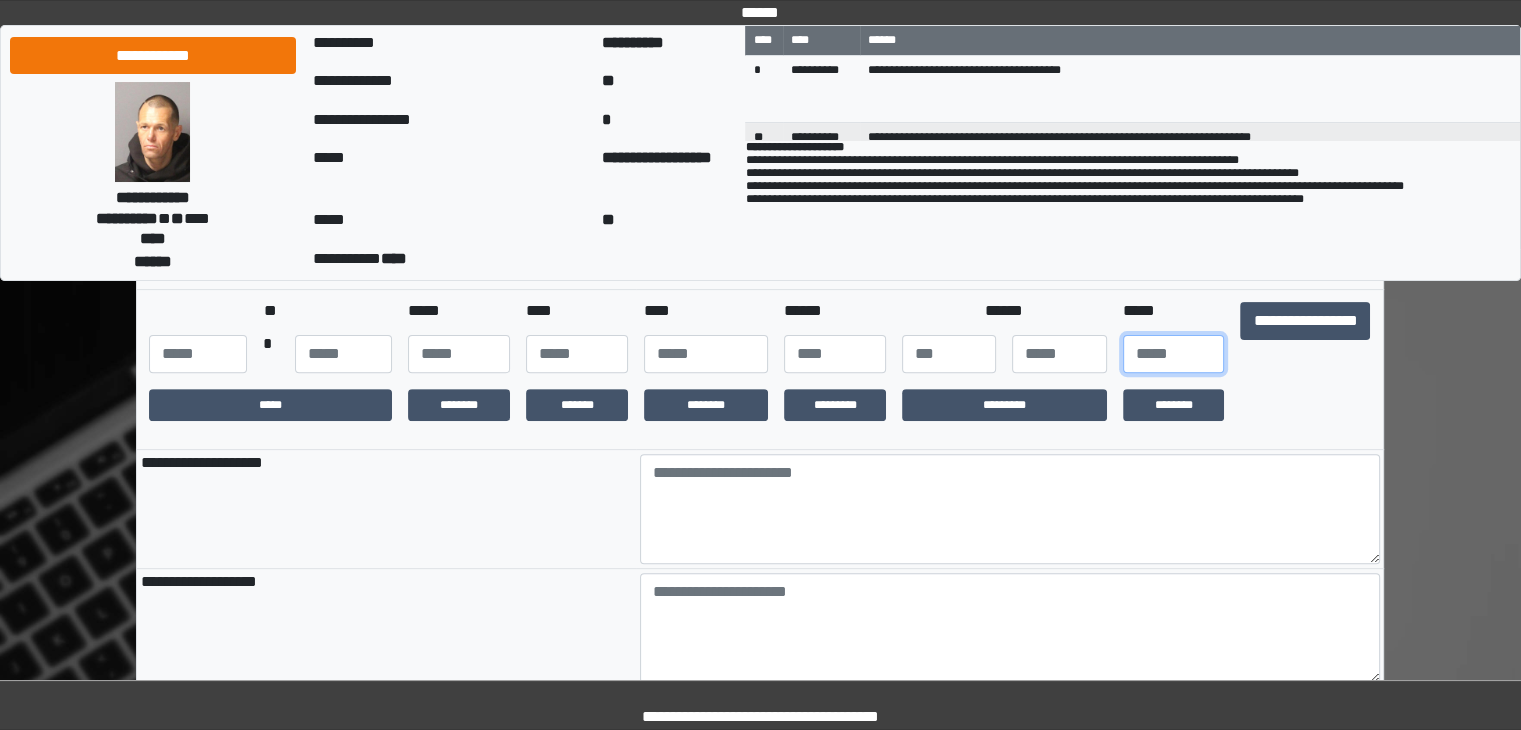 click at bounding box center [1174, 354] 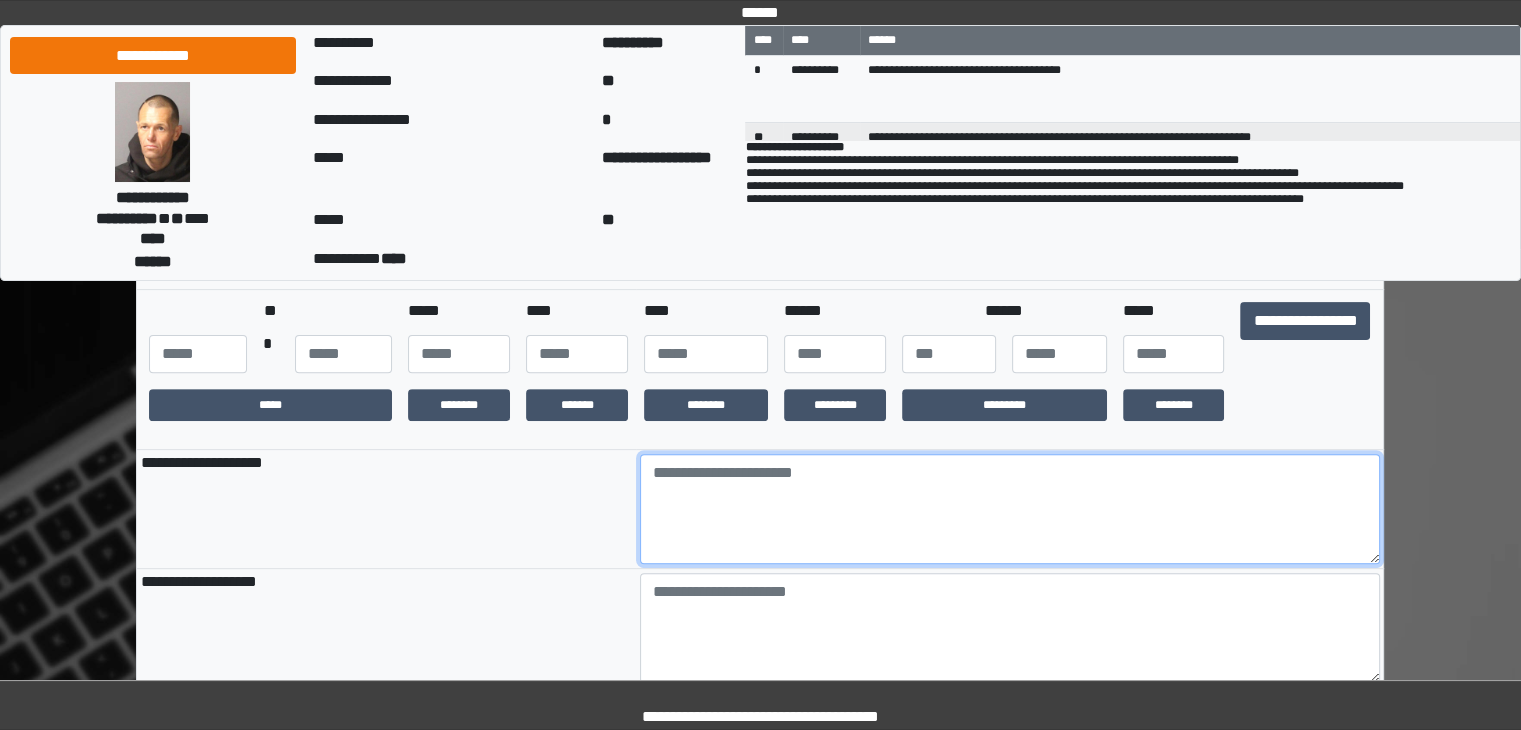 click at bounding box center (1010, 509) 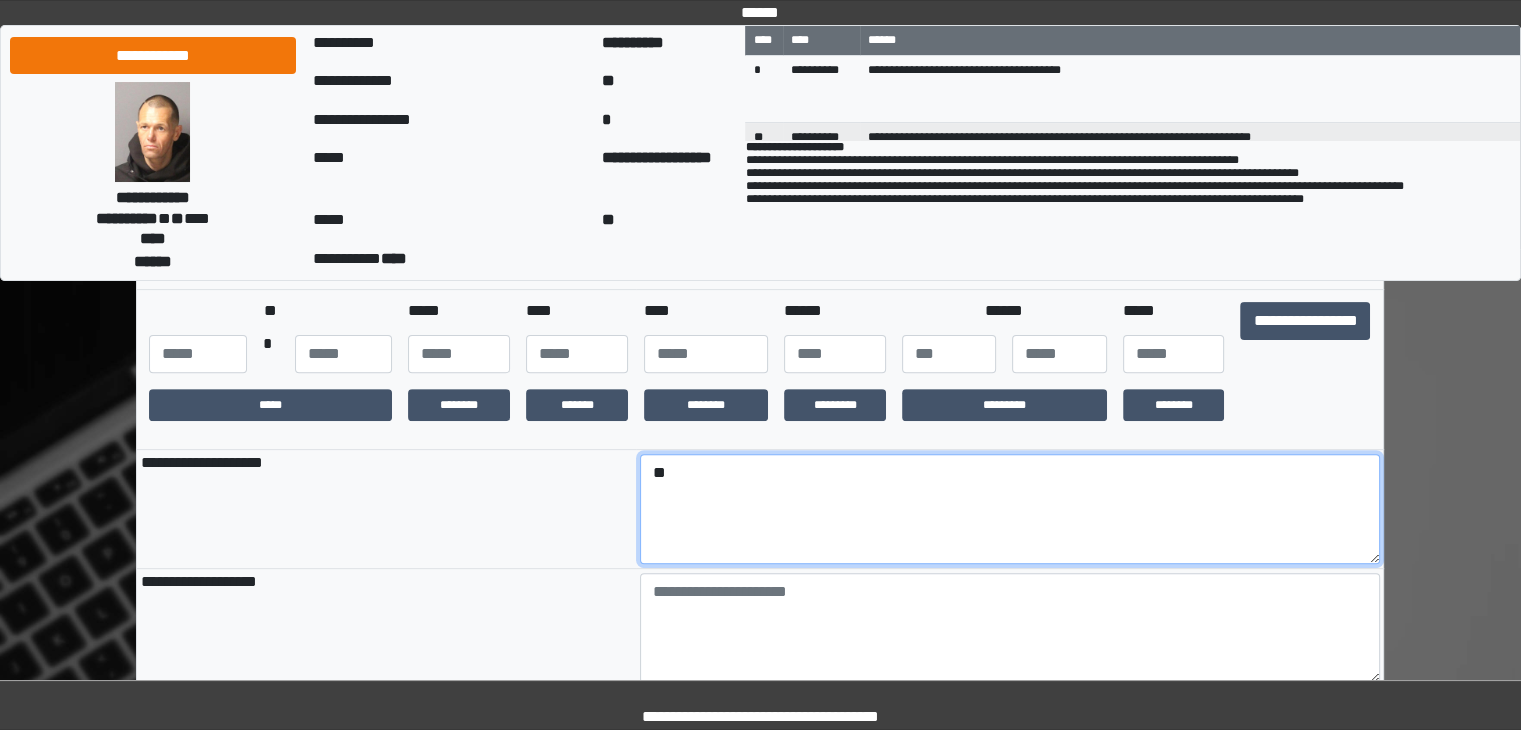 type on "*" 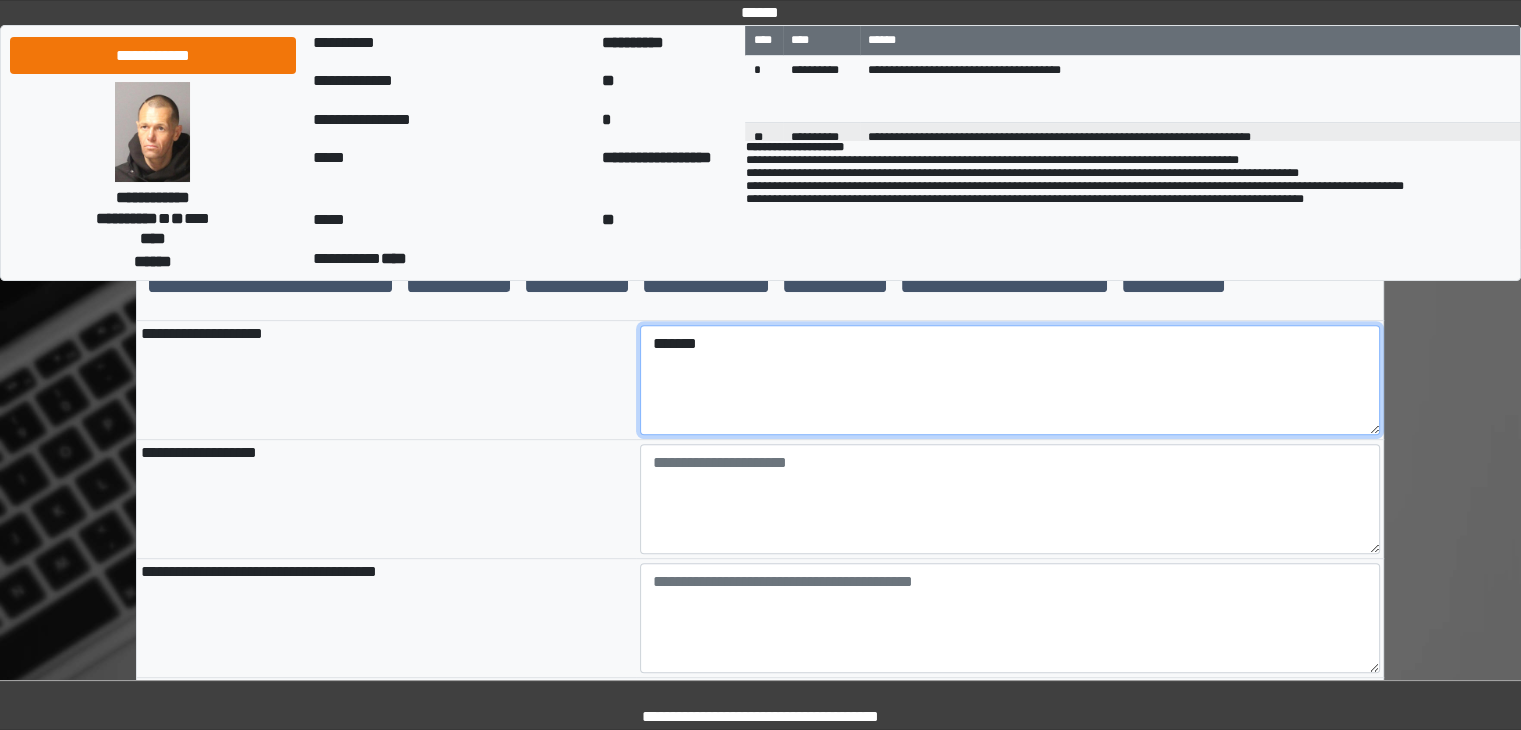 scroll, scrollTop: 800, scrollLeft: 0, axis: vertical 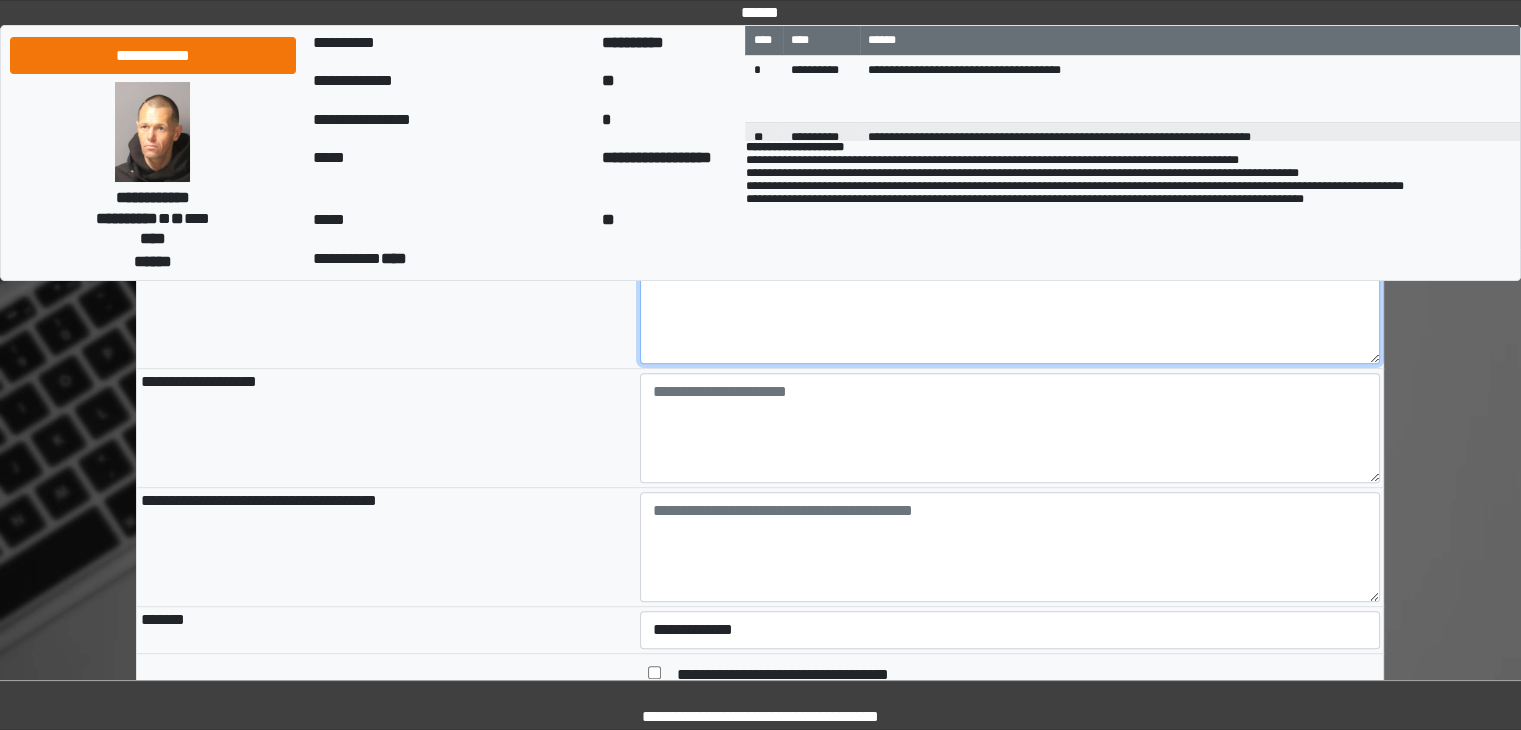 type on "******" 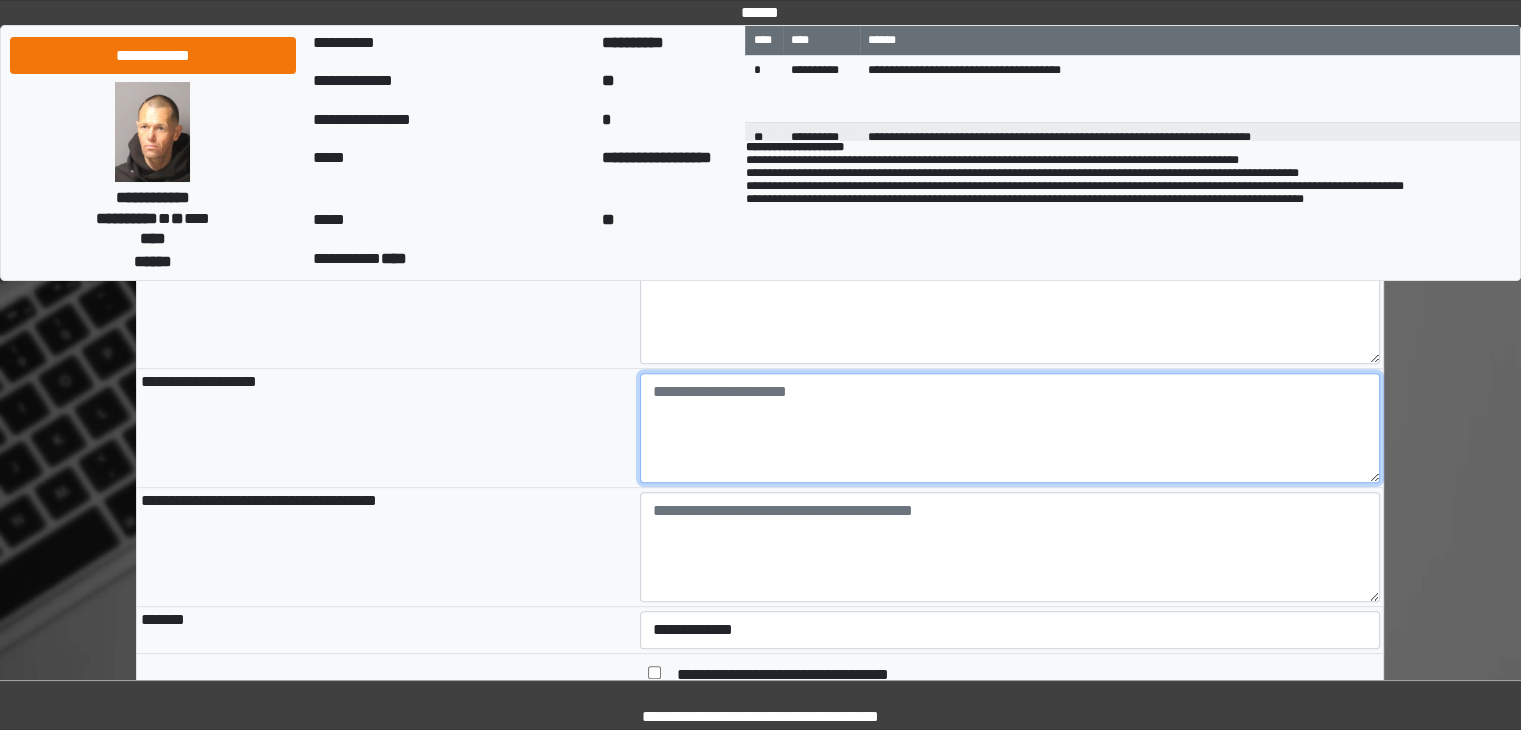 click at bounding box center [1010, 428] 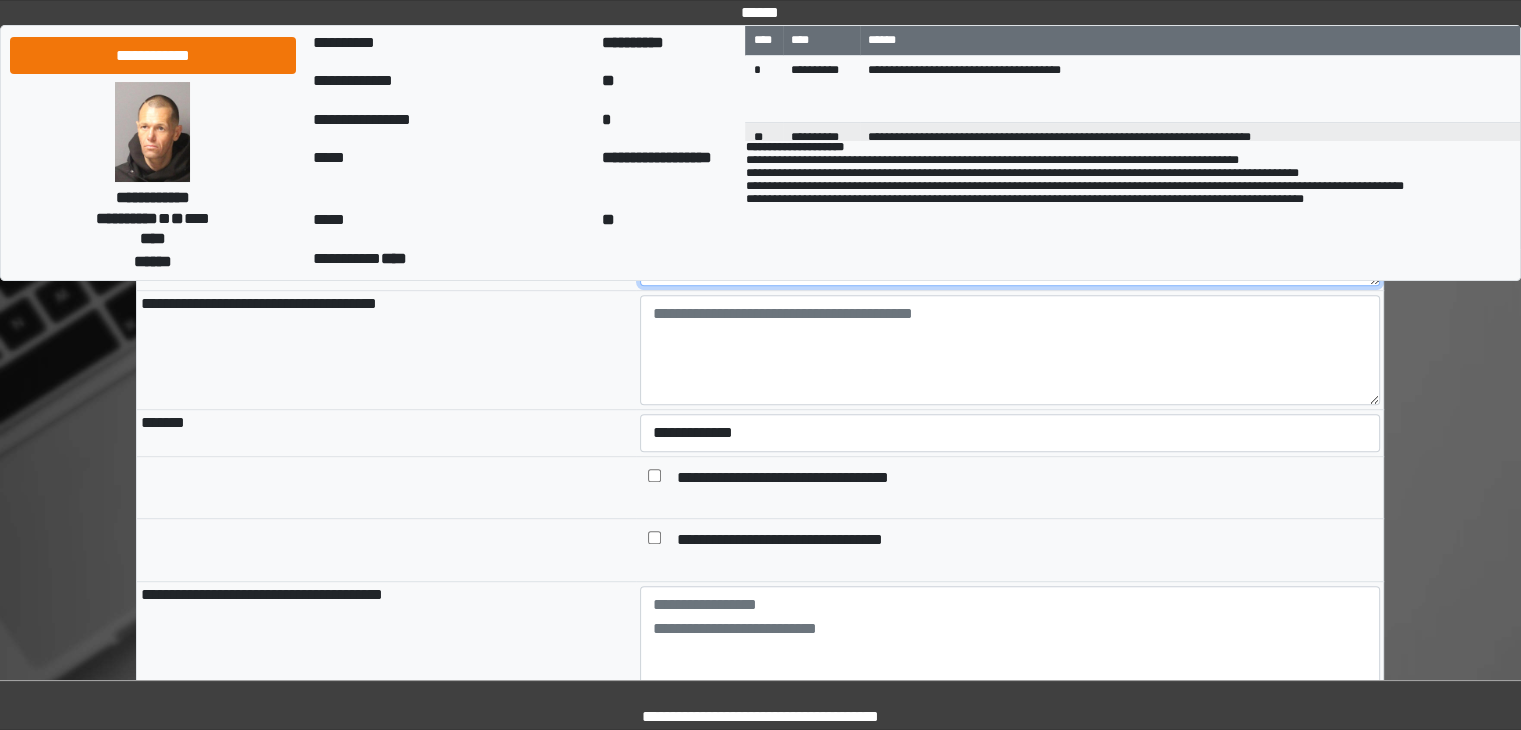 scroll, scrollTop: 900, scrollLeft: 0, axis: vertical 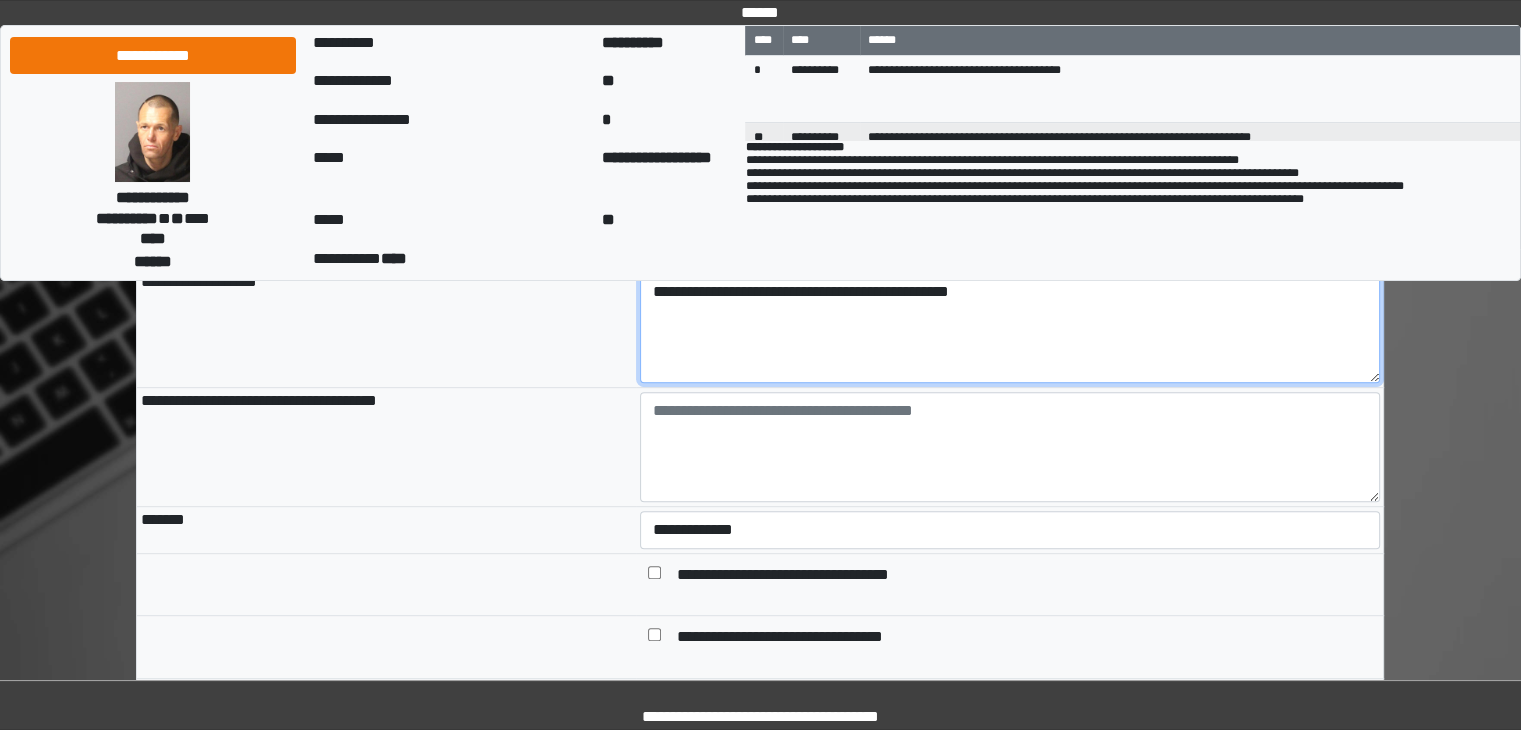 type on "**********" 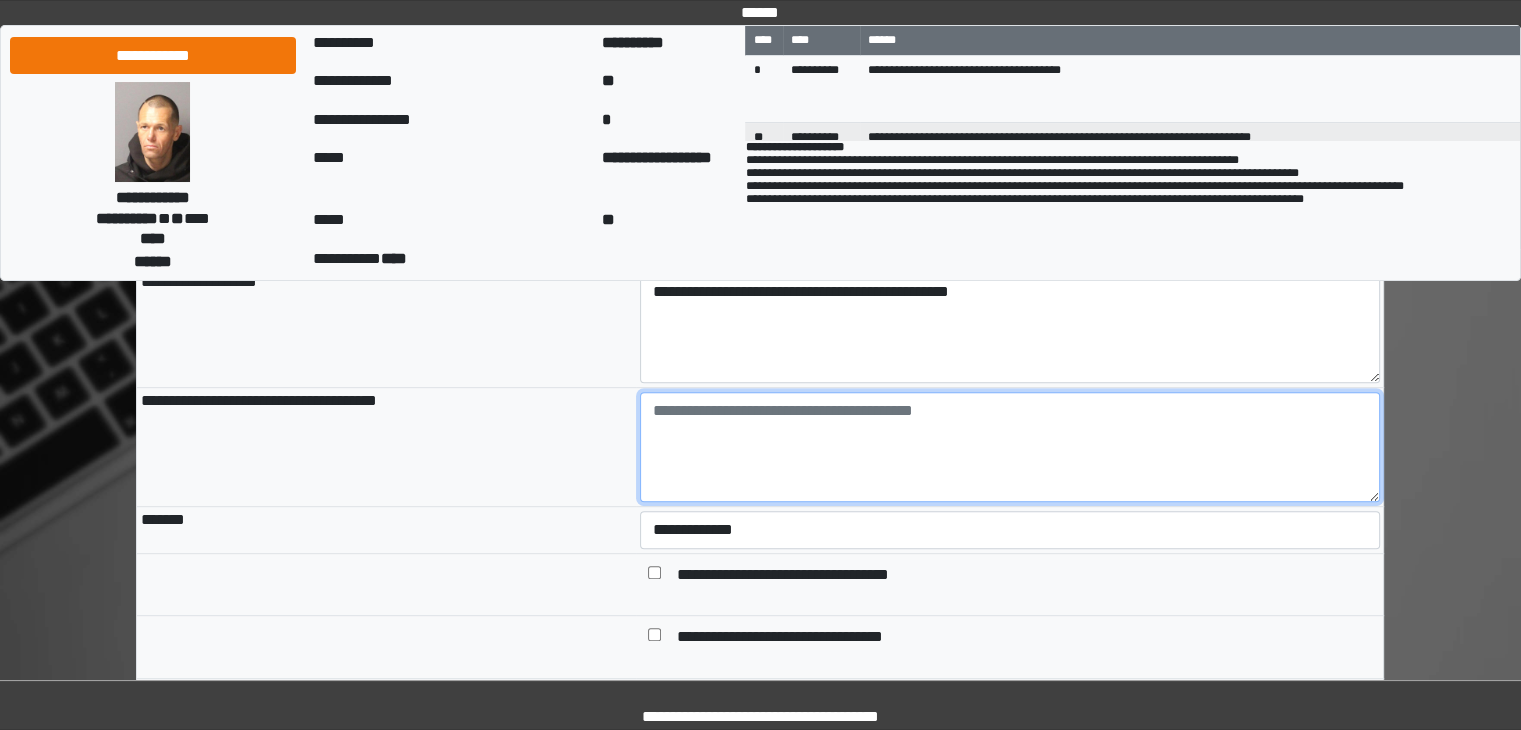 click at bounding box center [1010, 447] 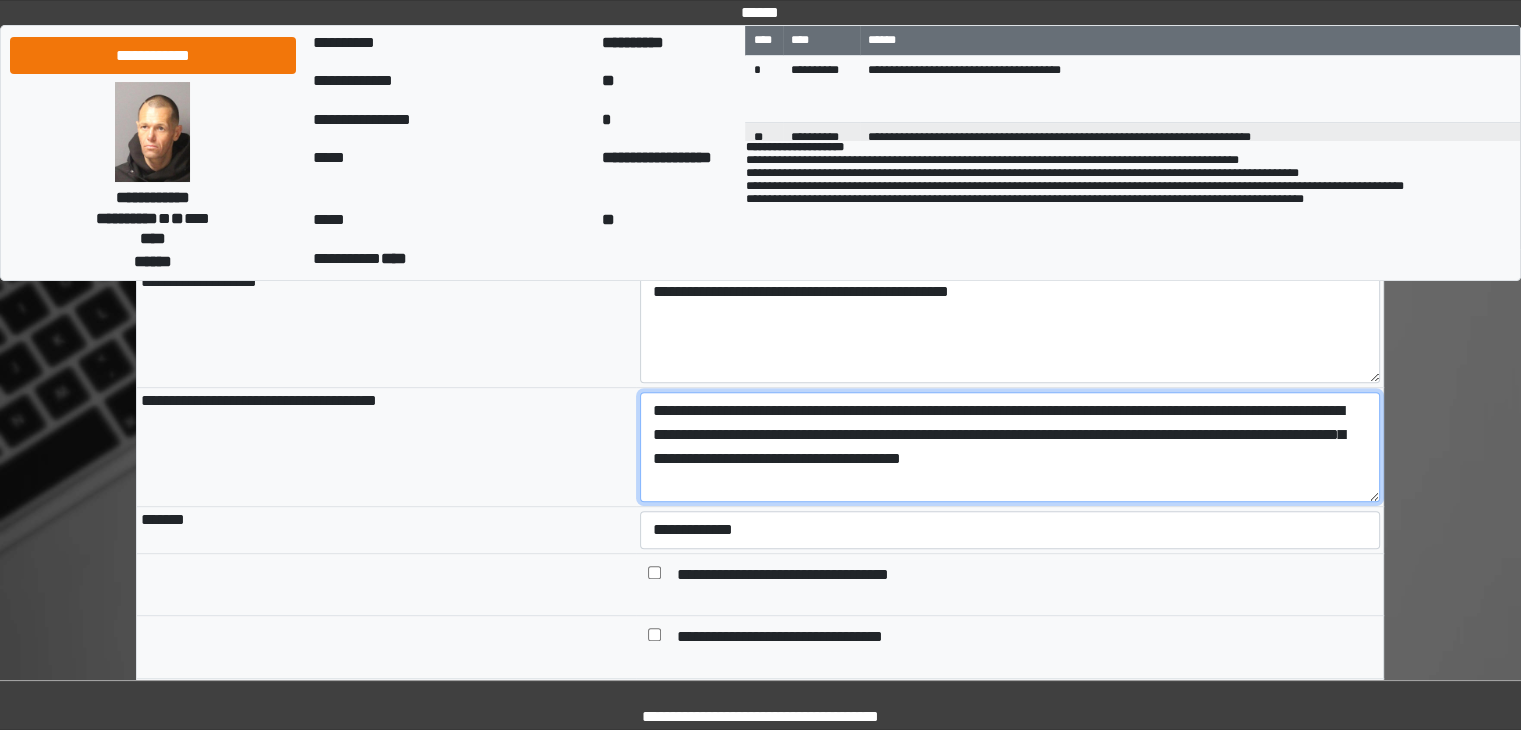 scroll, scrollTop: 16, scrollLeft: 0, axis: vertical 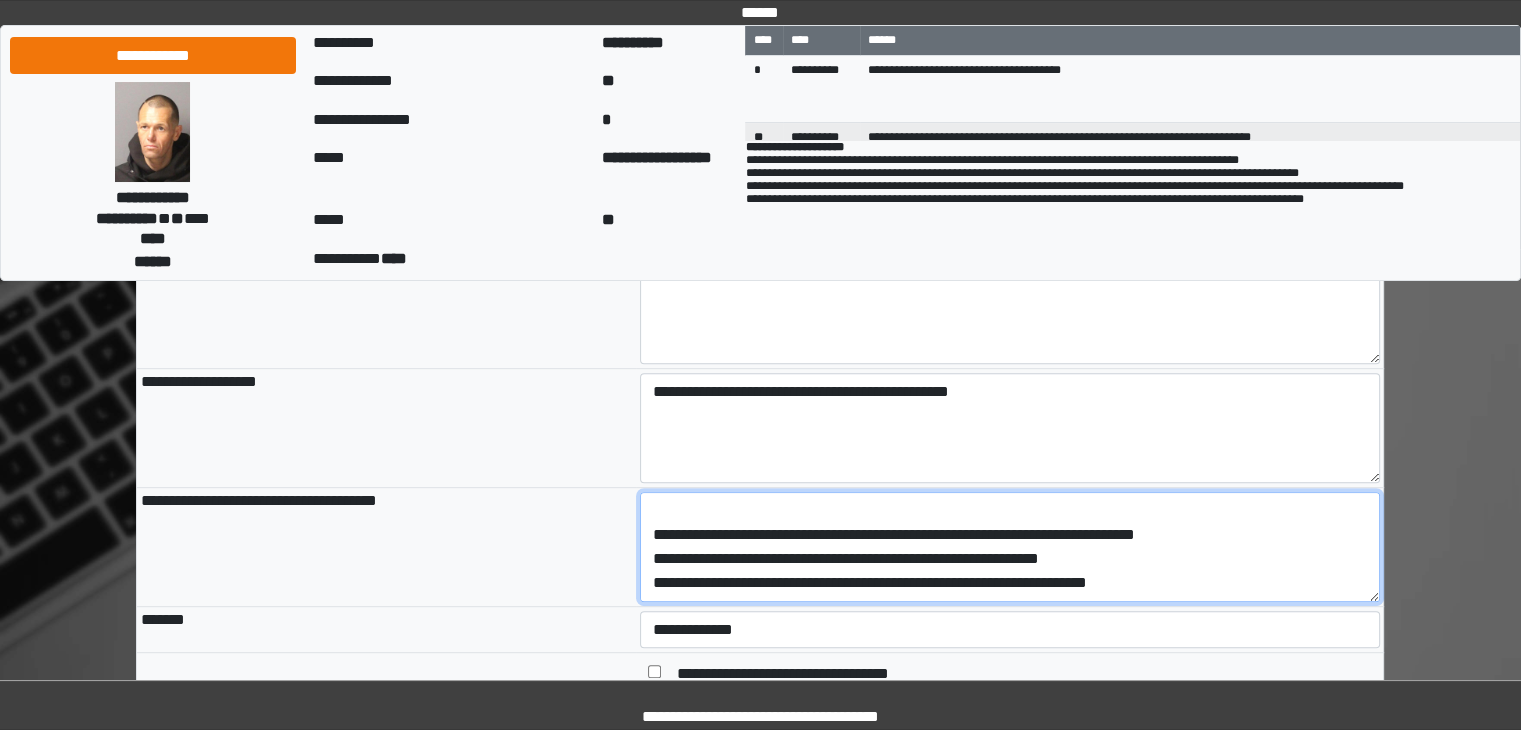 click on "**********" at bounding box center [1010, 547] 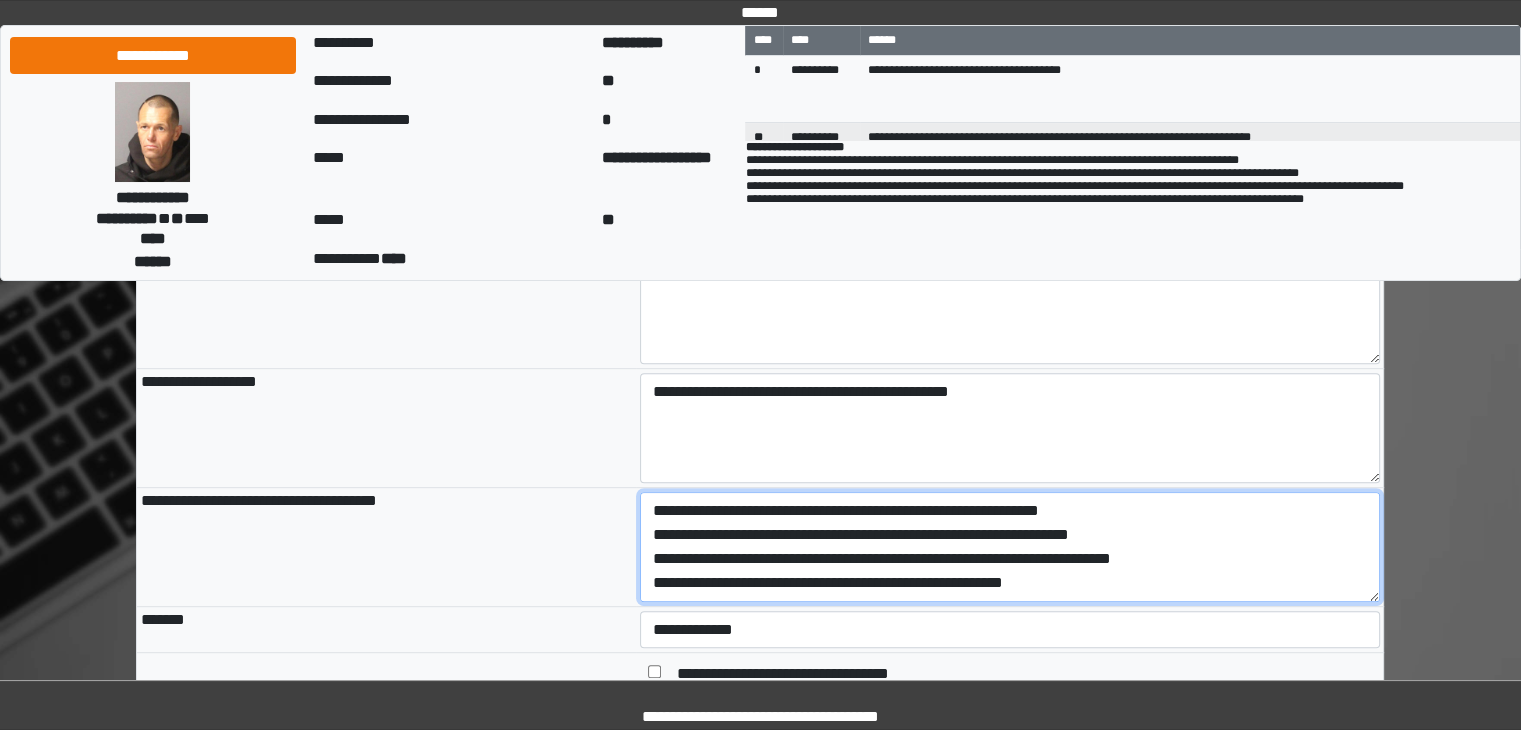 scroll, scrollTop: 144, scrollLeft: 0, axis: vertical 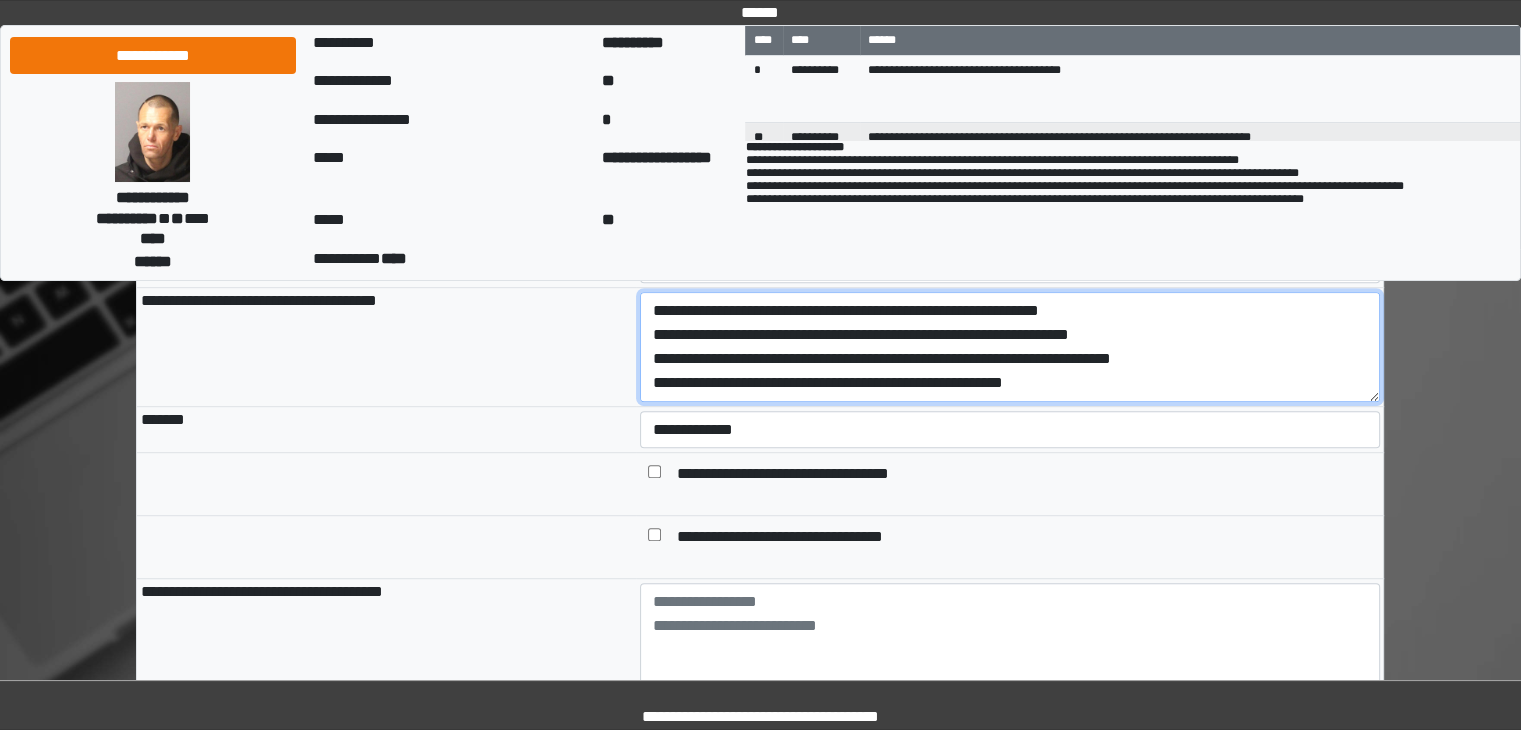 type on "**********" 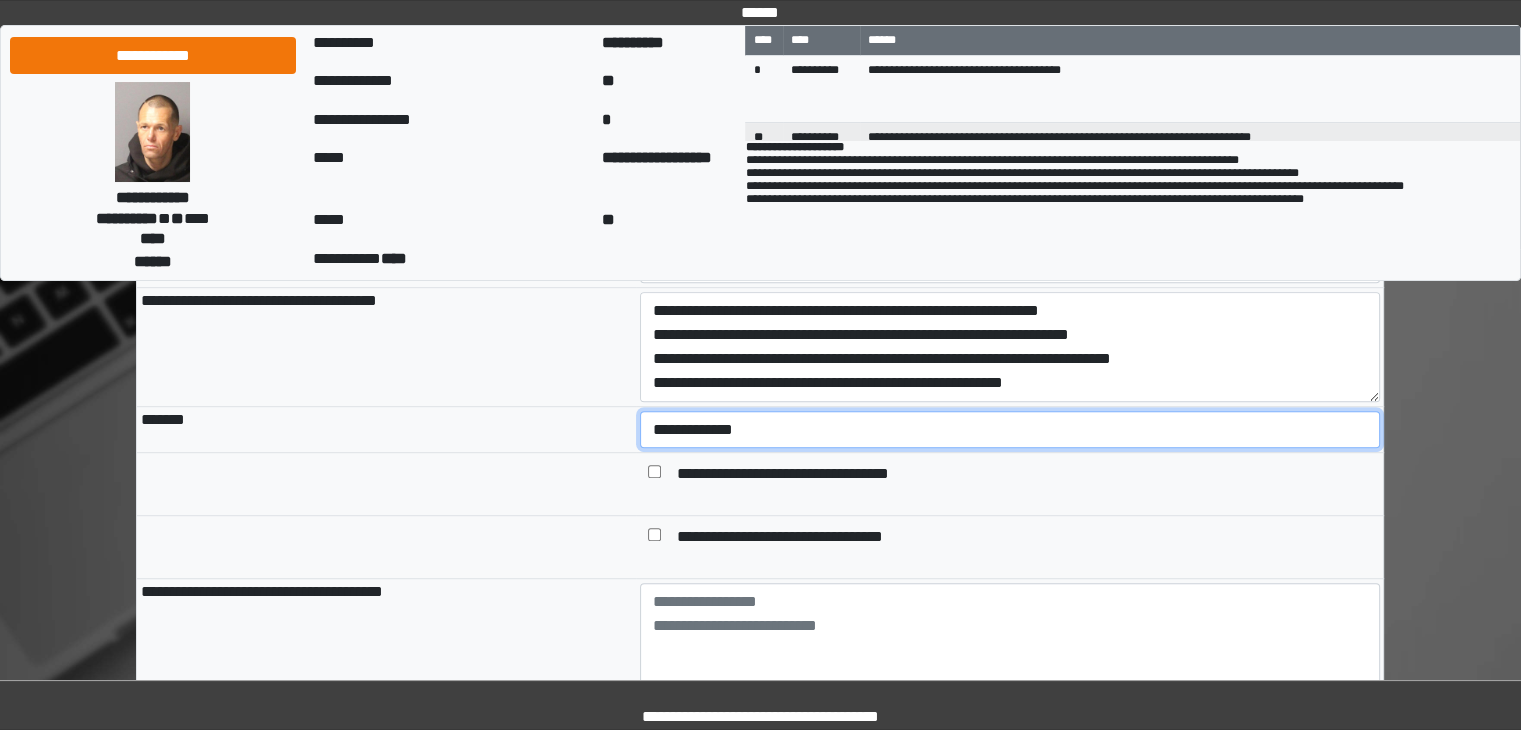click on "**********" at bounding box center [1010, 430] 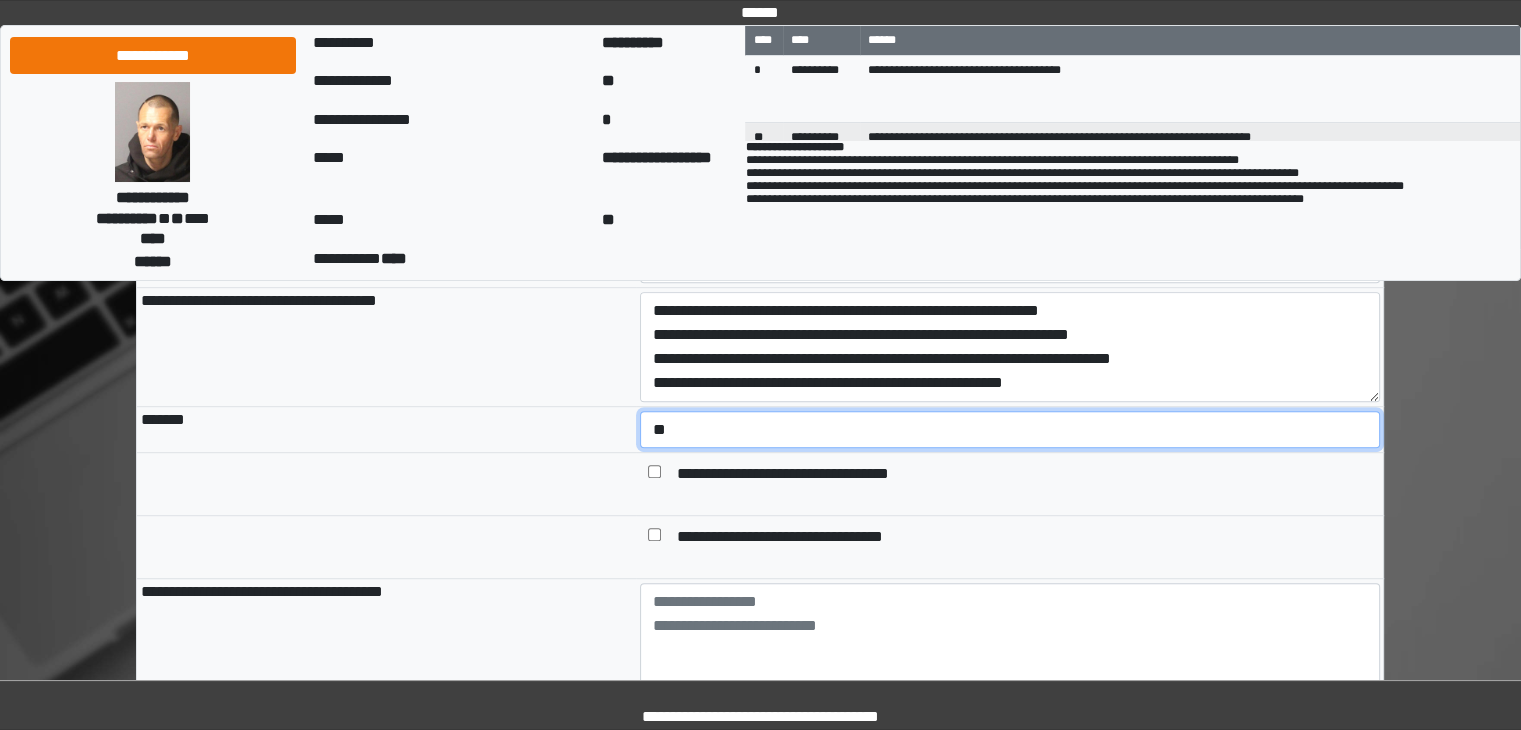 click on "**********" at bounding box center (1010, 430) 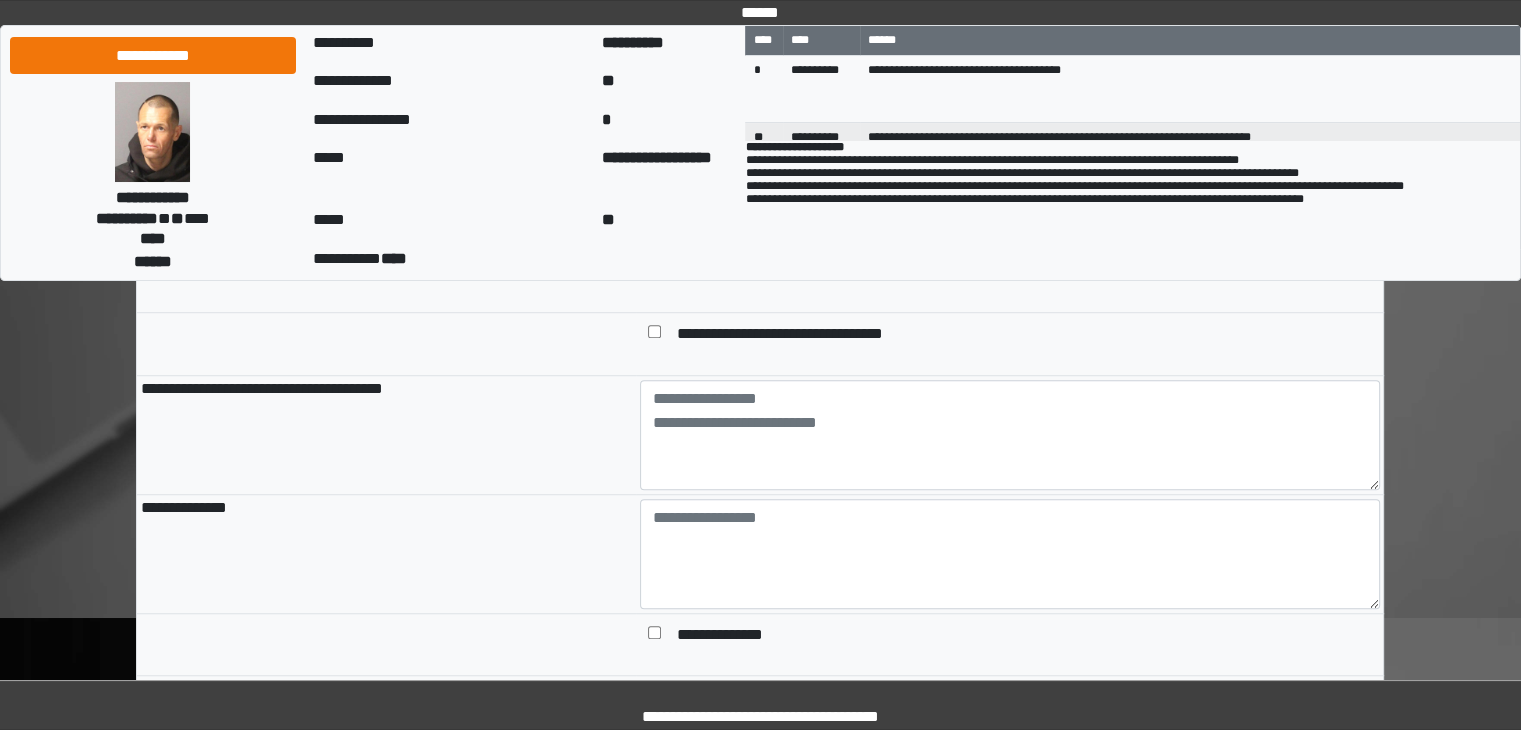 scroll, scrollTop: 1200, scrollLeft: 0, axis: vertical 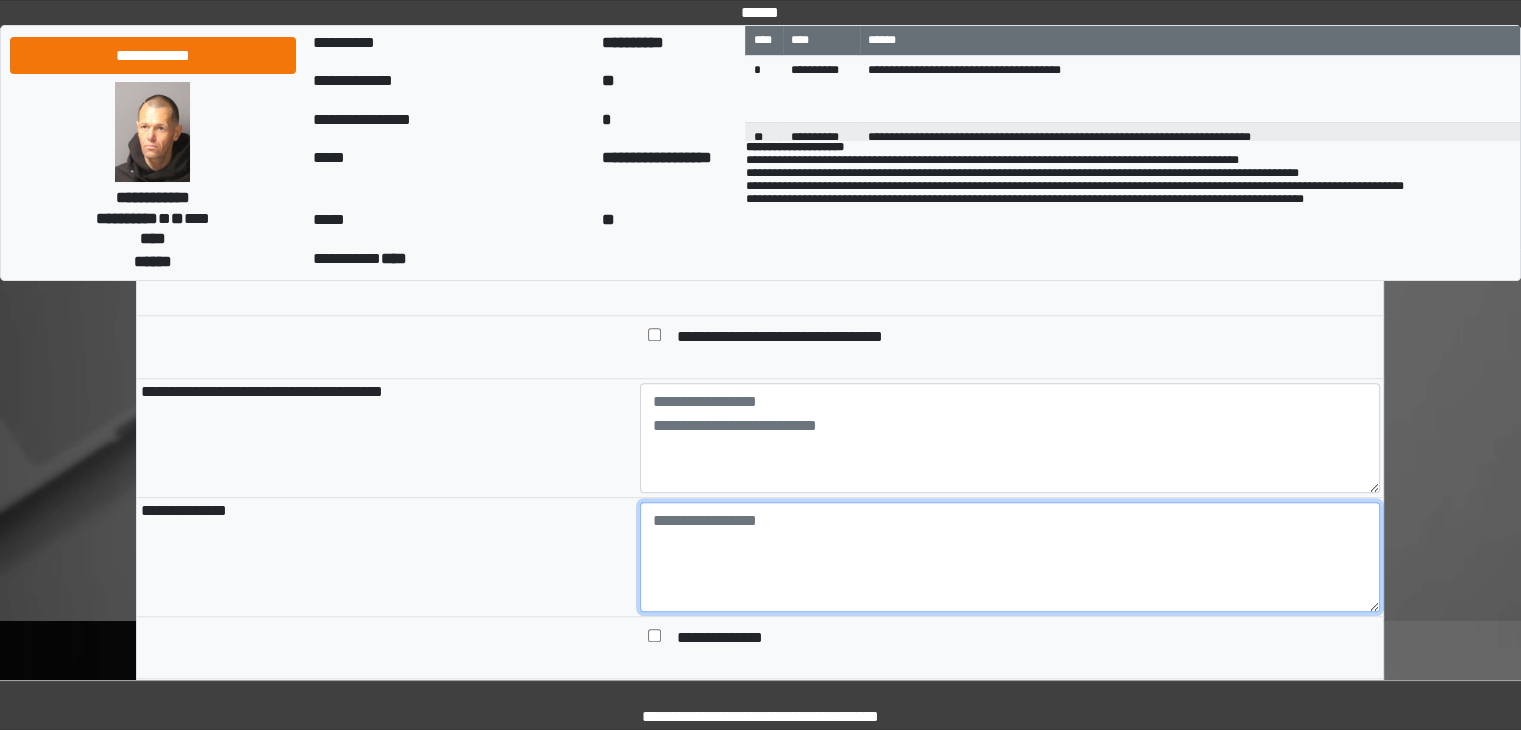 click at bounding box center (1010, 557) 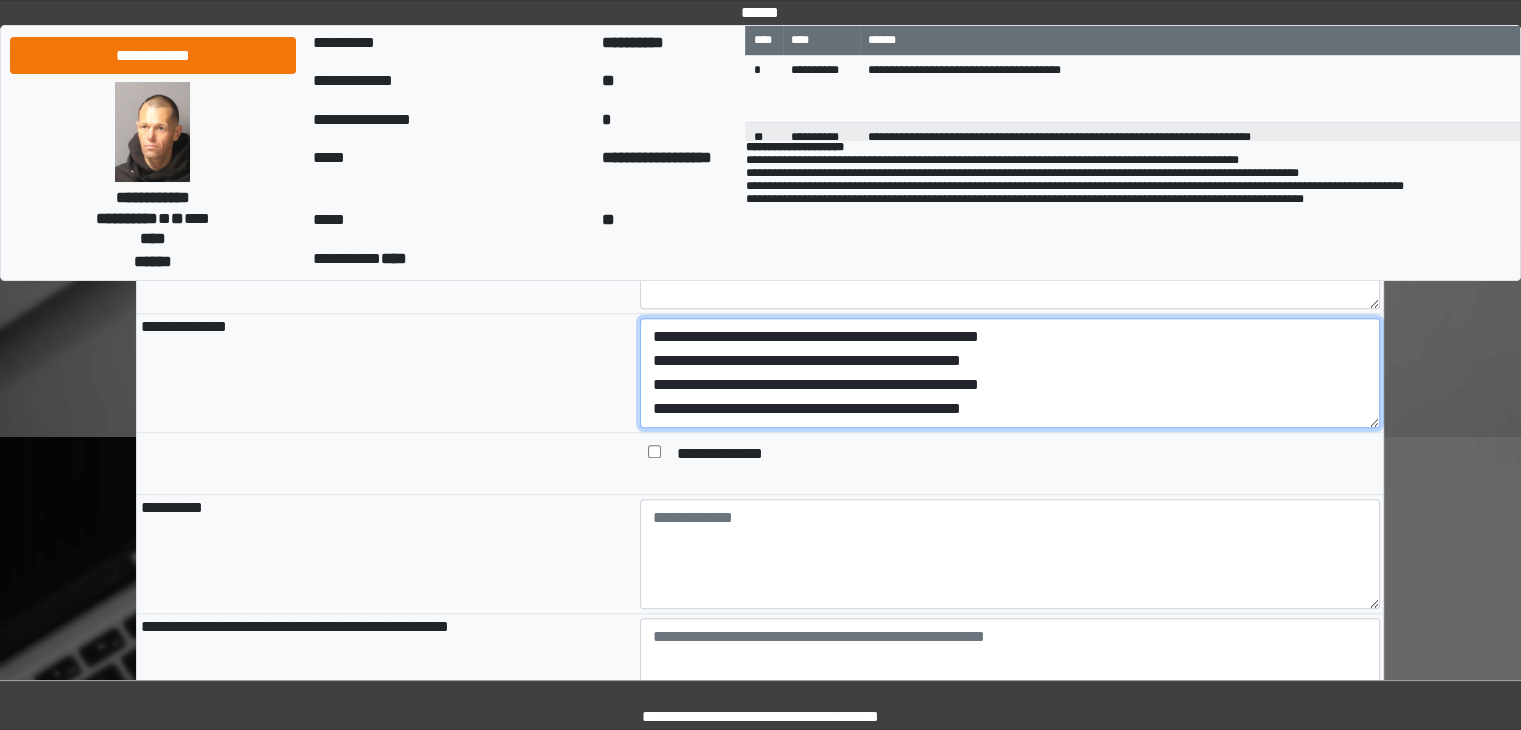 scroll, scrollTop: 1400, scrollLeft: 0, axis: vertical 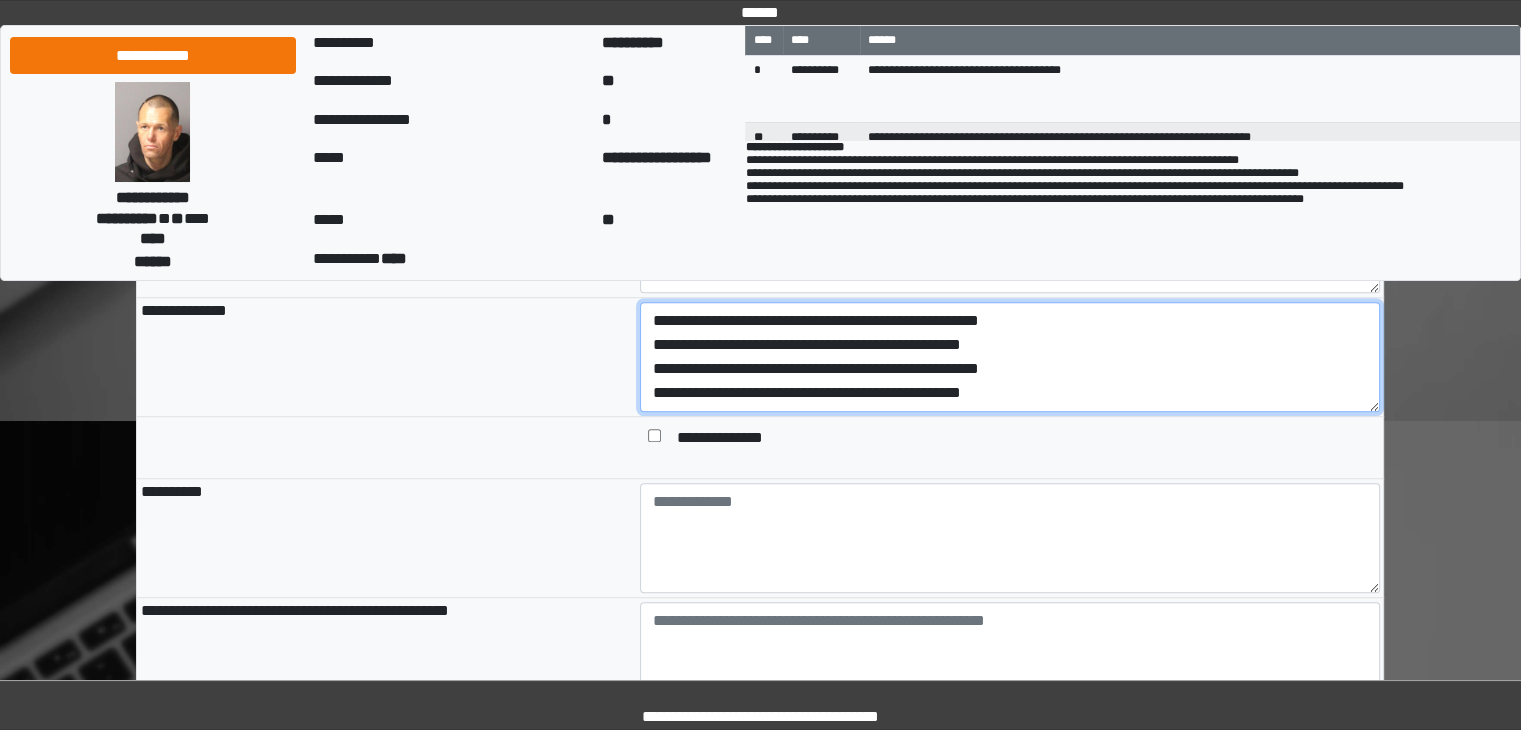 type on "**********" 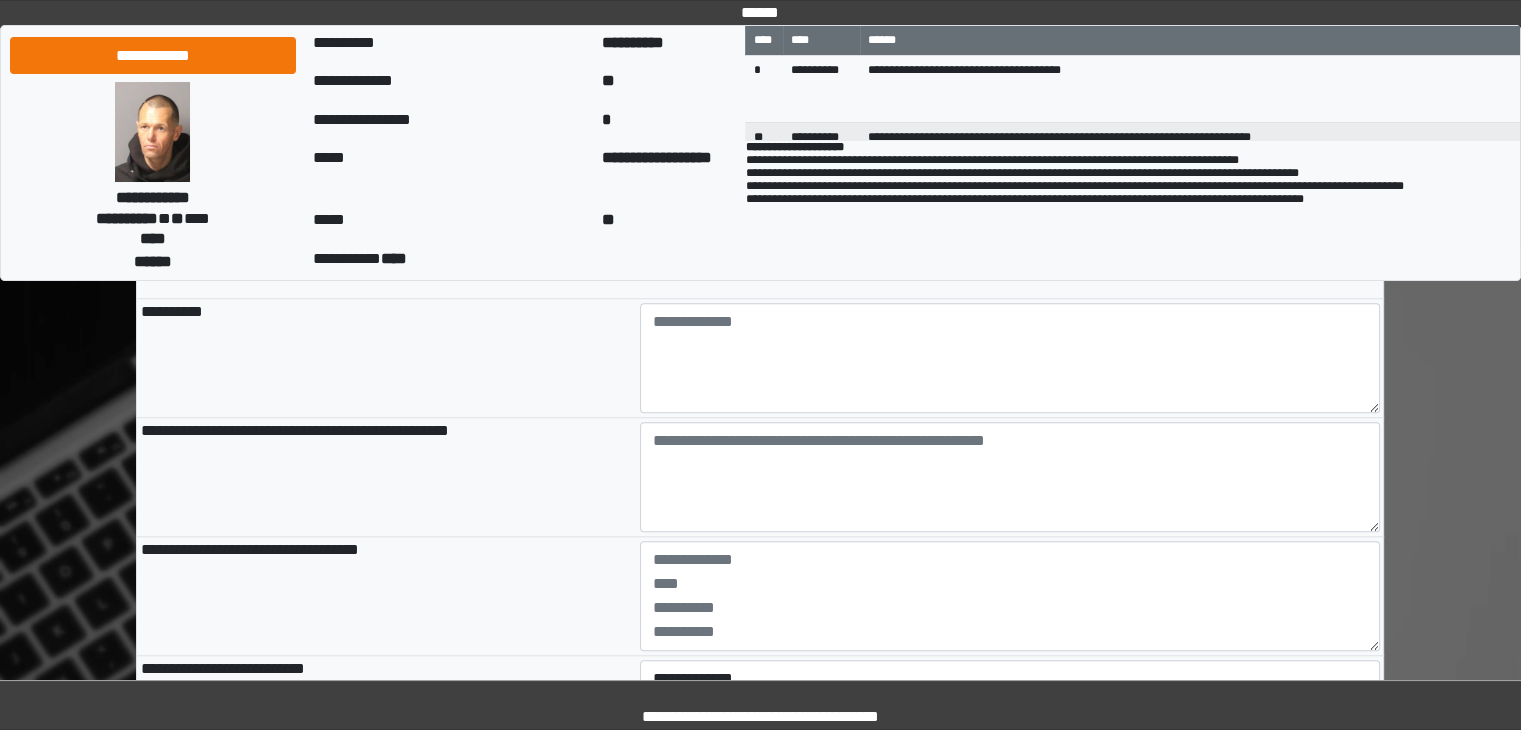scroll, scrollTop: 1600, scrollLeft: 0, axis: vertical 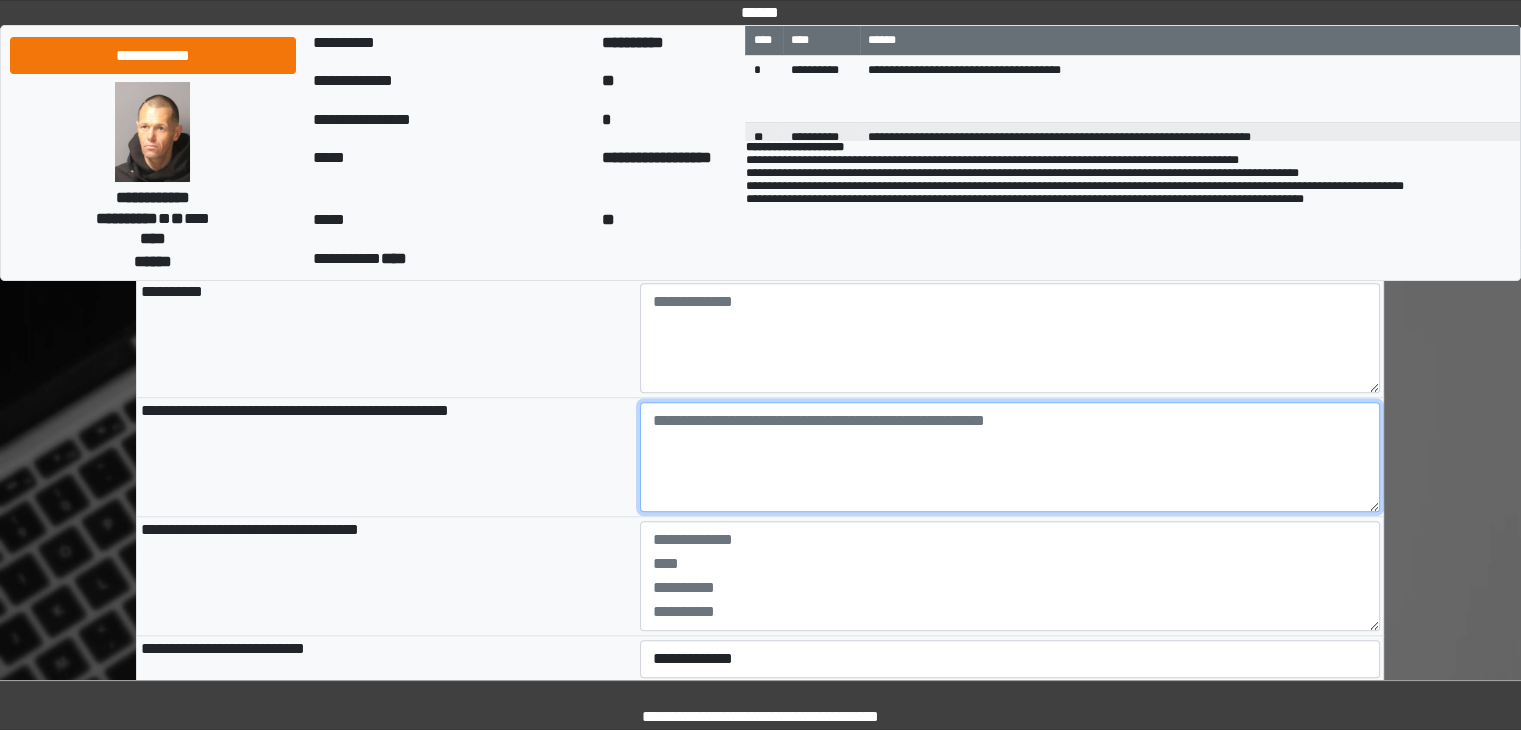 click at bounding box center (1010, 457) 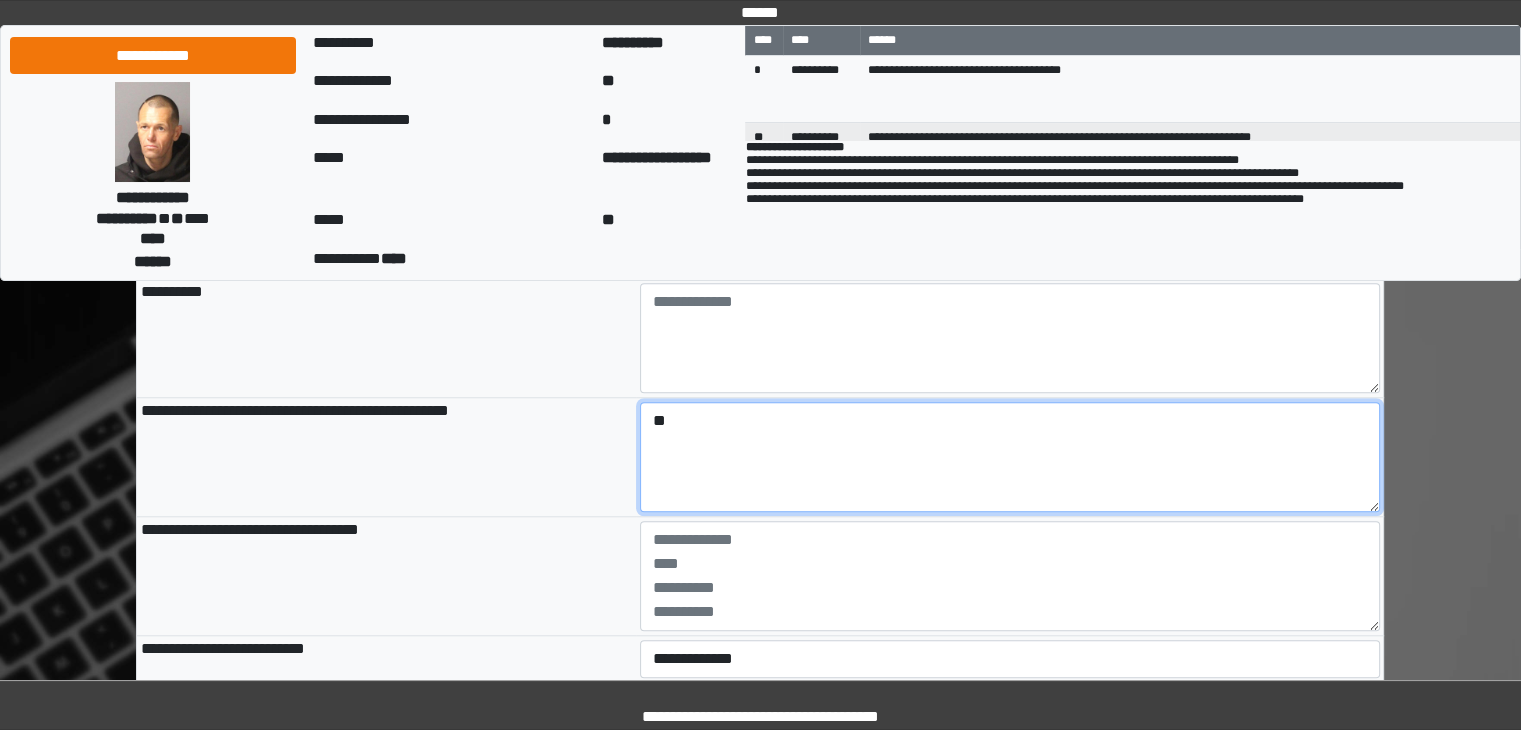 type on "*" 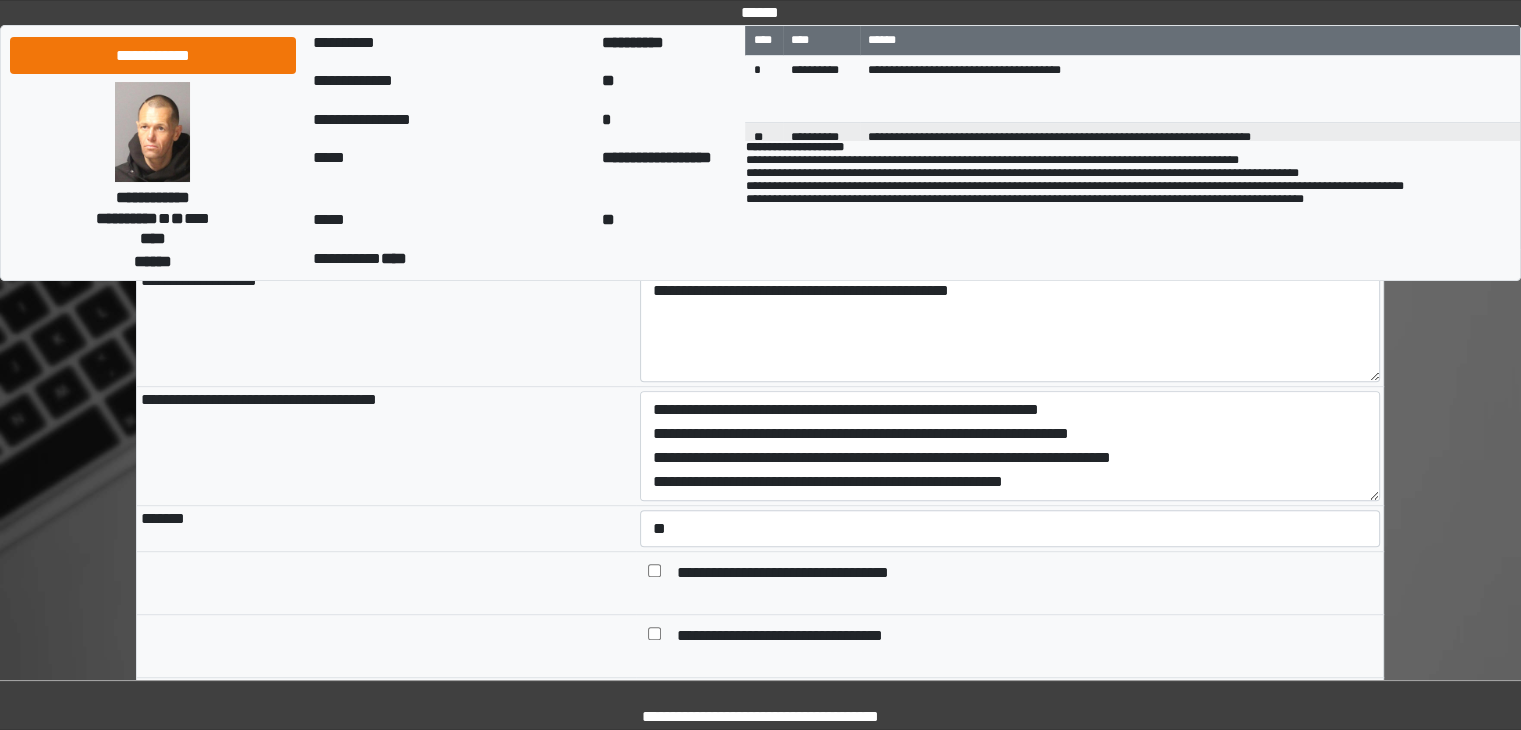 scroll, scrollTop: 900, scrollLeft: 0, axis: vertical 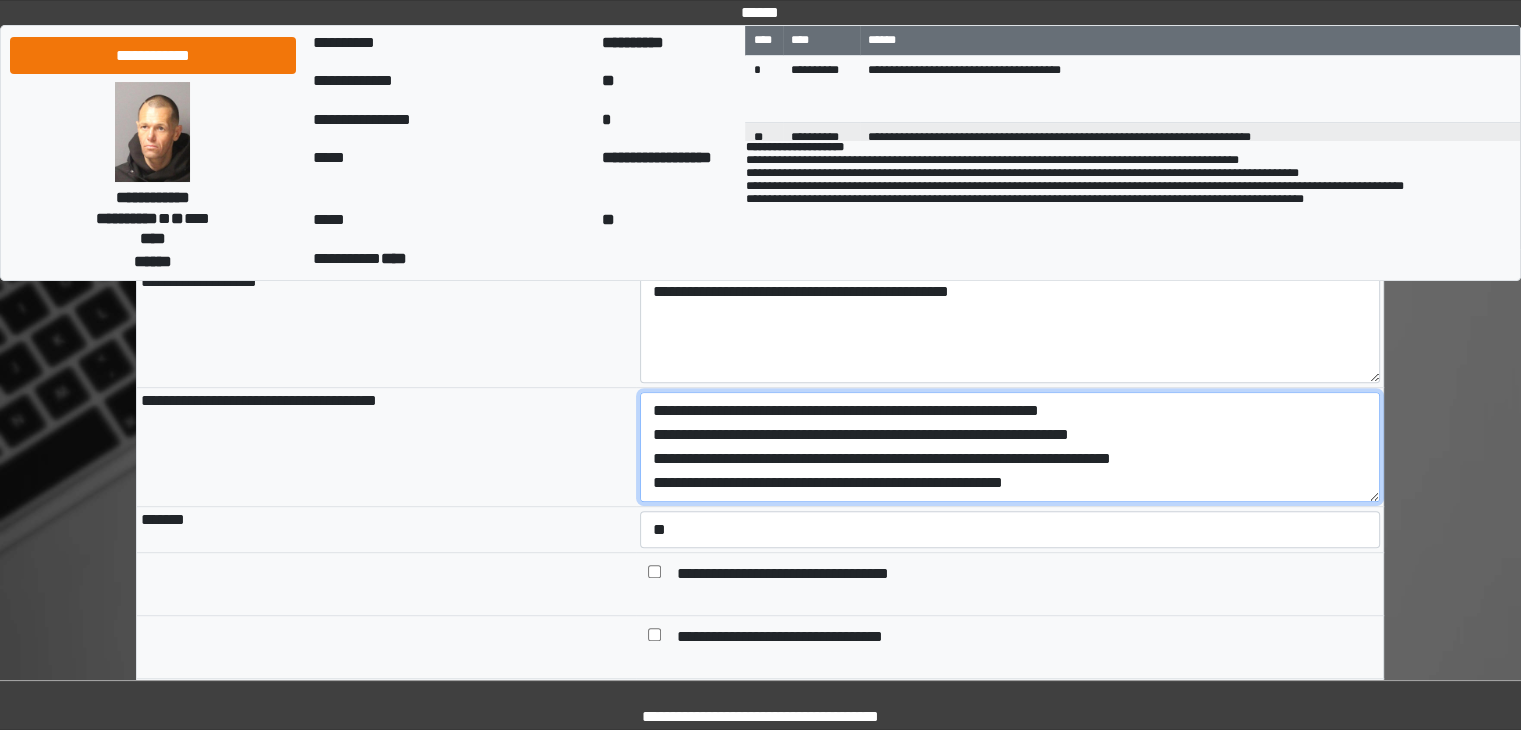drag, startPoint x: 1060, startPoint y: 477, endPoint x: 562, endPoint y: 453, distance: 498.57797 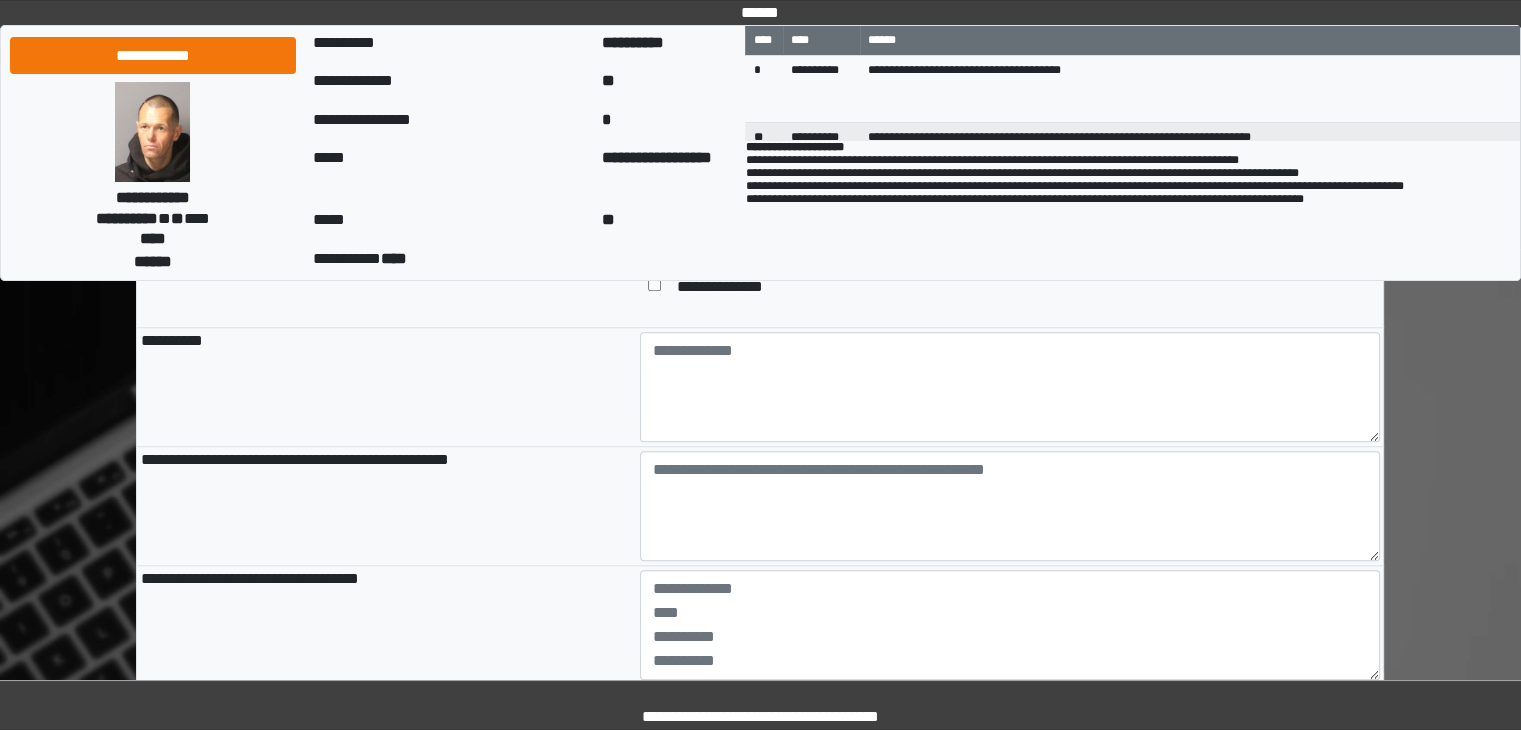 scroll, scrollTop: 1600, scrollLeft: 0, axis: vertical 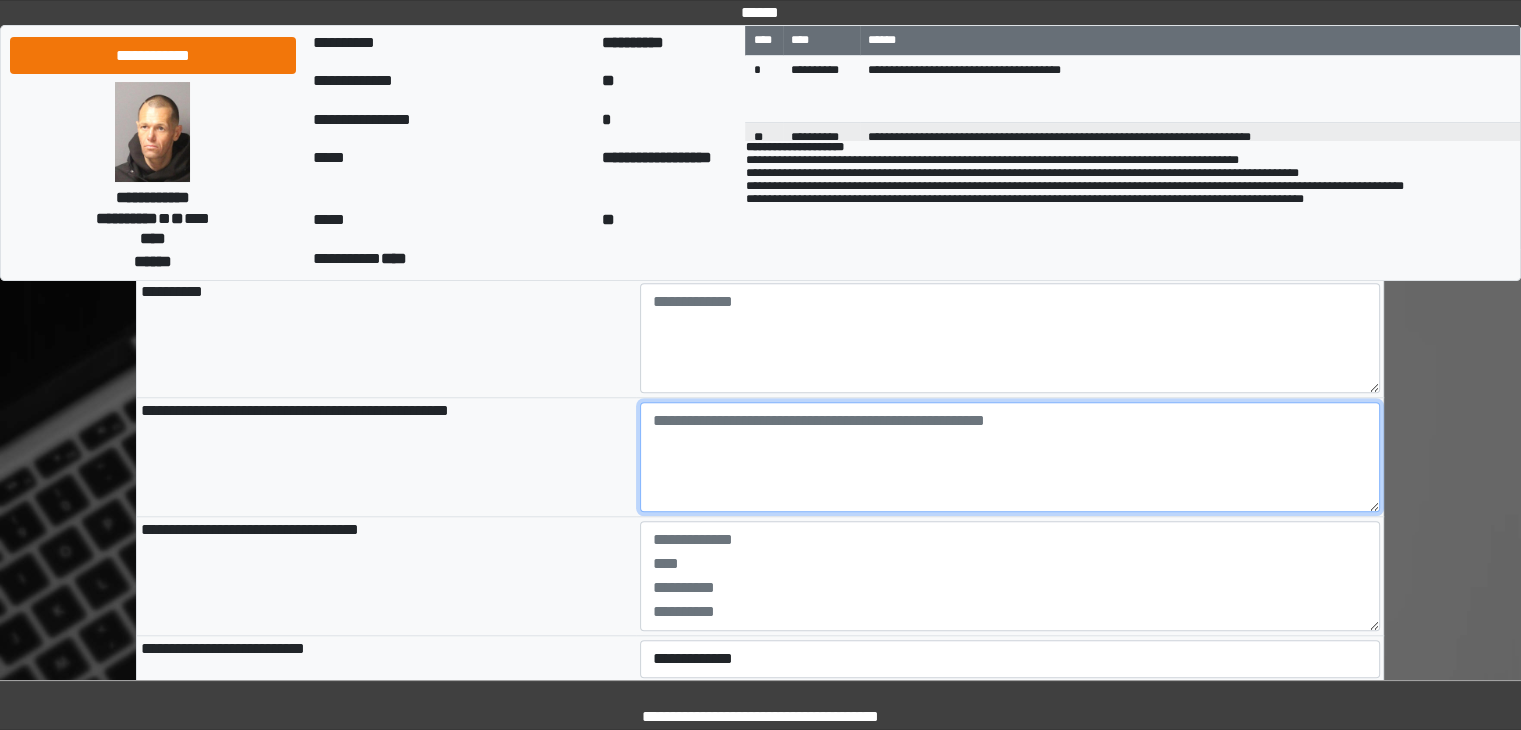 paste on "**********" 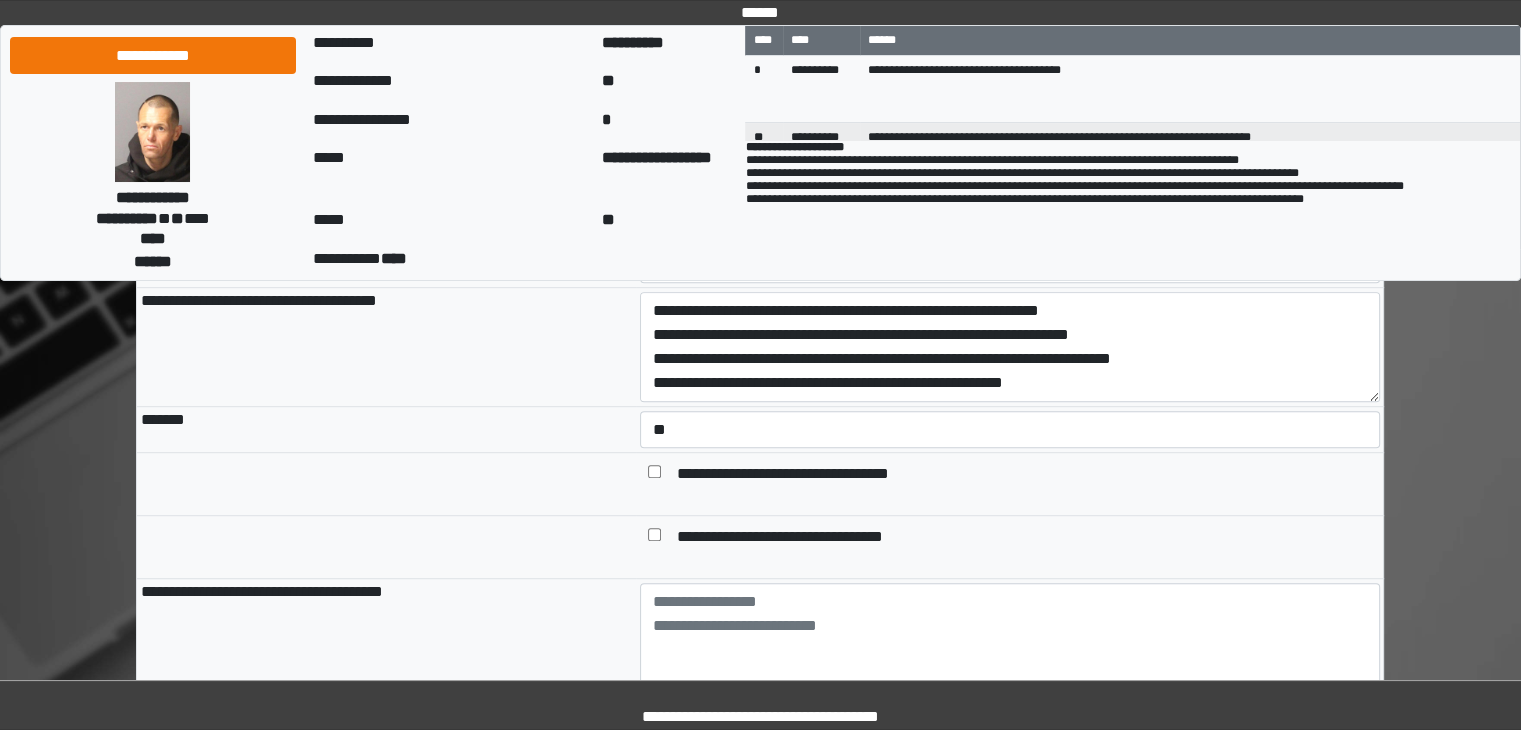 scroll, scrollTop: 900, scrollLeft: 0, axis: vertical 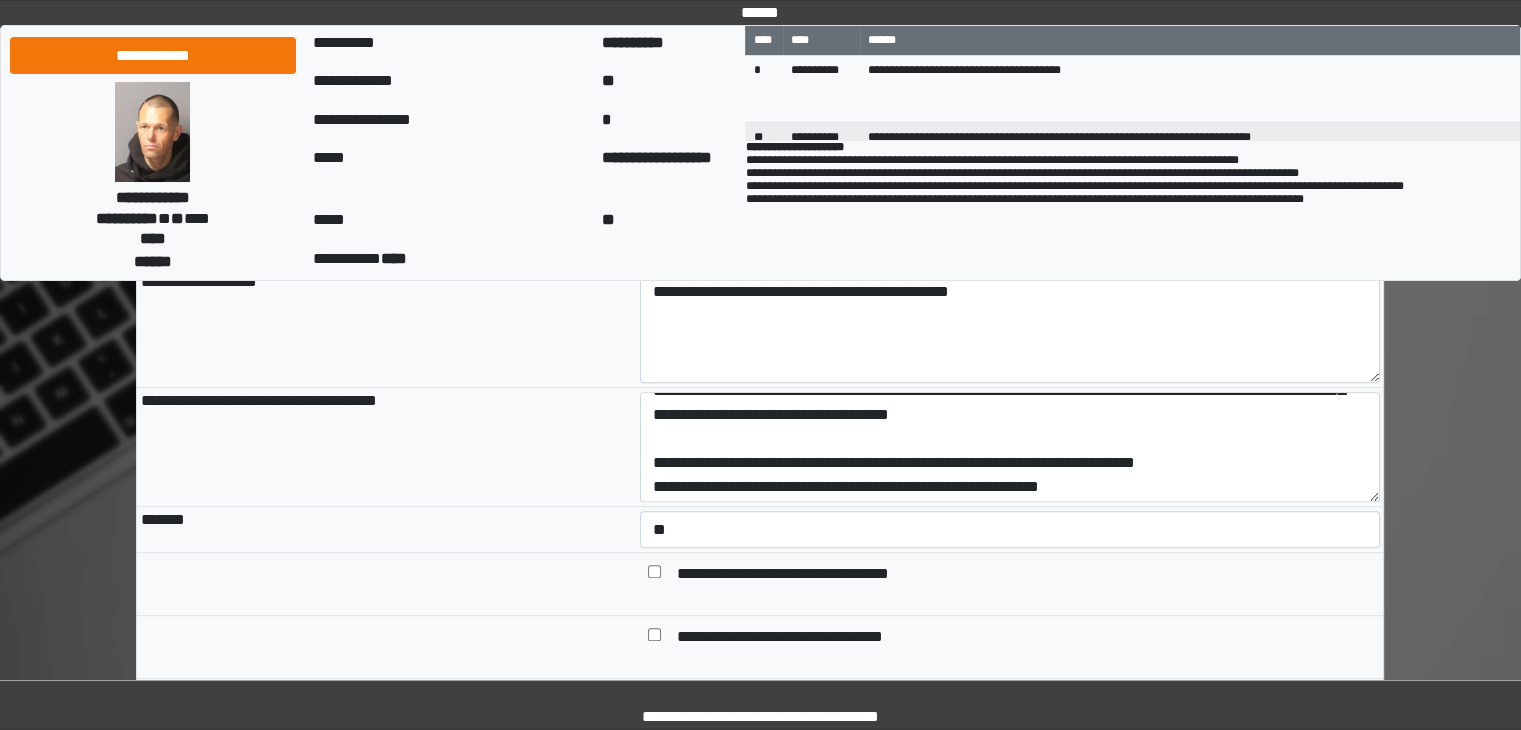 type on "**********" 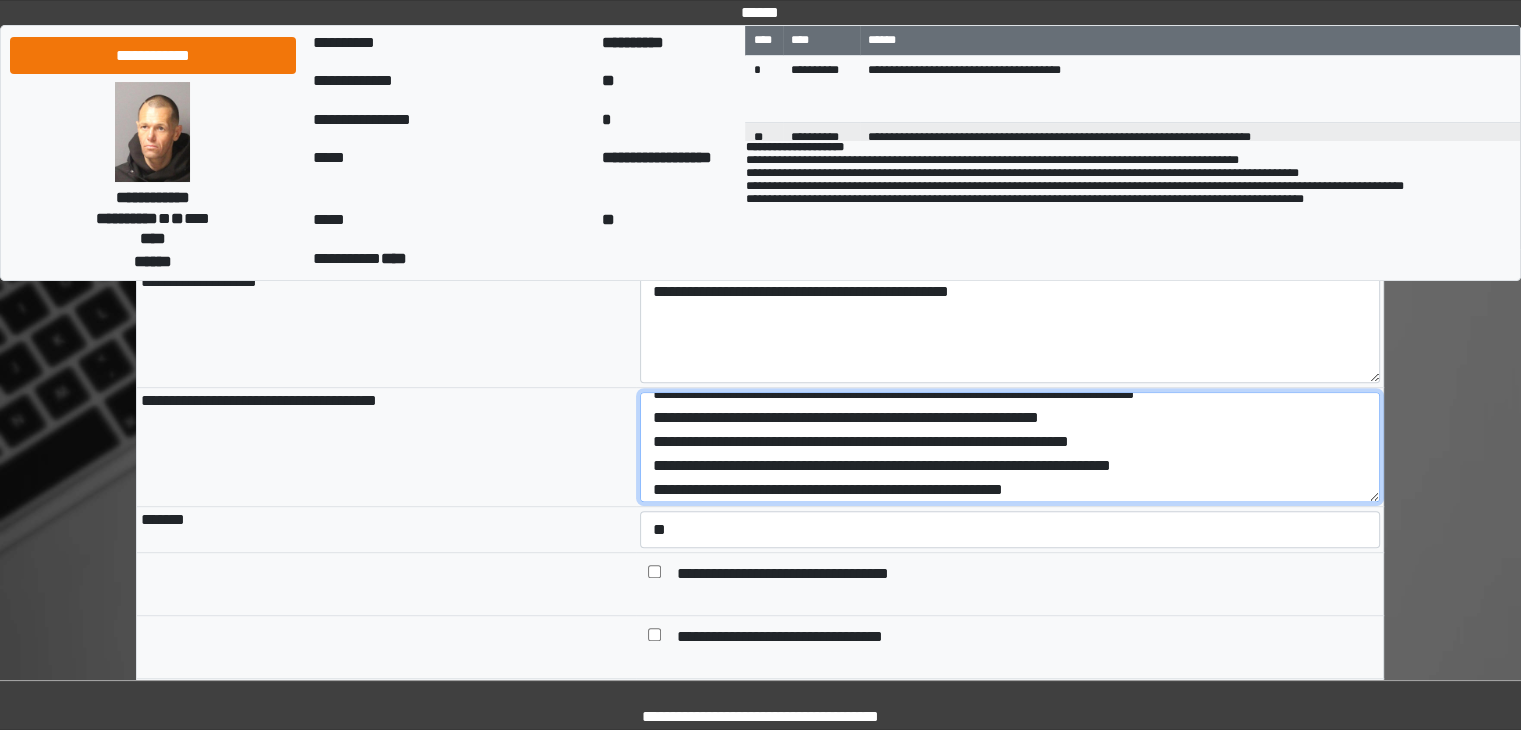 scroll, scrollTop: 144, scrollLeft: 0, axis: vertical 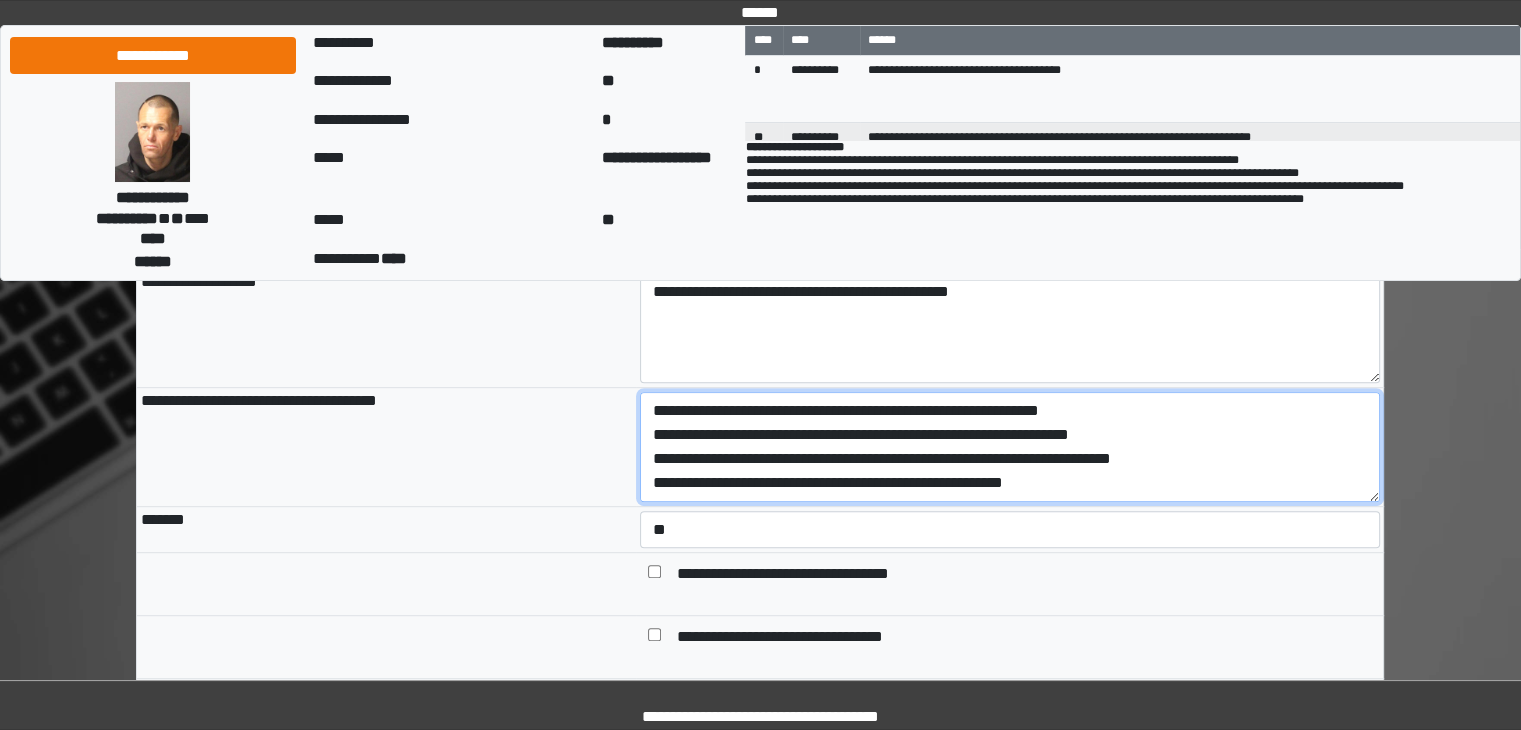 drag, startPoint x: 653, startPoint y: 470, endPoint x: 865, endPoint y: 523, distance: 218.5246 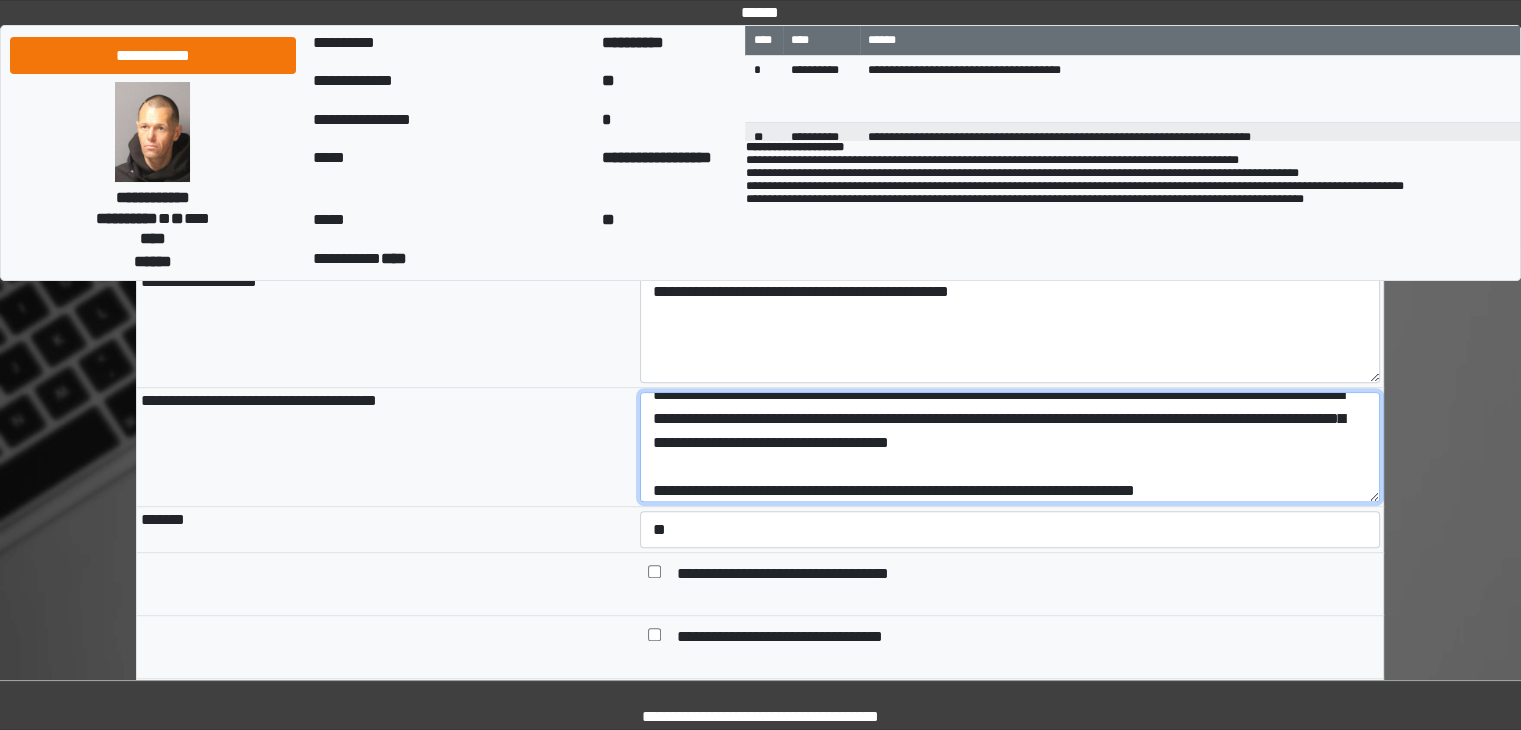 scroll, scrollTop: 0, scrollLeft: 0, axis: both 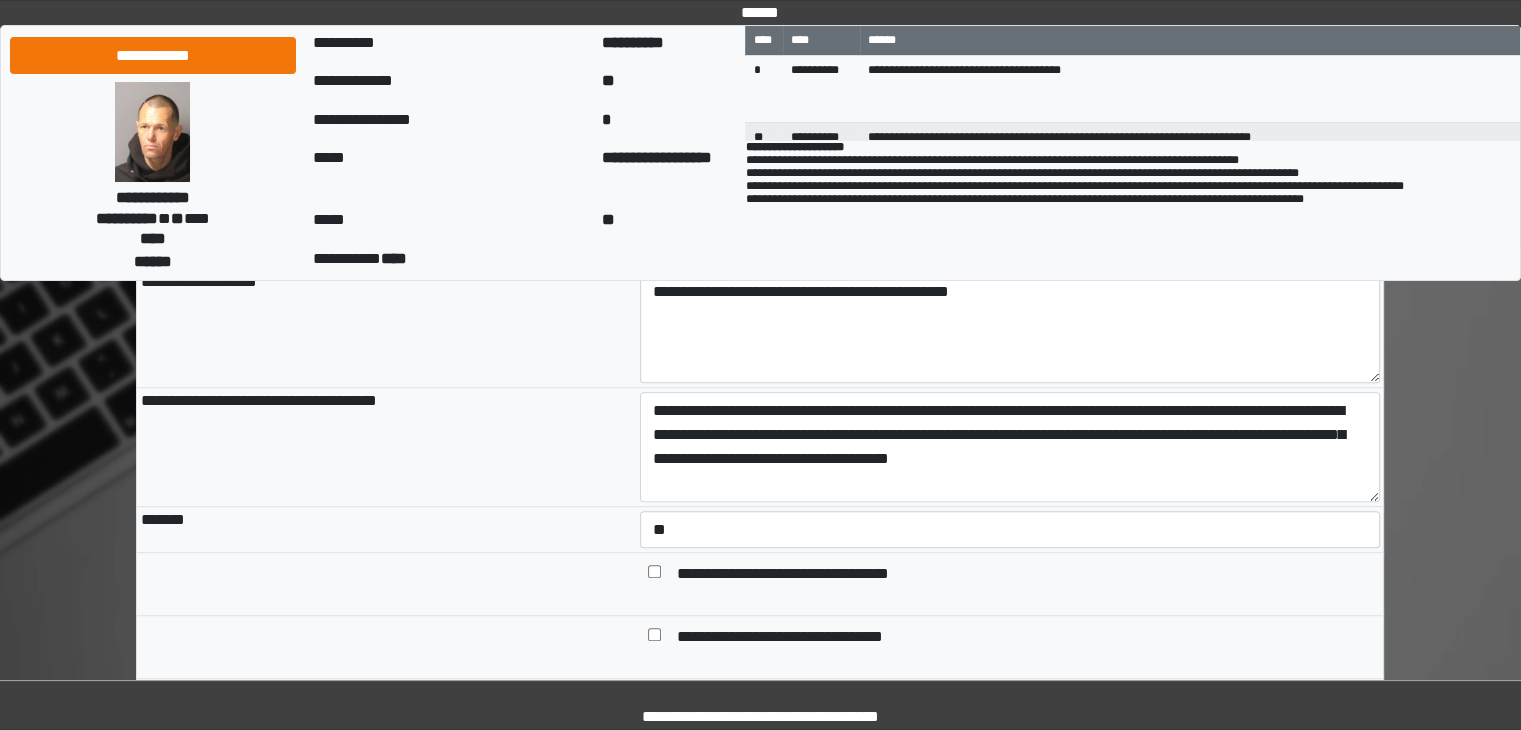 click on "**********" at bounding box center [386, 447] 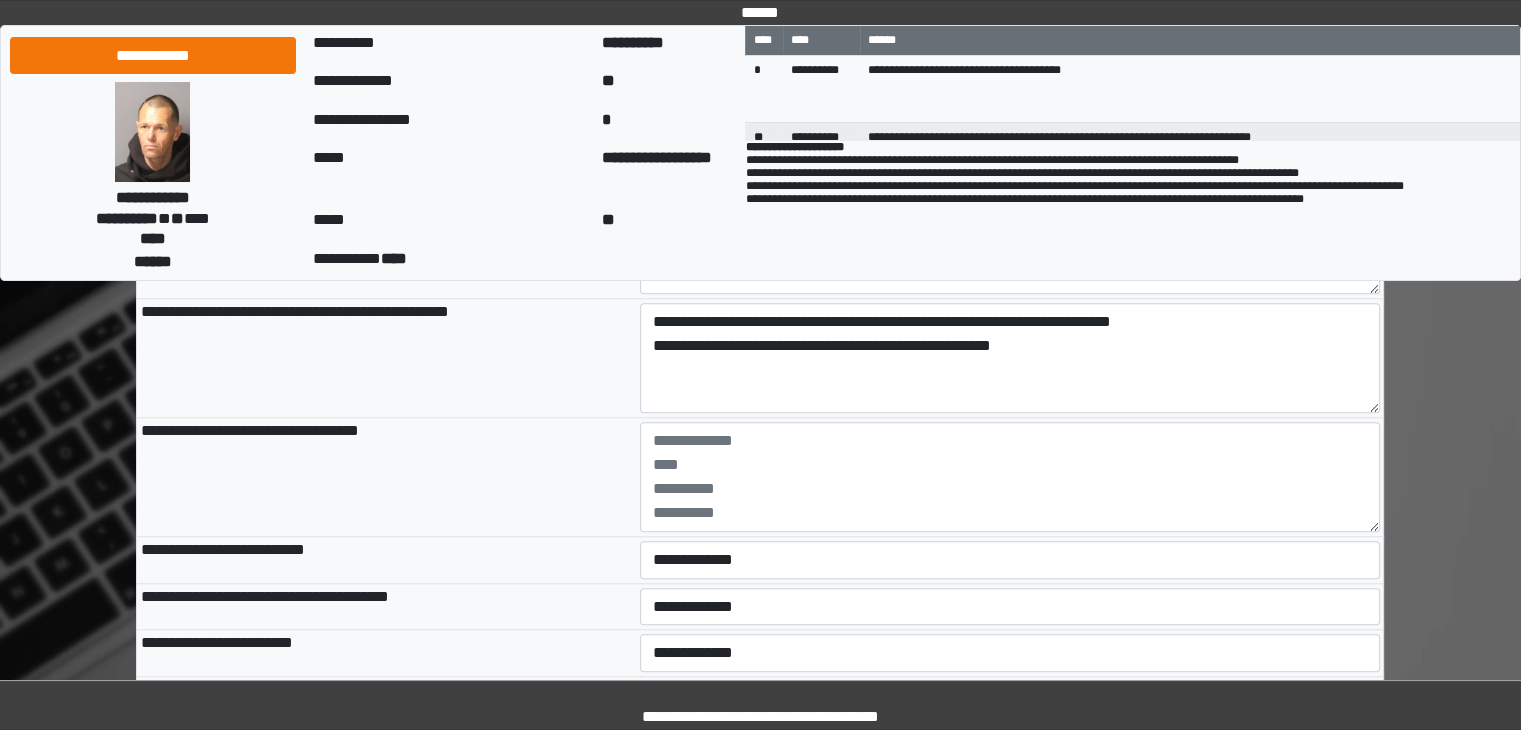 scroll, scrollTop: 1700, scrollLeft: 0, axis: vertical 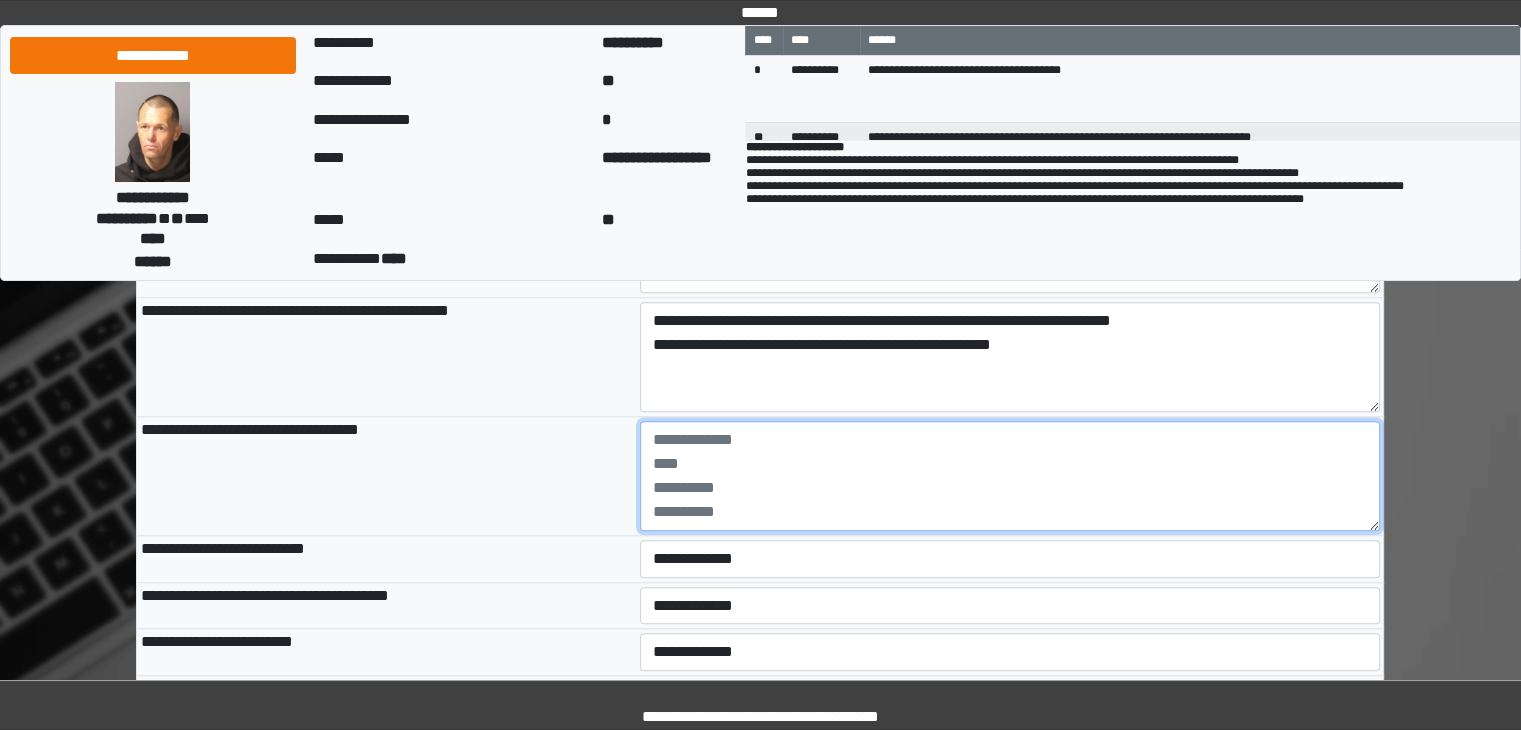 paste on "**********" 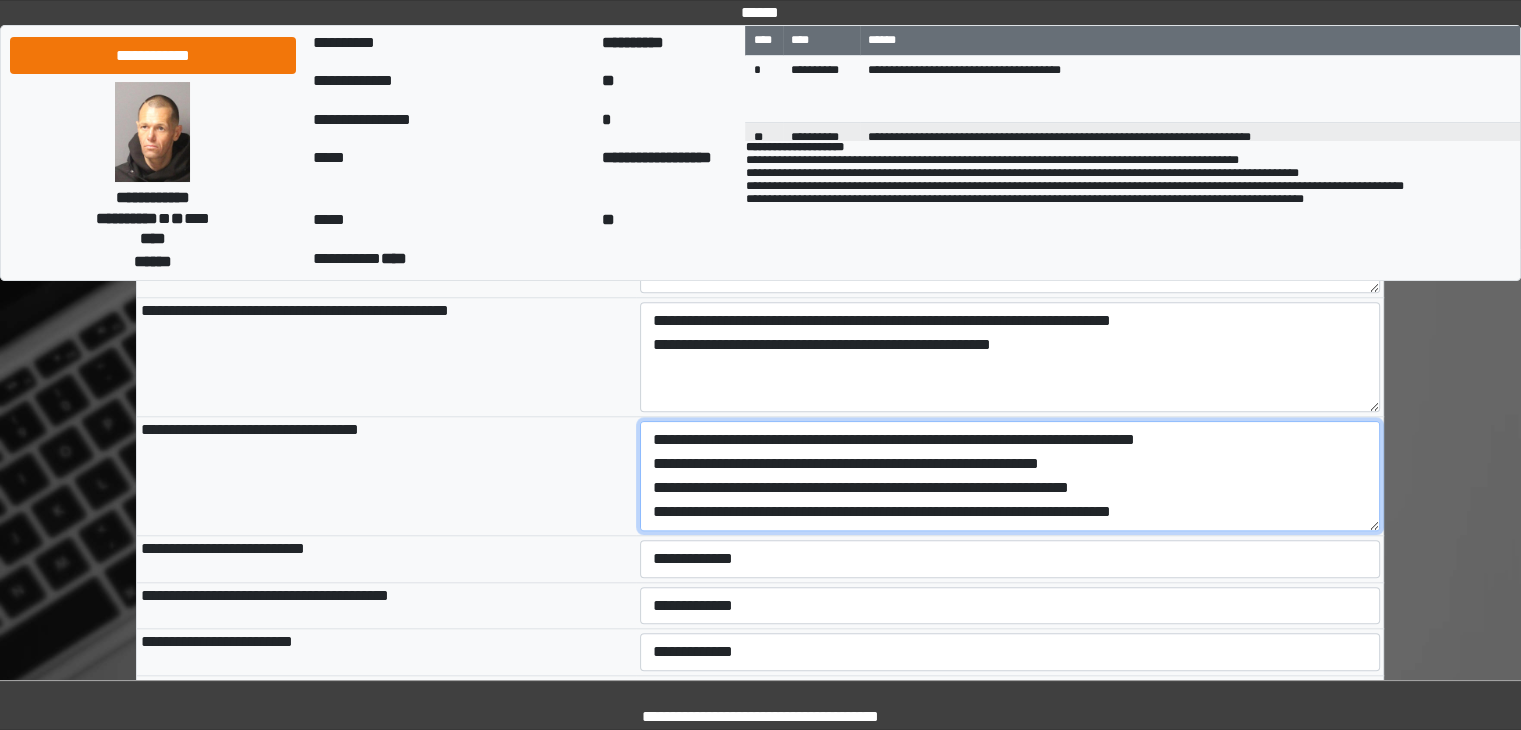scroll, scrollTop: 40, scrollLeft: 0, axis: vertical 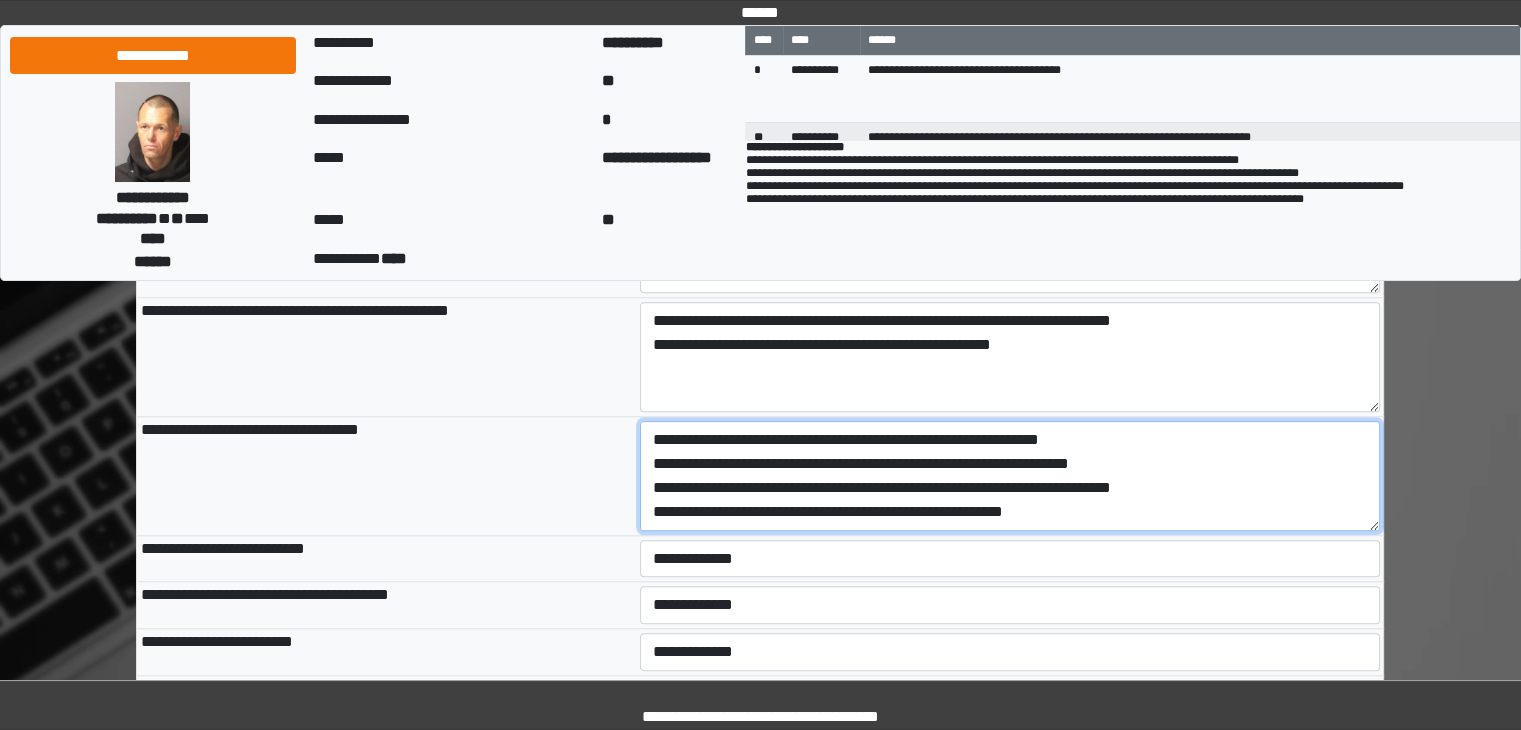 type on "**********" 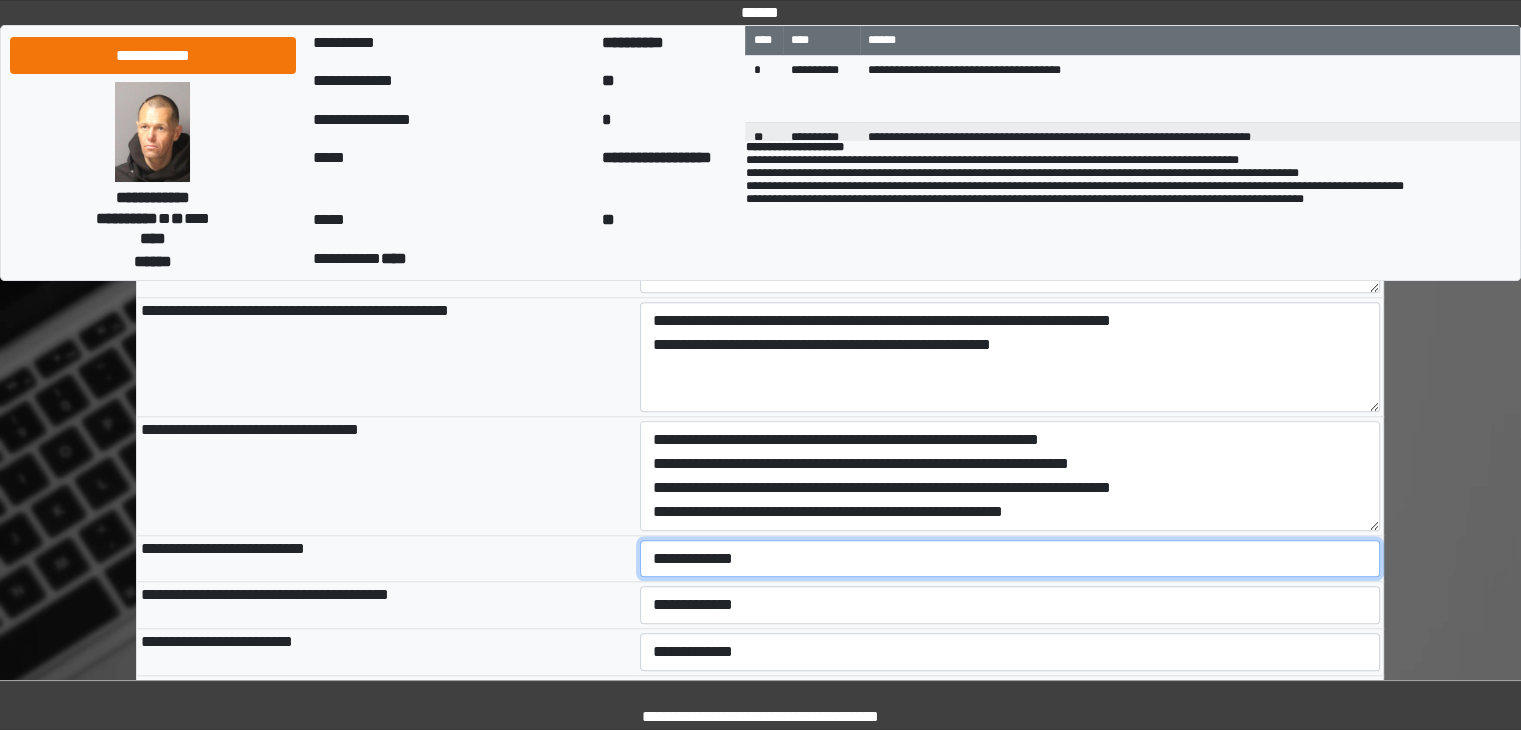 click on "**********" at bounding box center (1010, 559) 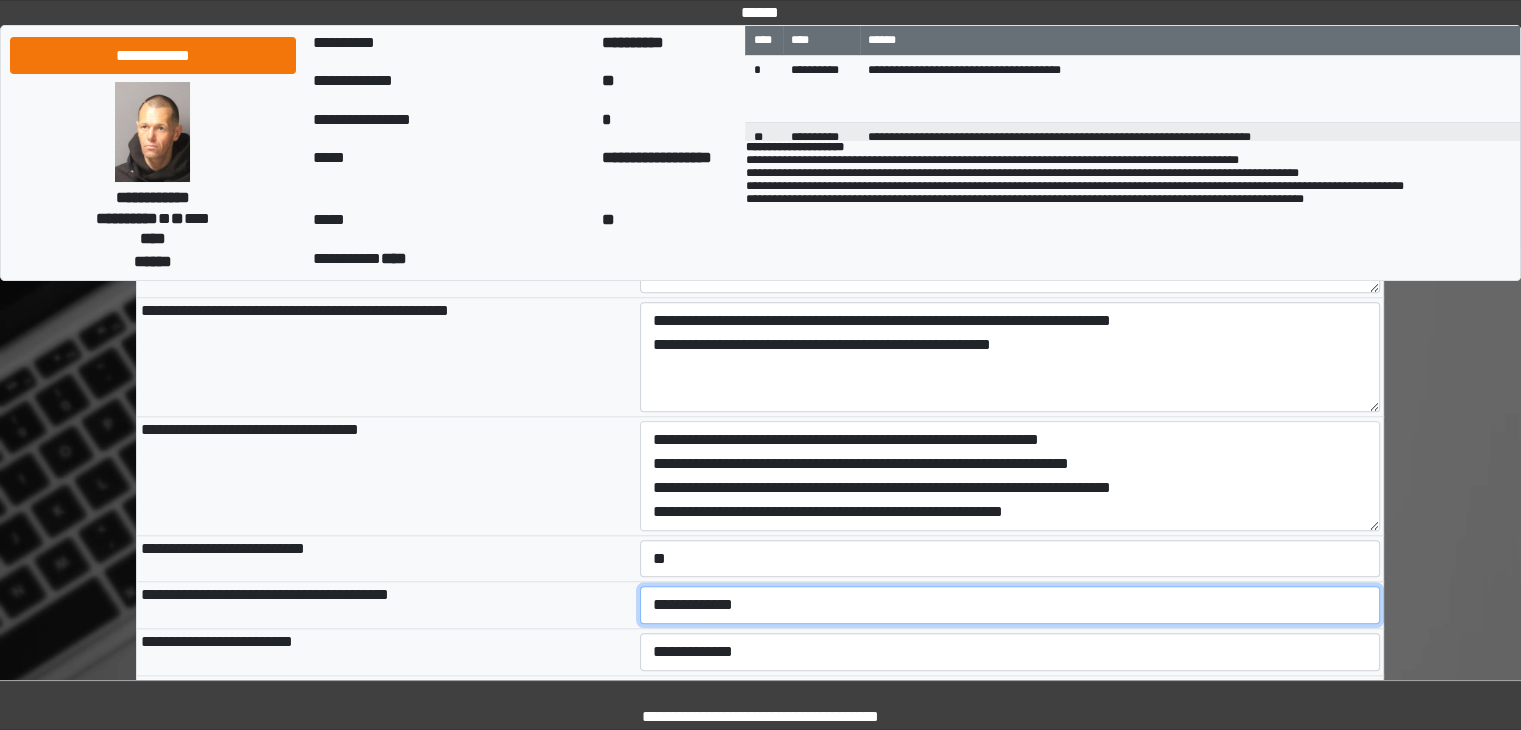 click on "**********" at bounding box center (1010, 605) 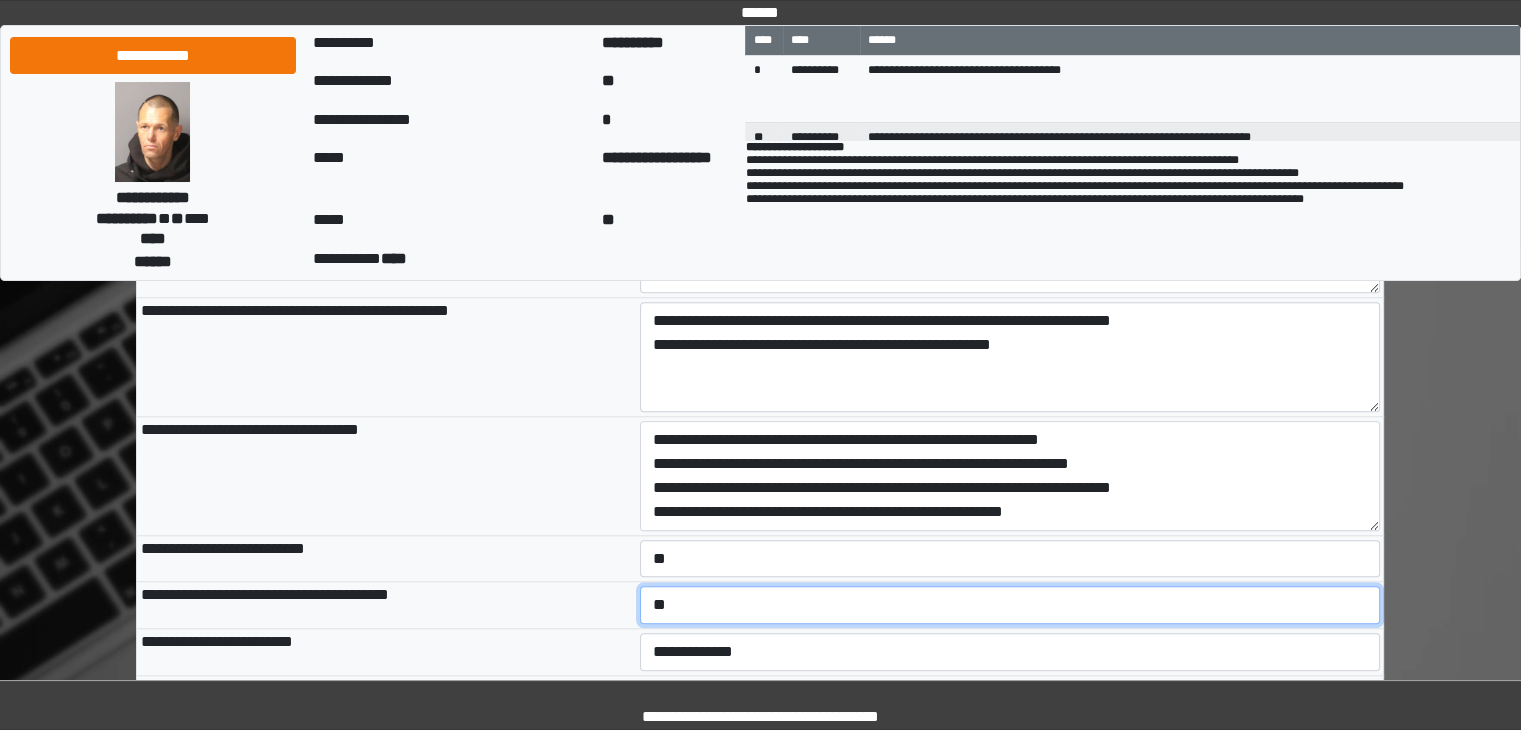click on "**********" at bounding box center (1010, 605) 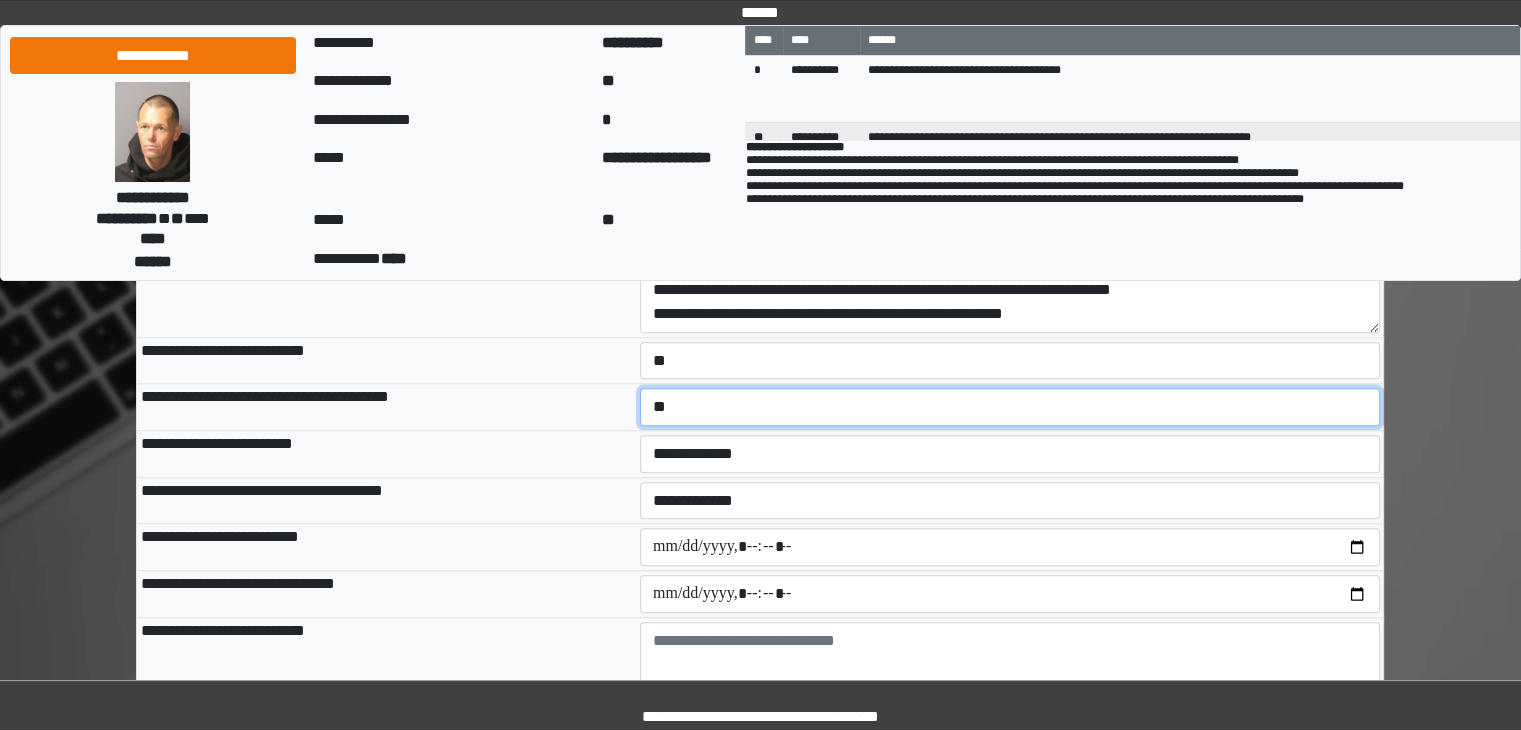 scroll, scrollTop: 1900, scrollLeft: 0, axis: vertical 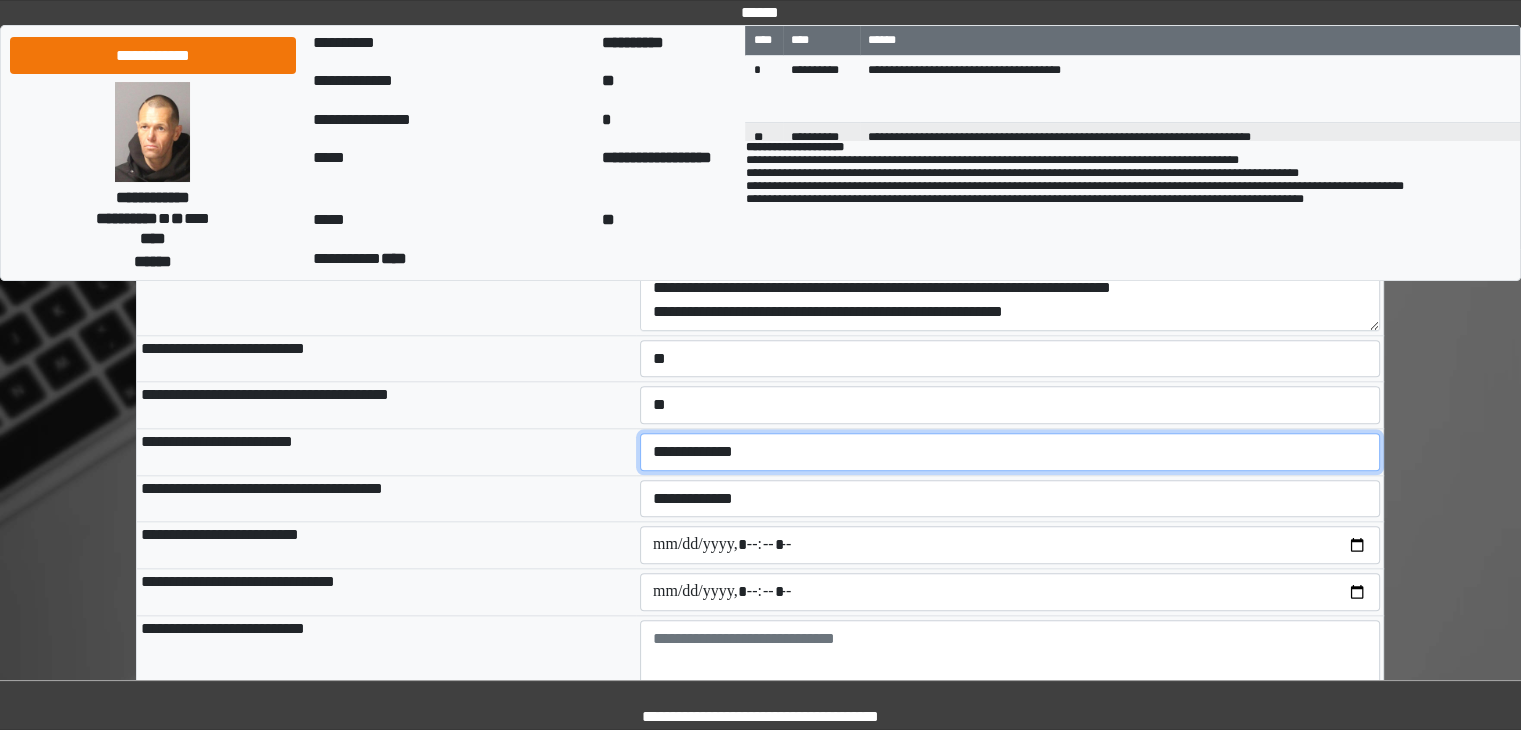 click on "**********" at bounding box center (1010, 452) 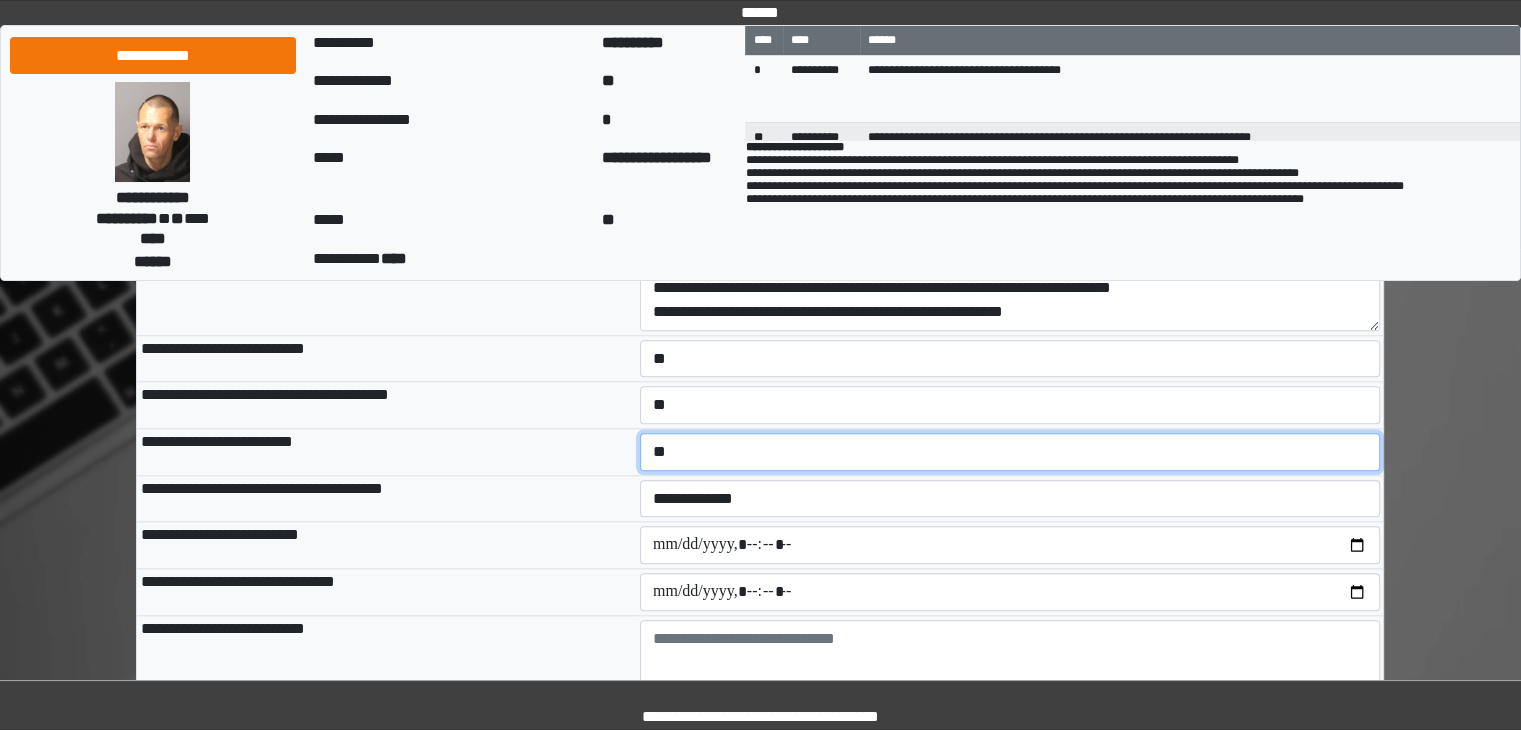 click on "**********" at bounding box center (1010, 452) 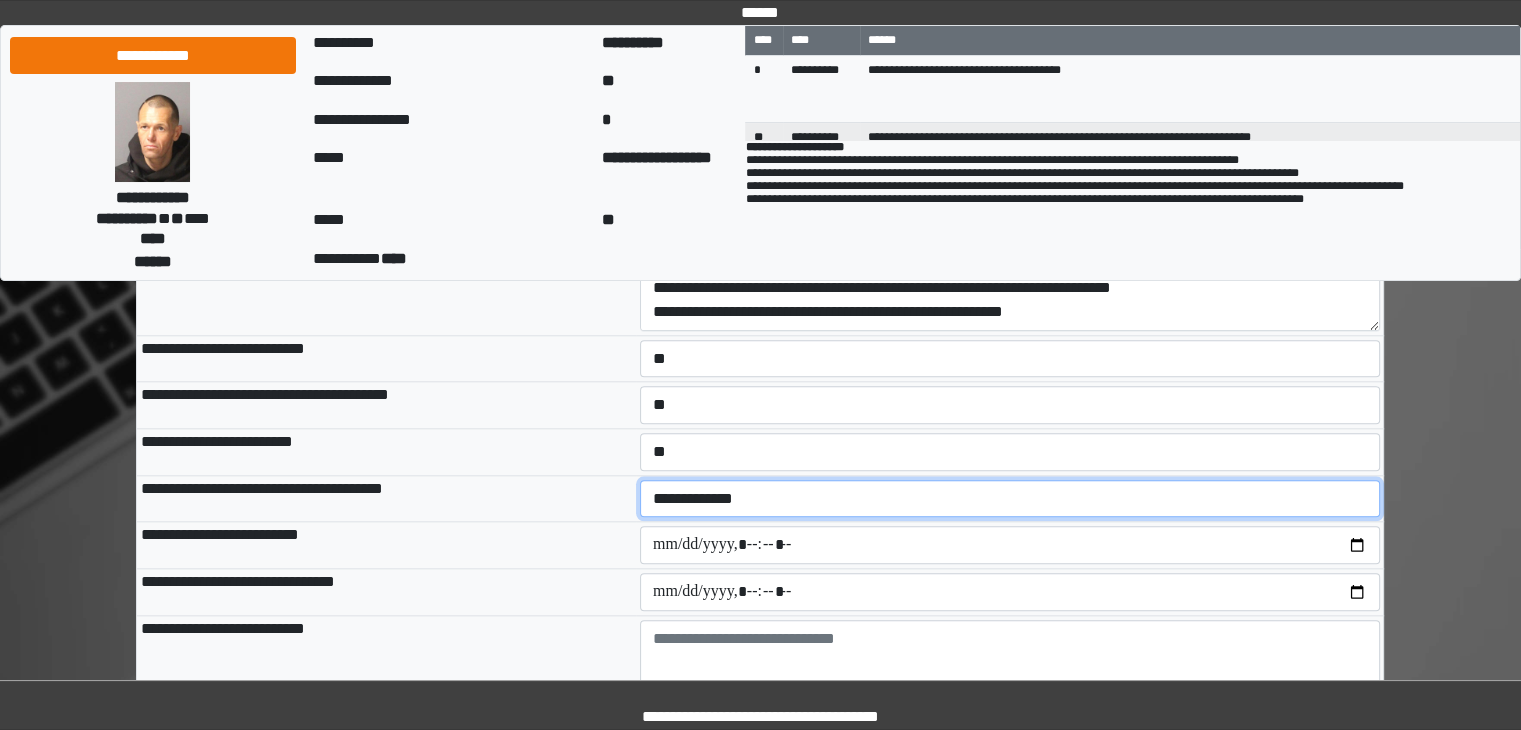 click on "**********" at bounding box center (1010, 499) 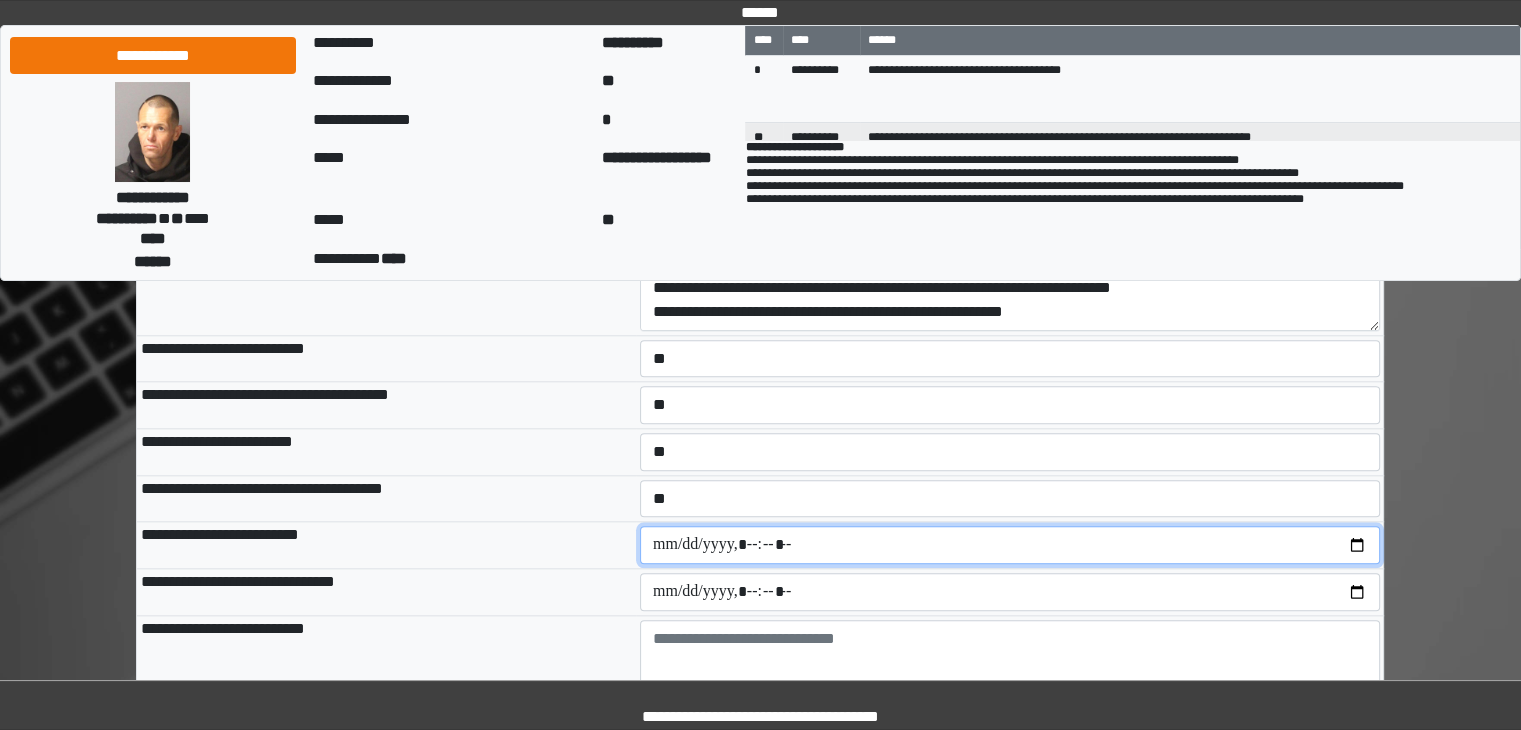 click at bounding box center (1010, 545) 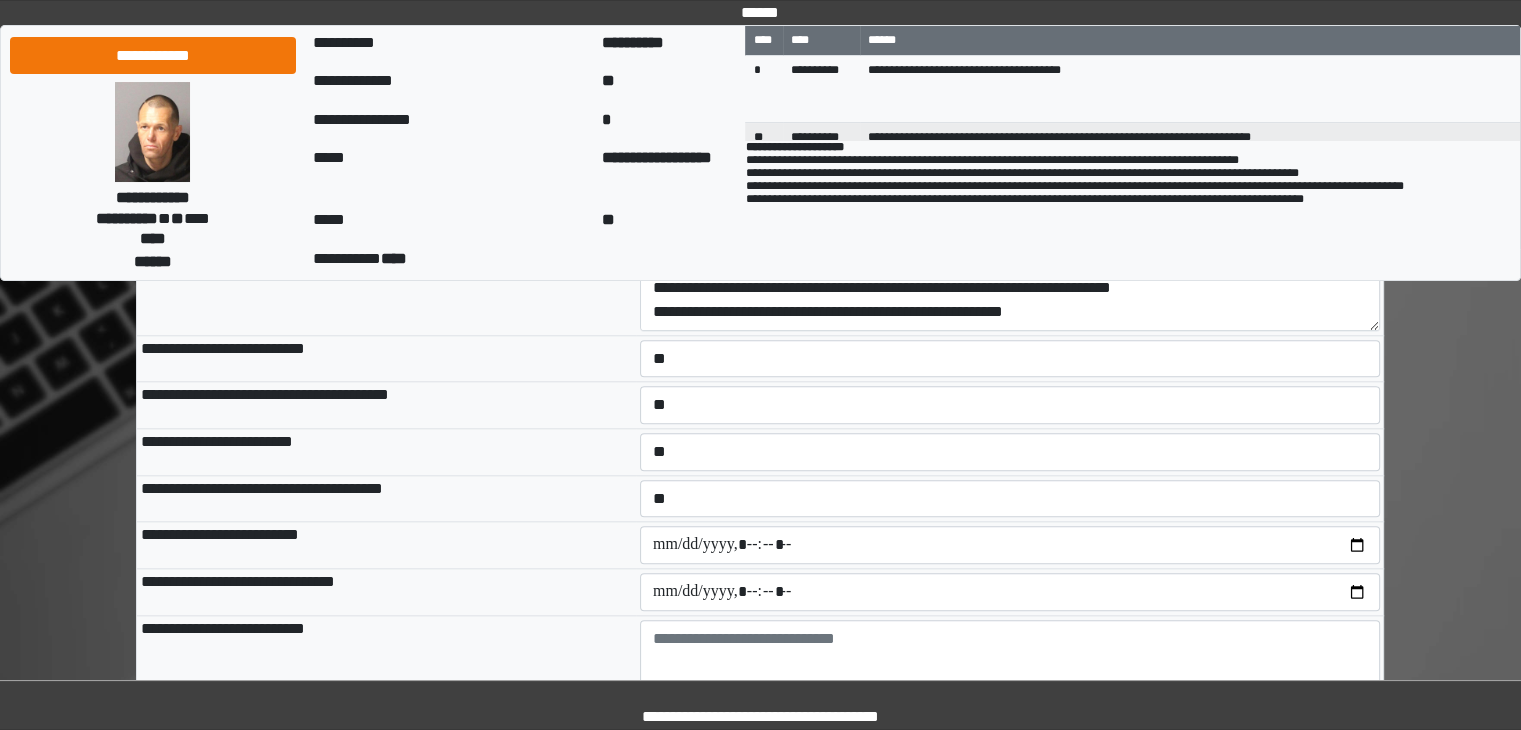 type on "**********" 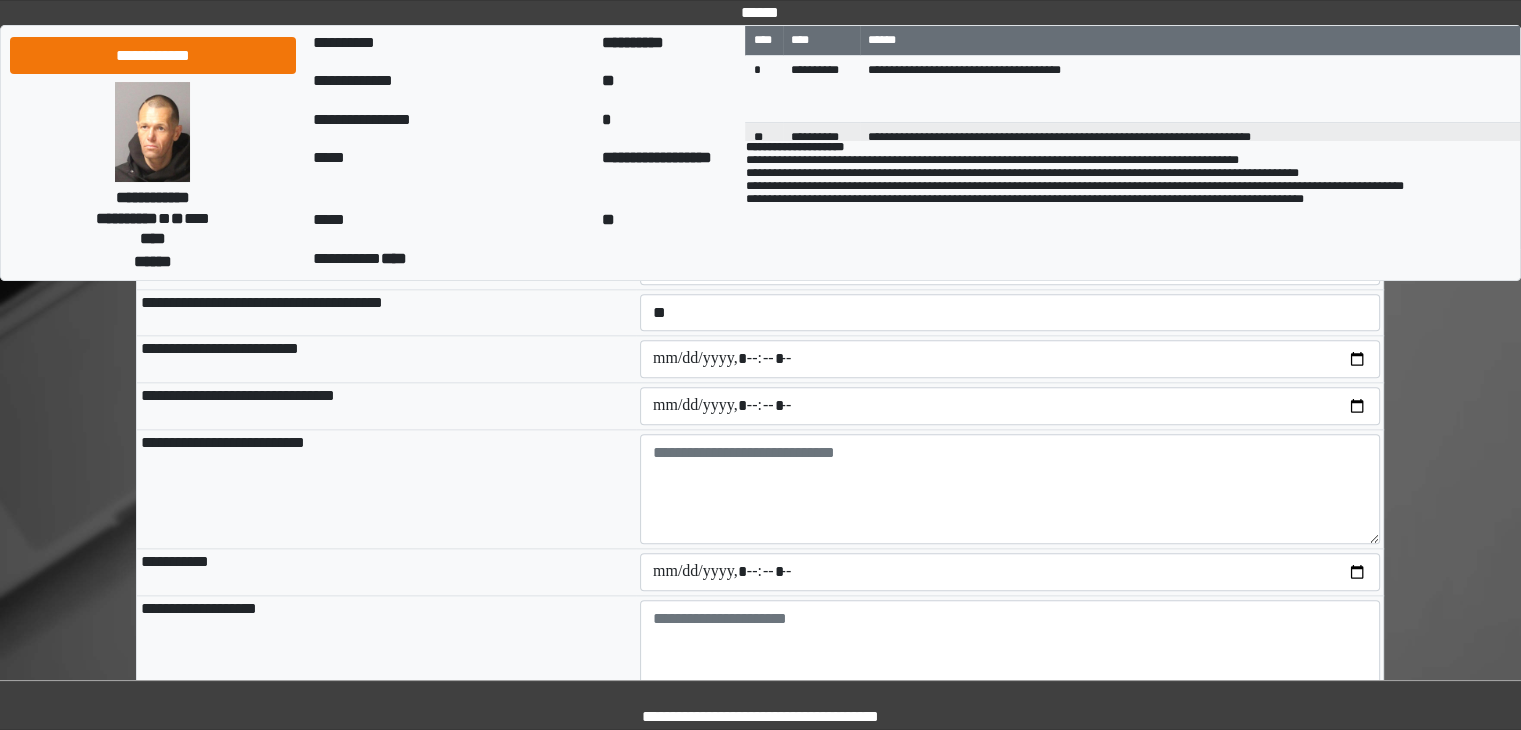 scroll, scrollTop: 2100, scrollLeft: 0, axis: vertical 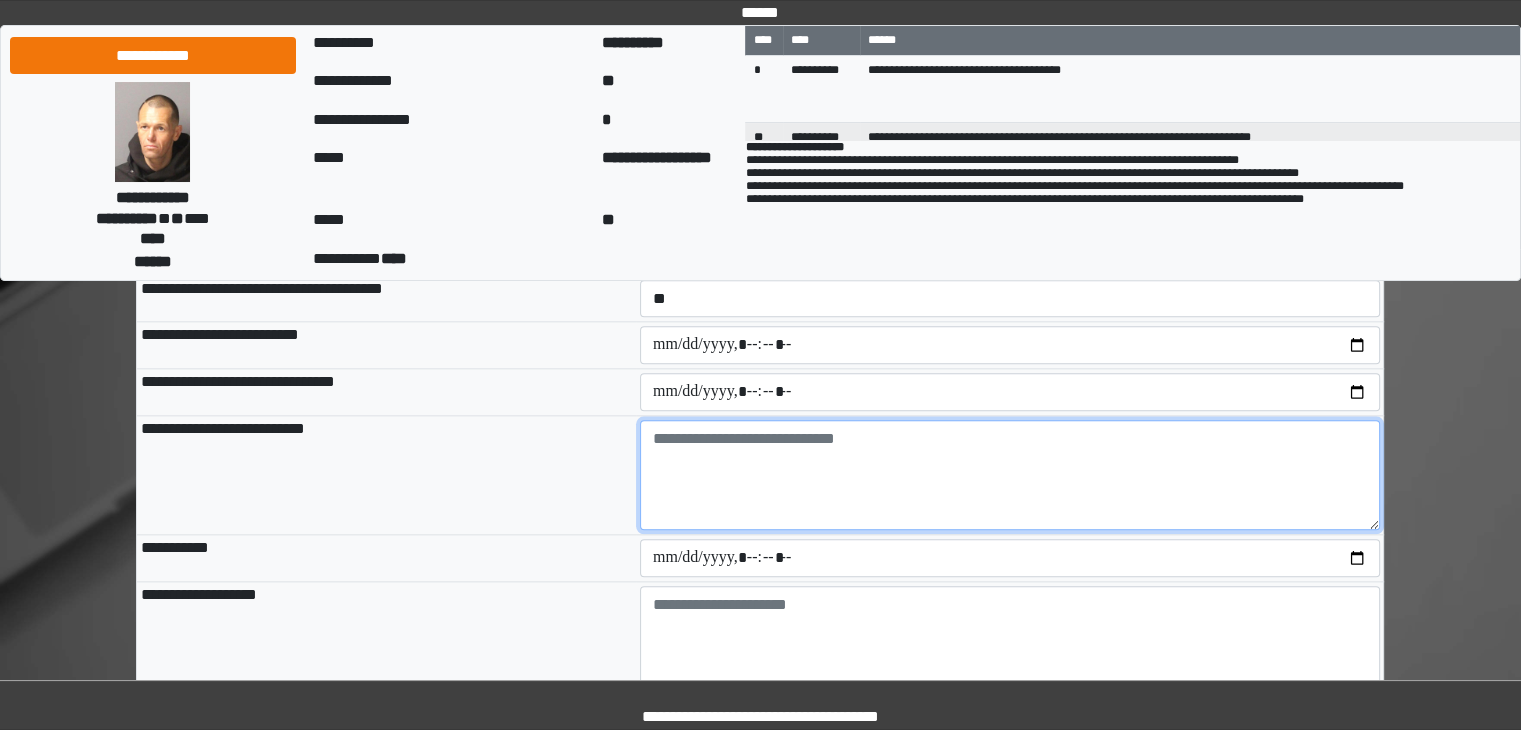 click at bounding box center [1010, 475] 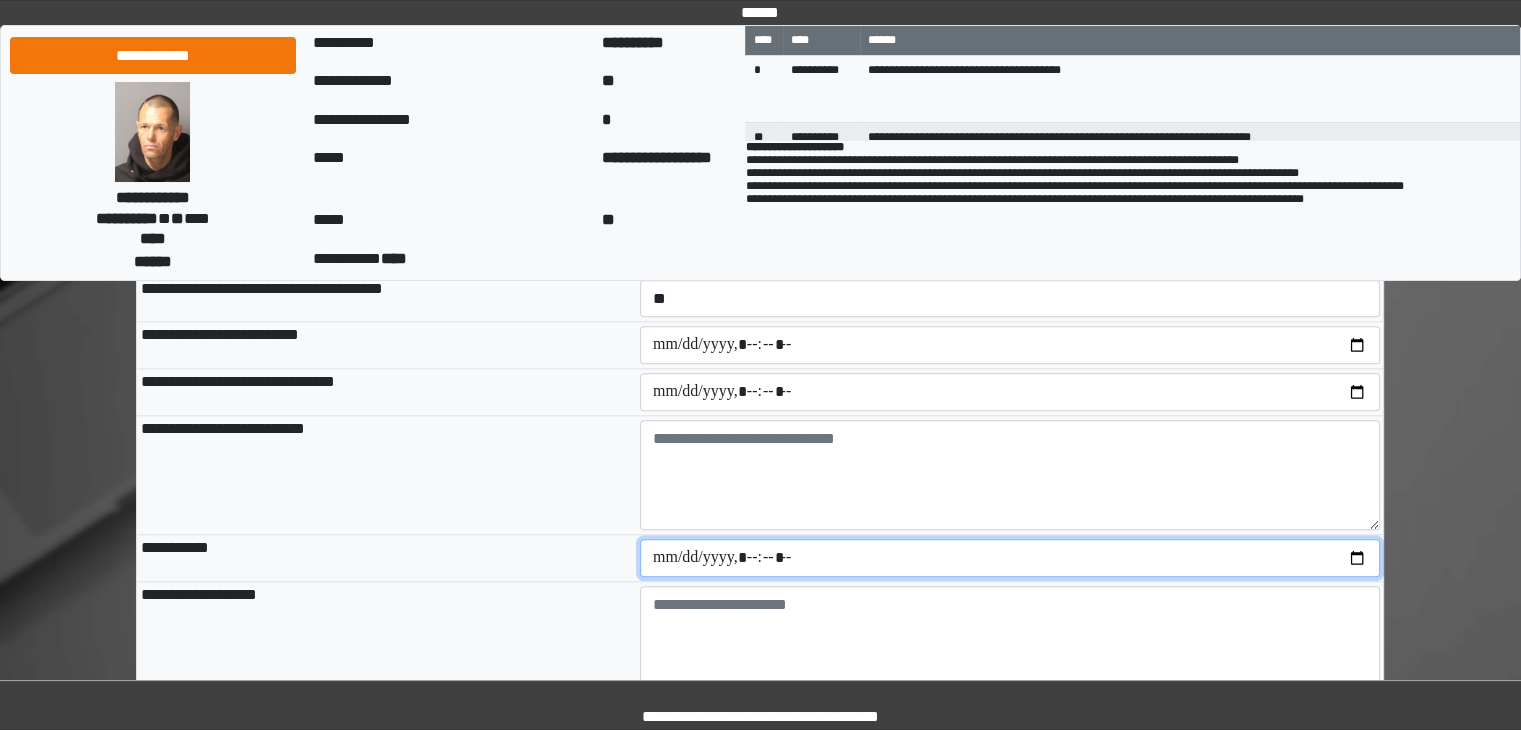 click at bounding box center (1010, 558) 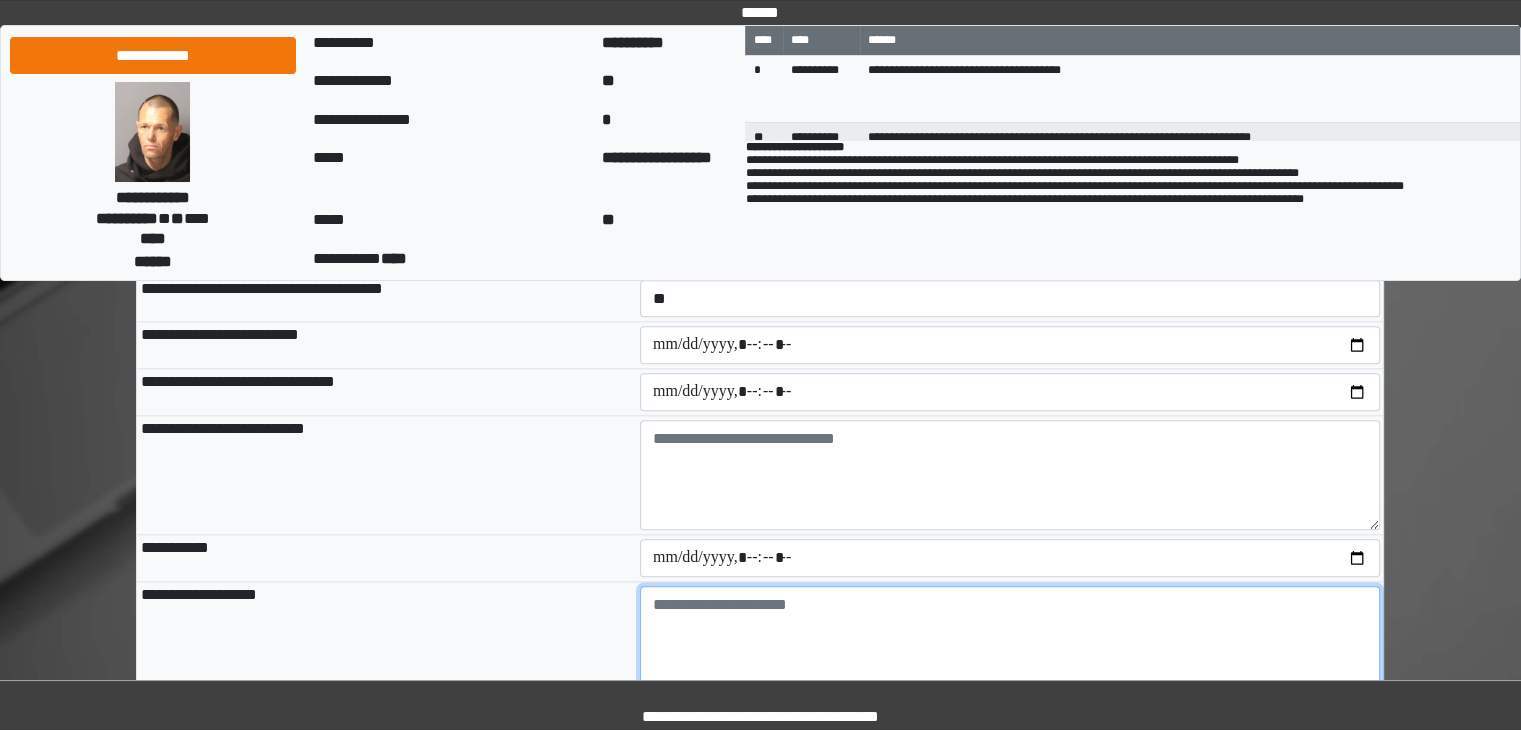 type on "**********" 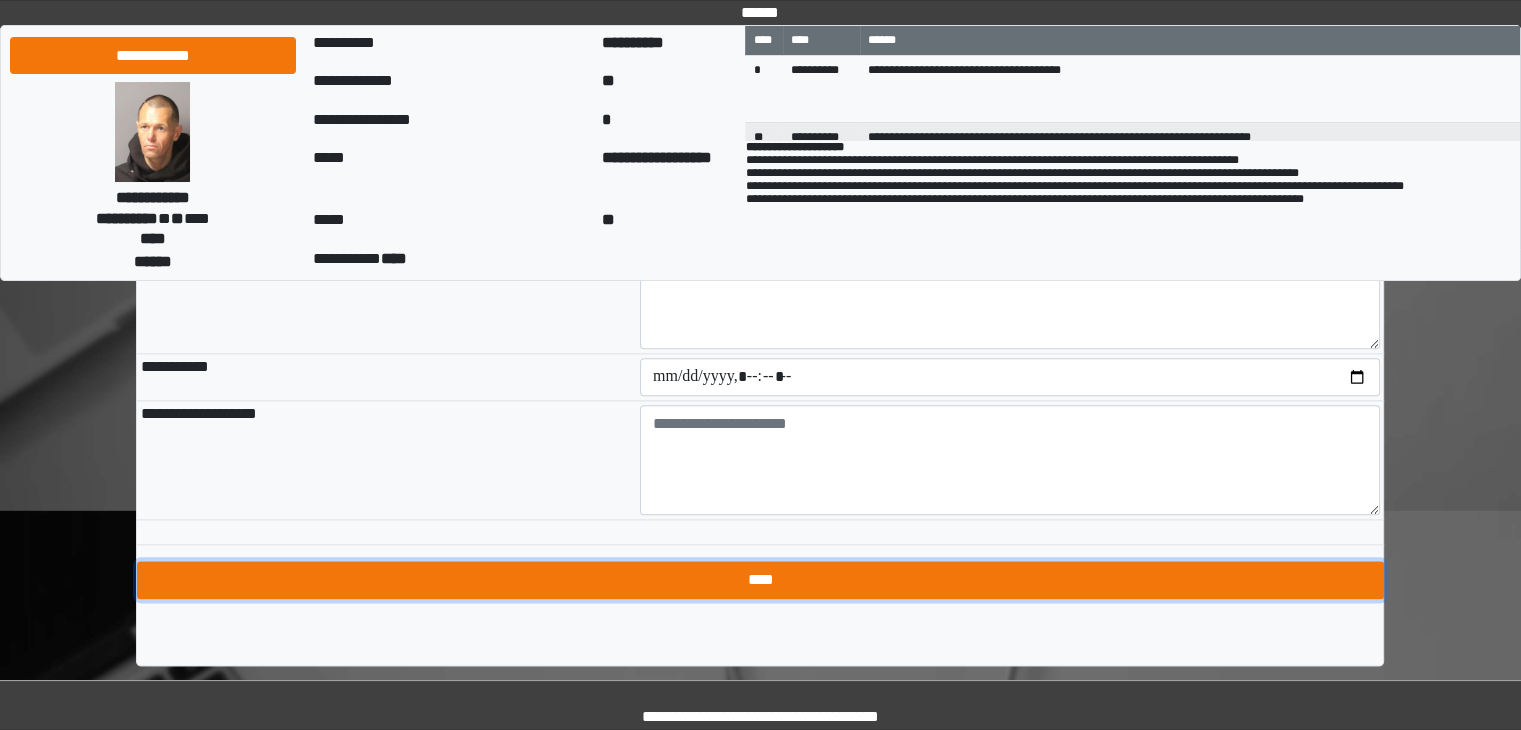 click on "****" at bounding box center [760, 580] 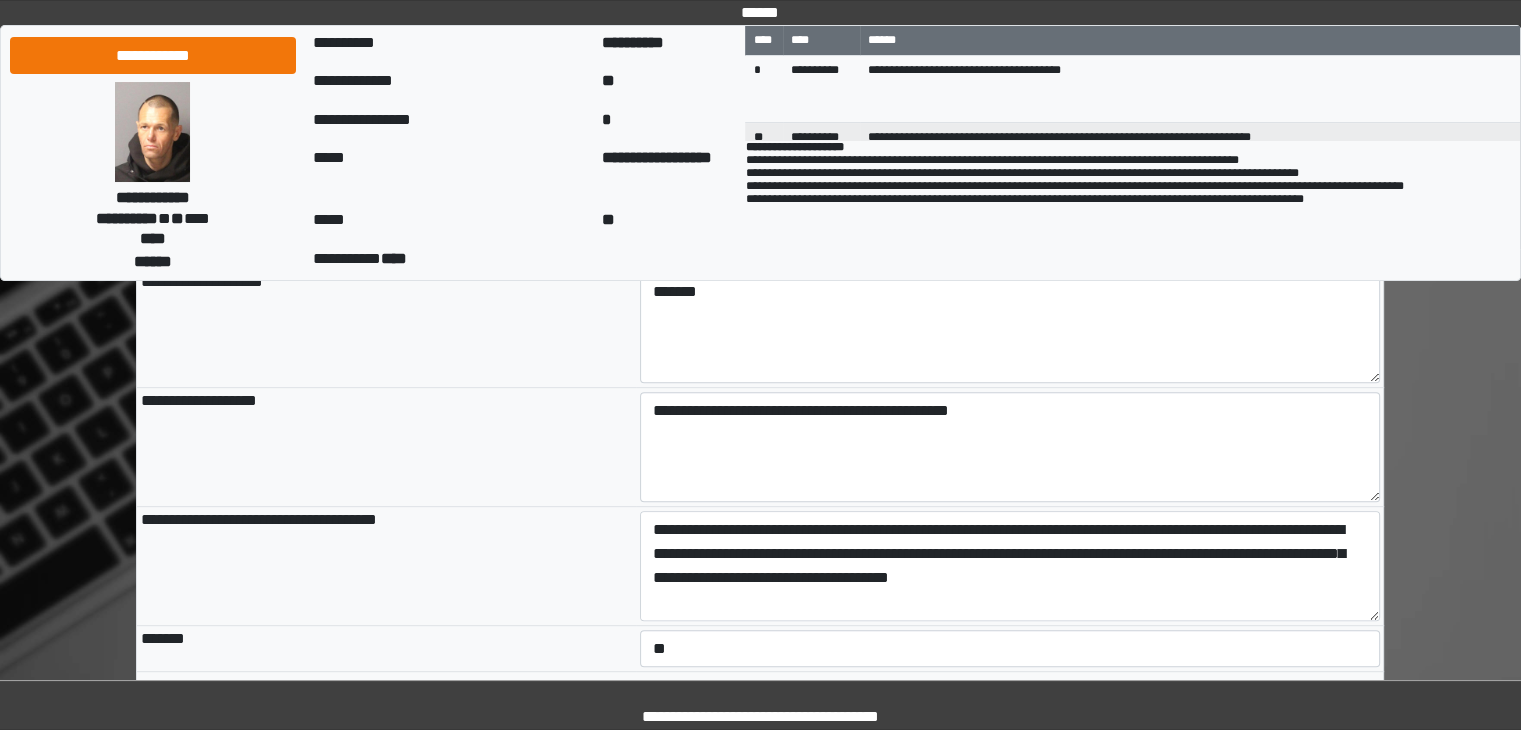 scroll, scrollTop: 601, scrollLeft: 0, axis: vertical 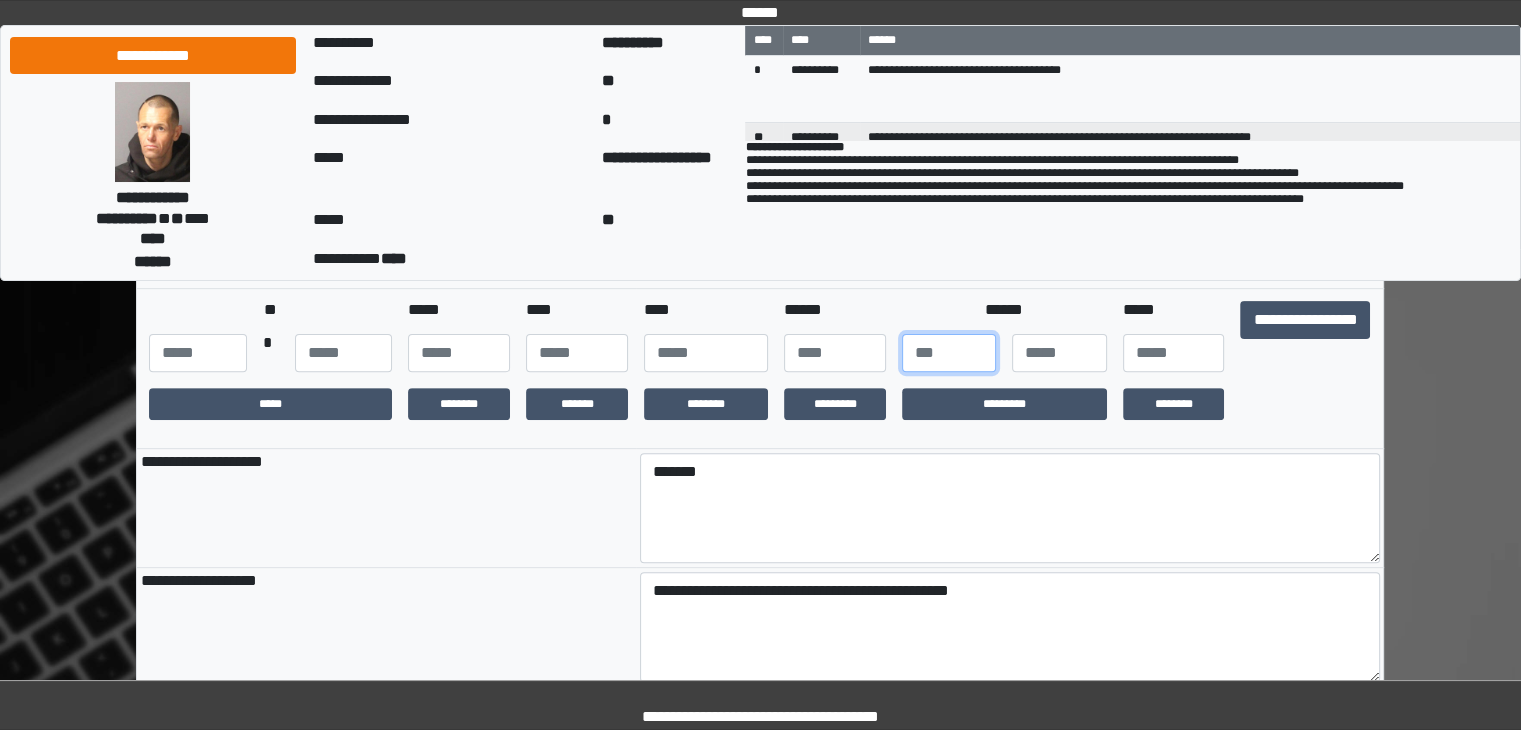 click at bounding box center (949, 353) 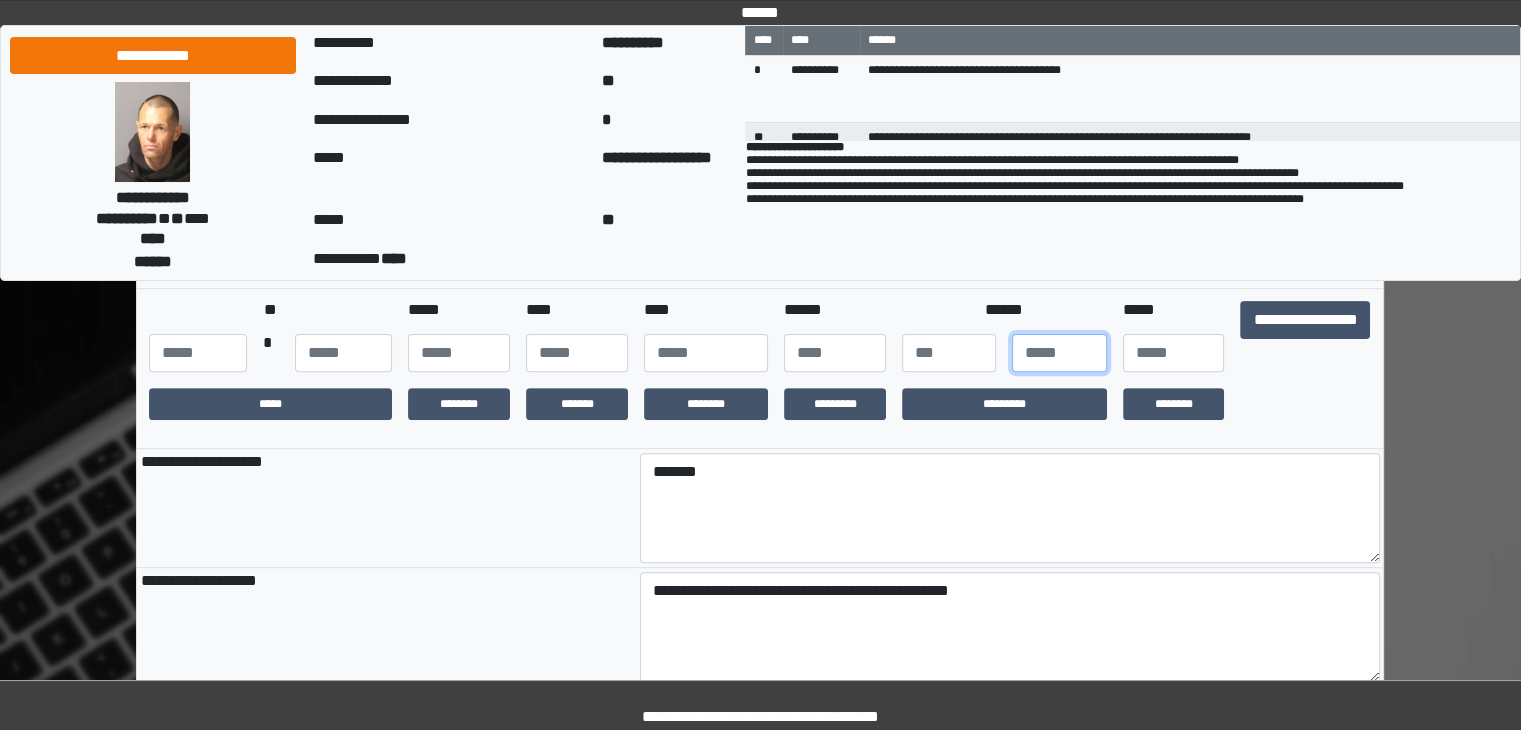 click at bounding box center [1059, 353] 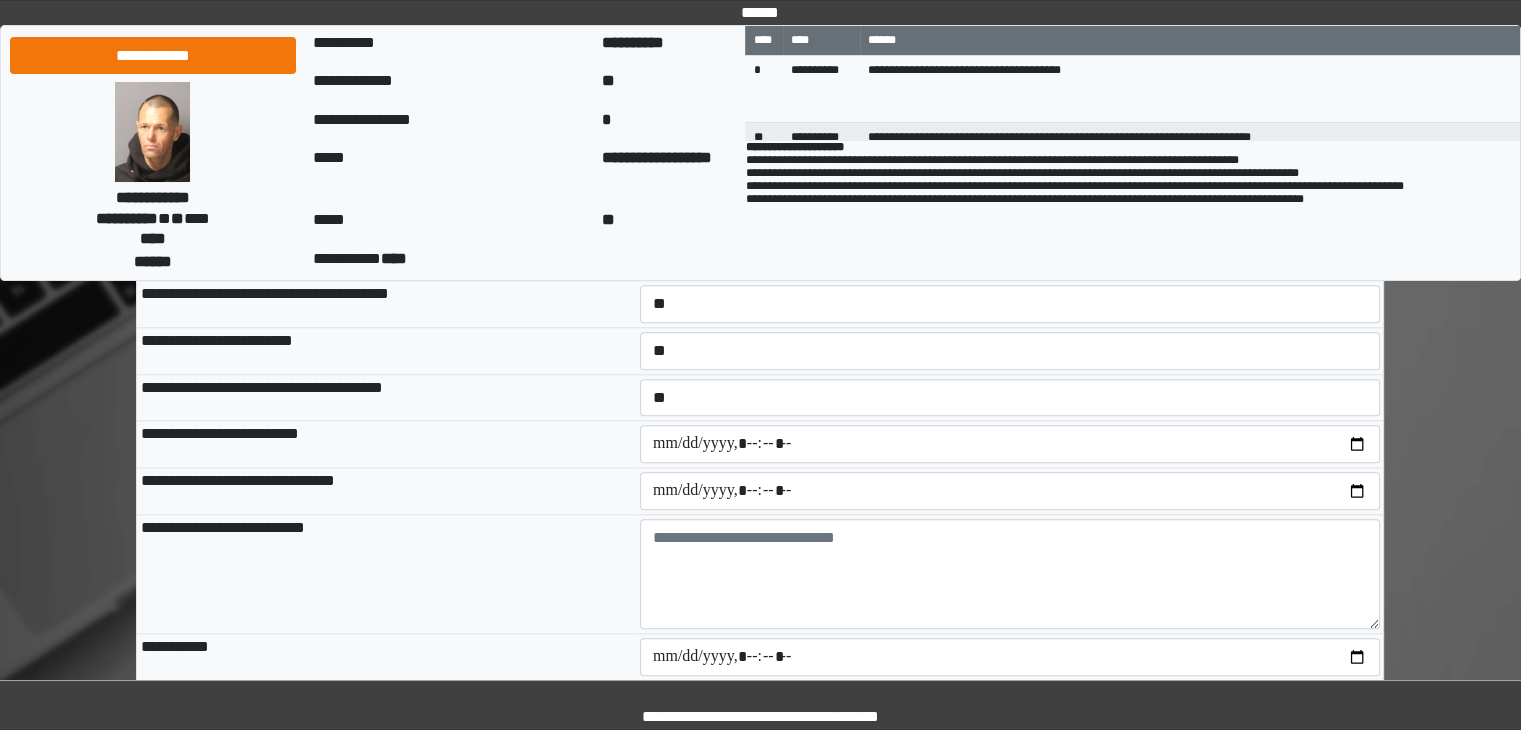 scroll, scrollTop: 2281, scrollLeft: 0, axis: vertical 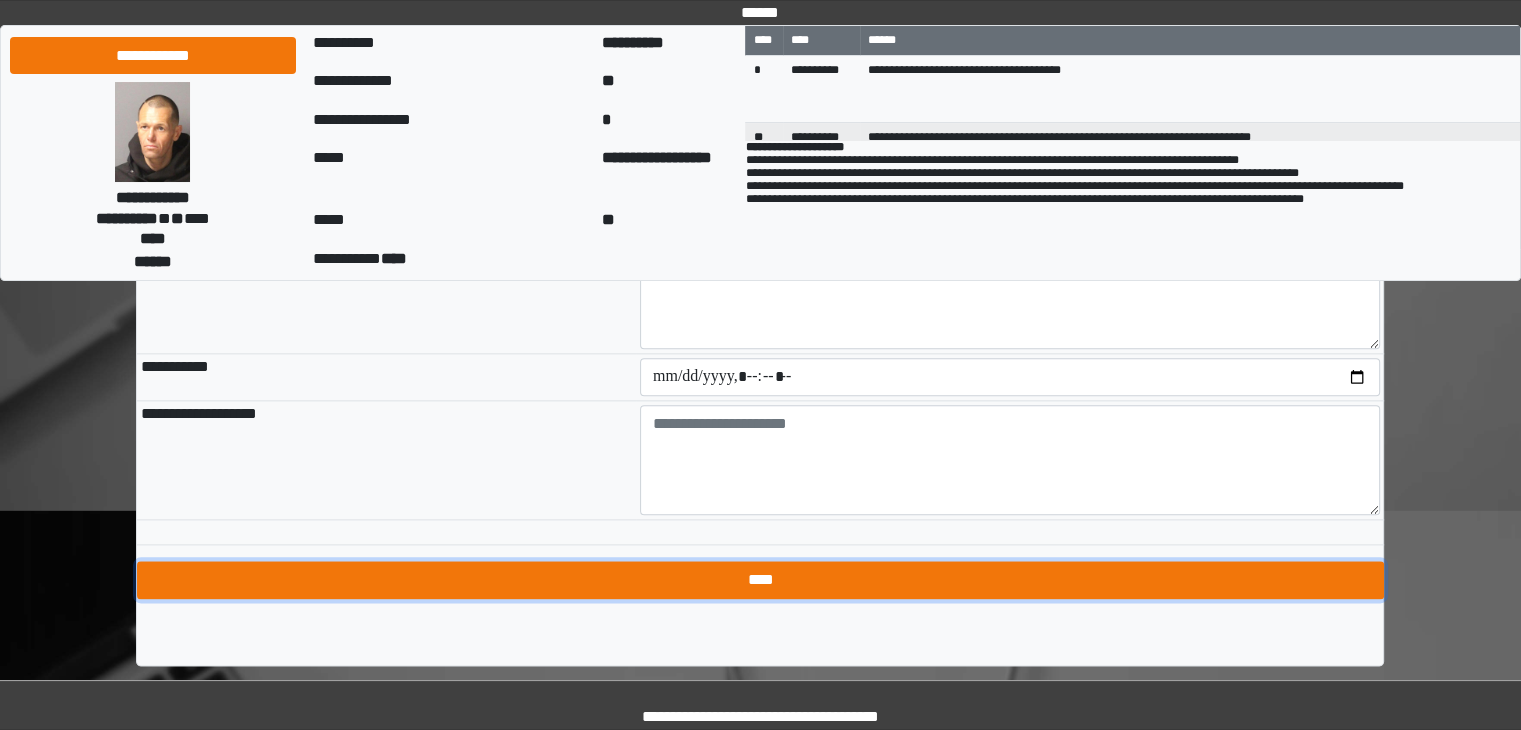 click on "****" at bounding box center [760, 580] 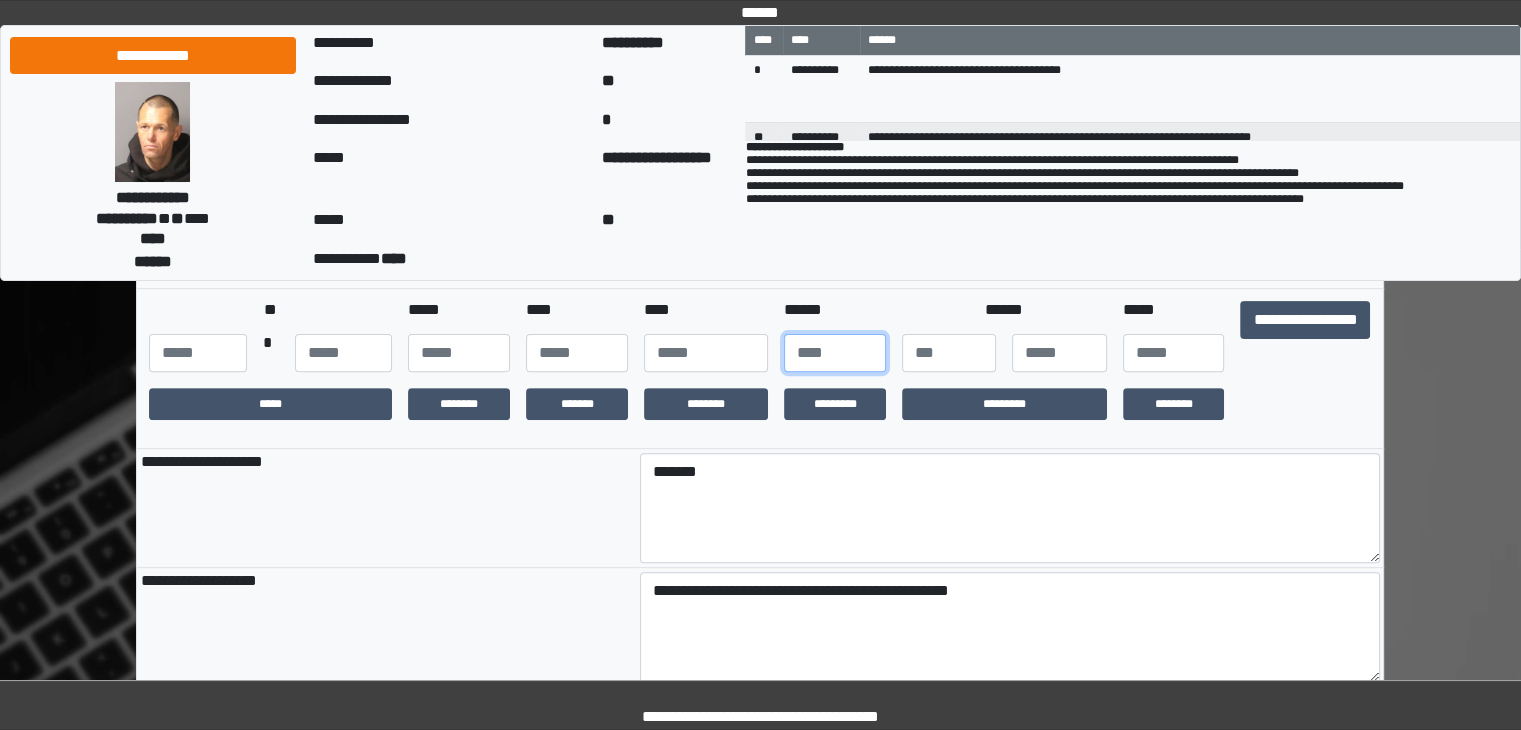 scroll, scrollTop: 600, scrollLeft: 0, axis: vertical 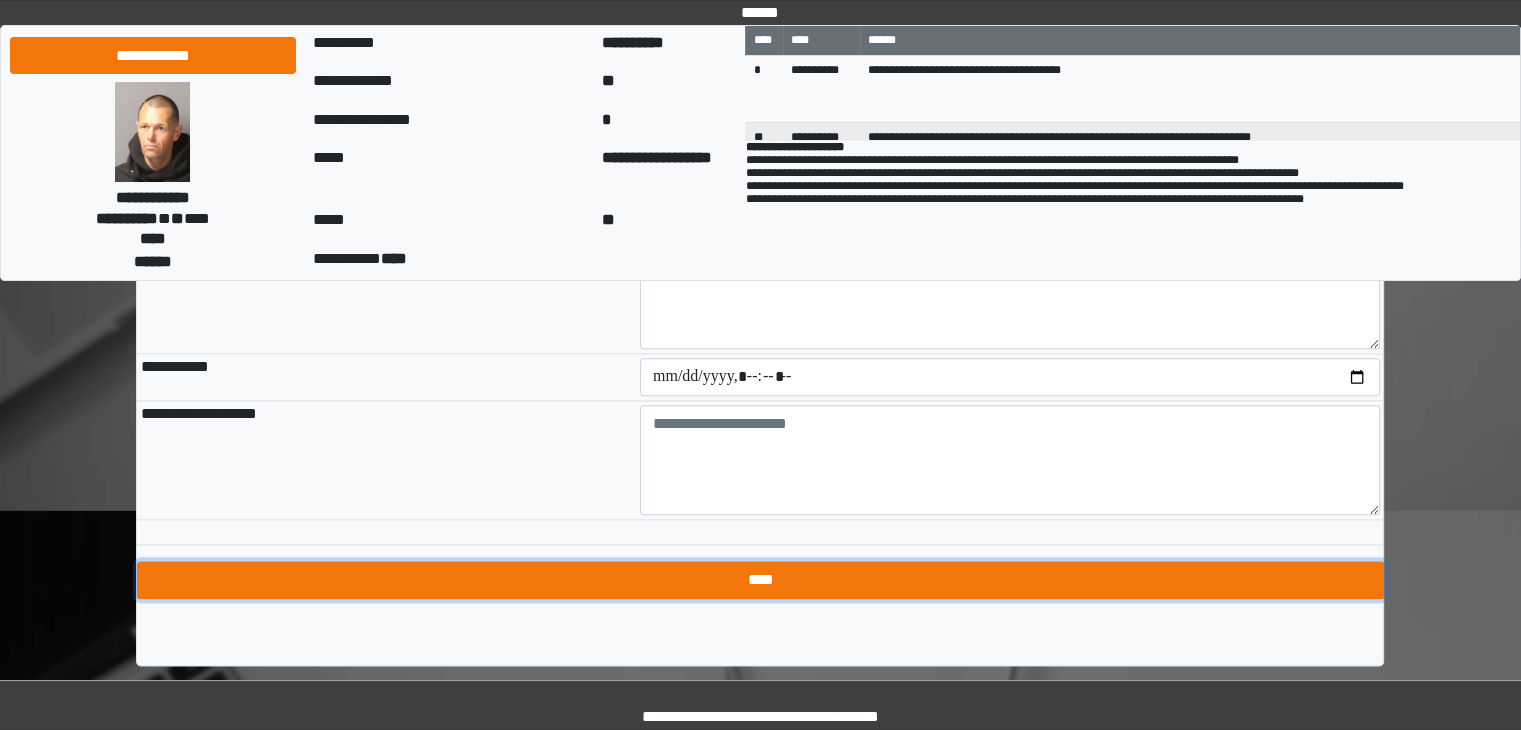 click on "****" at bounding box center [760, 580] 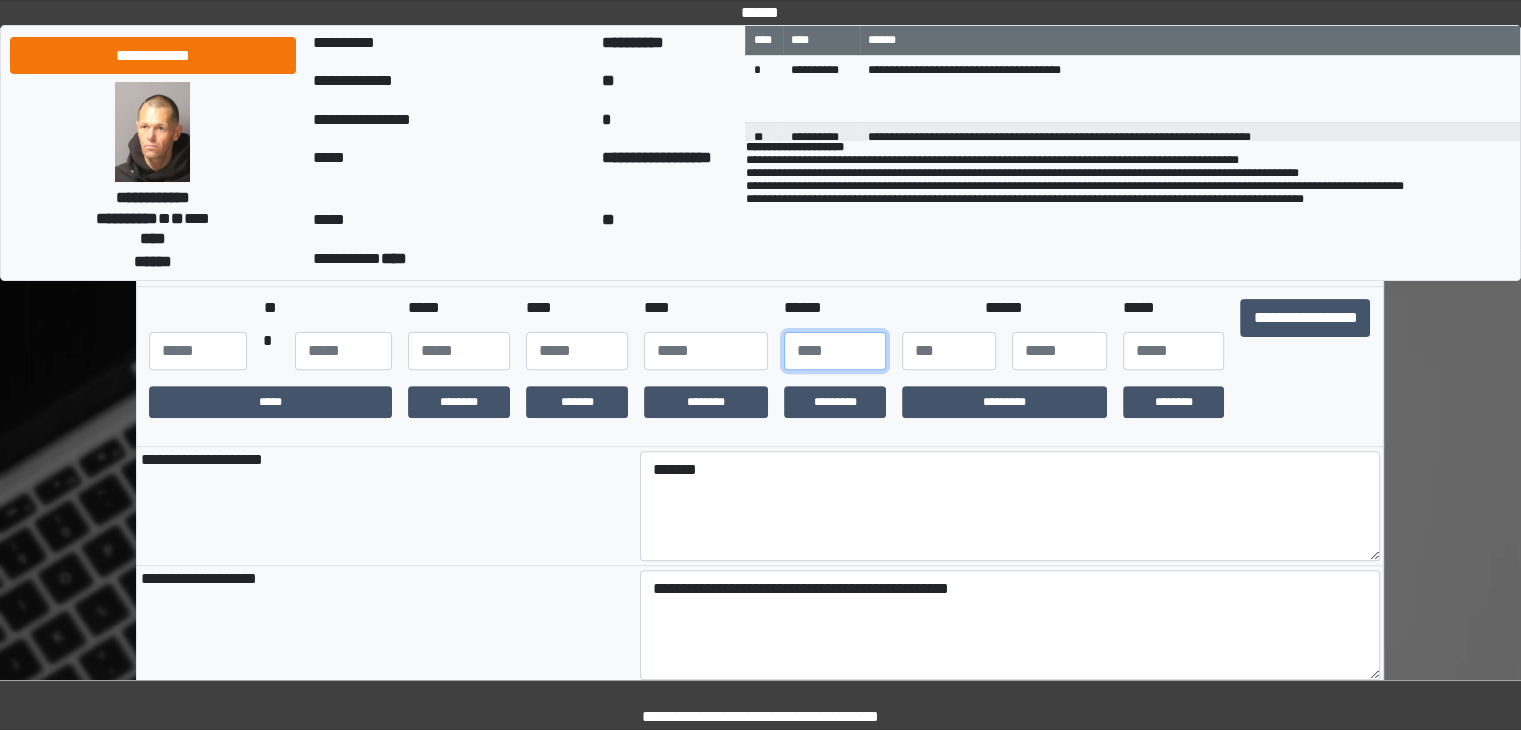 scroll, scrollTop: 600, scrollLeft: 0, axis: vertical 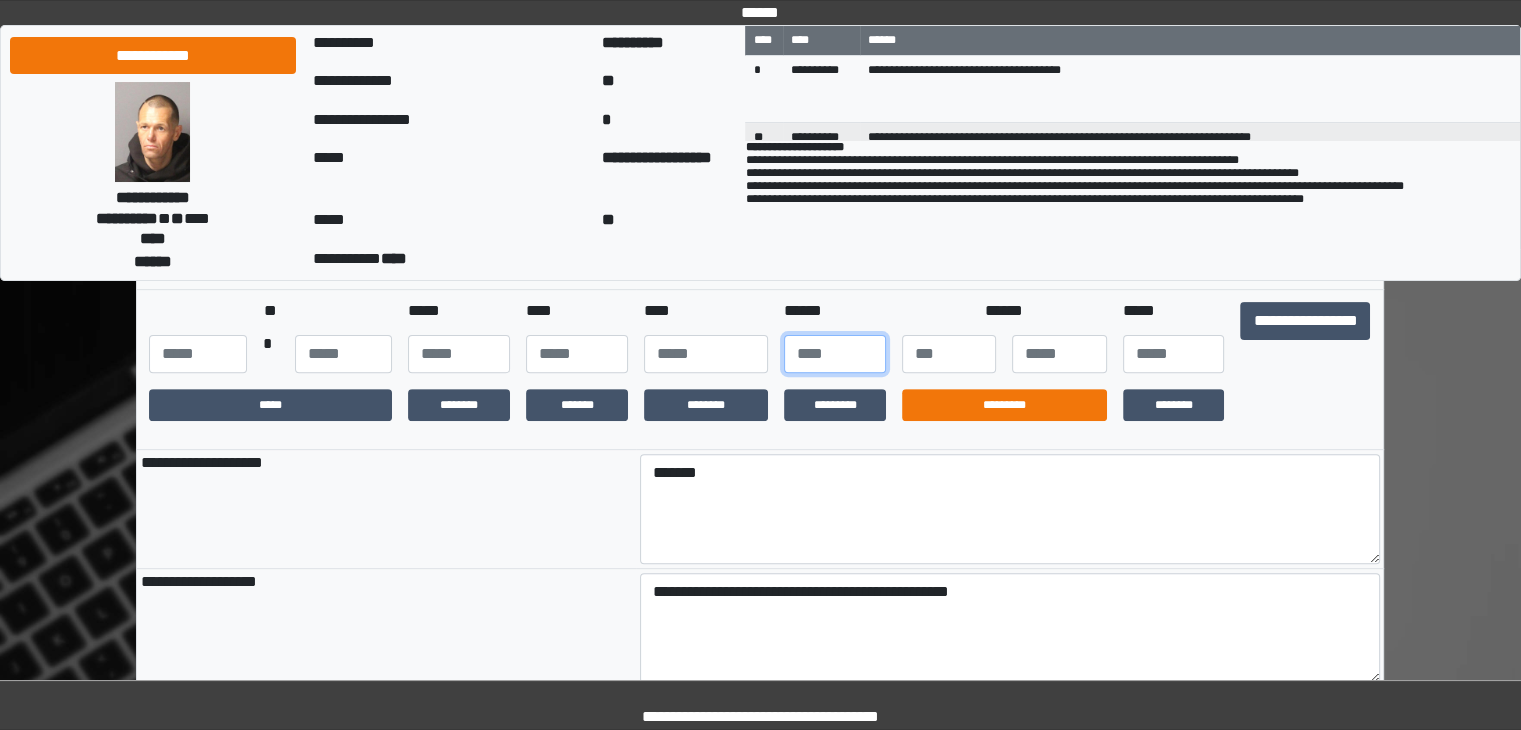 type on "**" 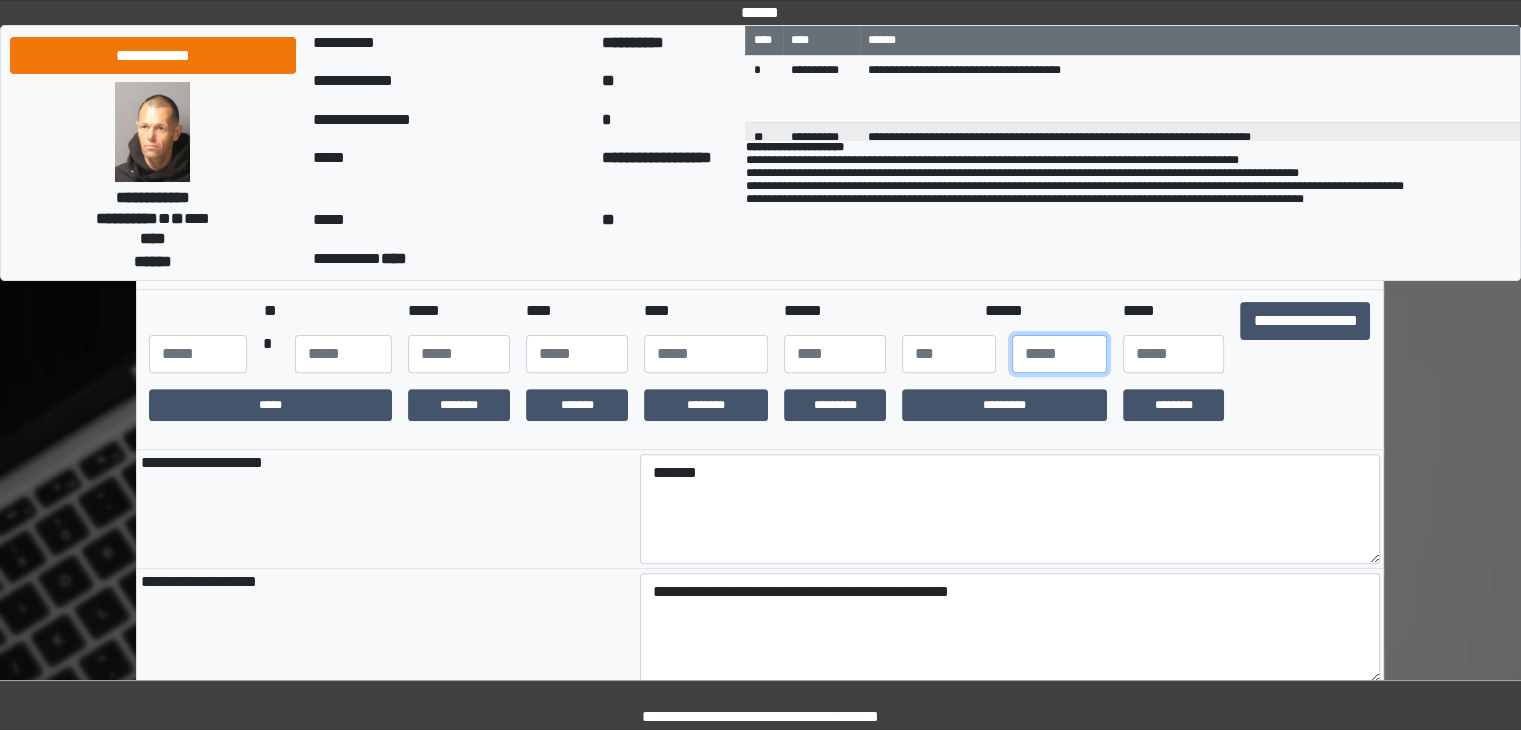 click at bounding box center (1059, 354) 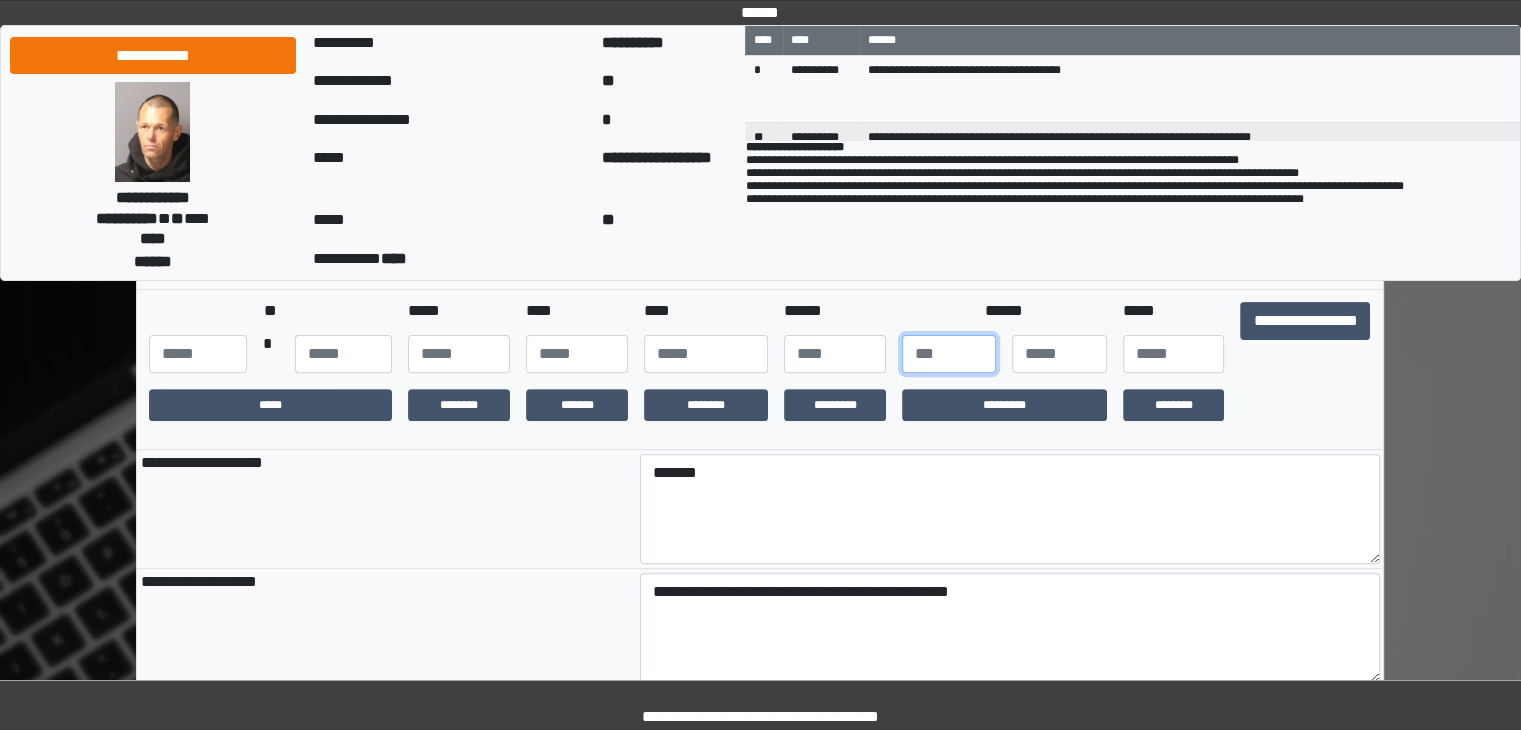 click at bounding box center (949, 354) 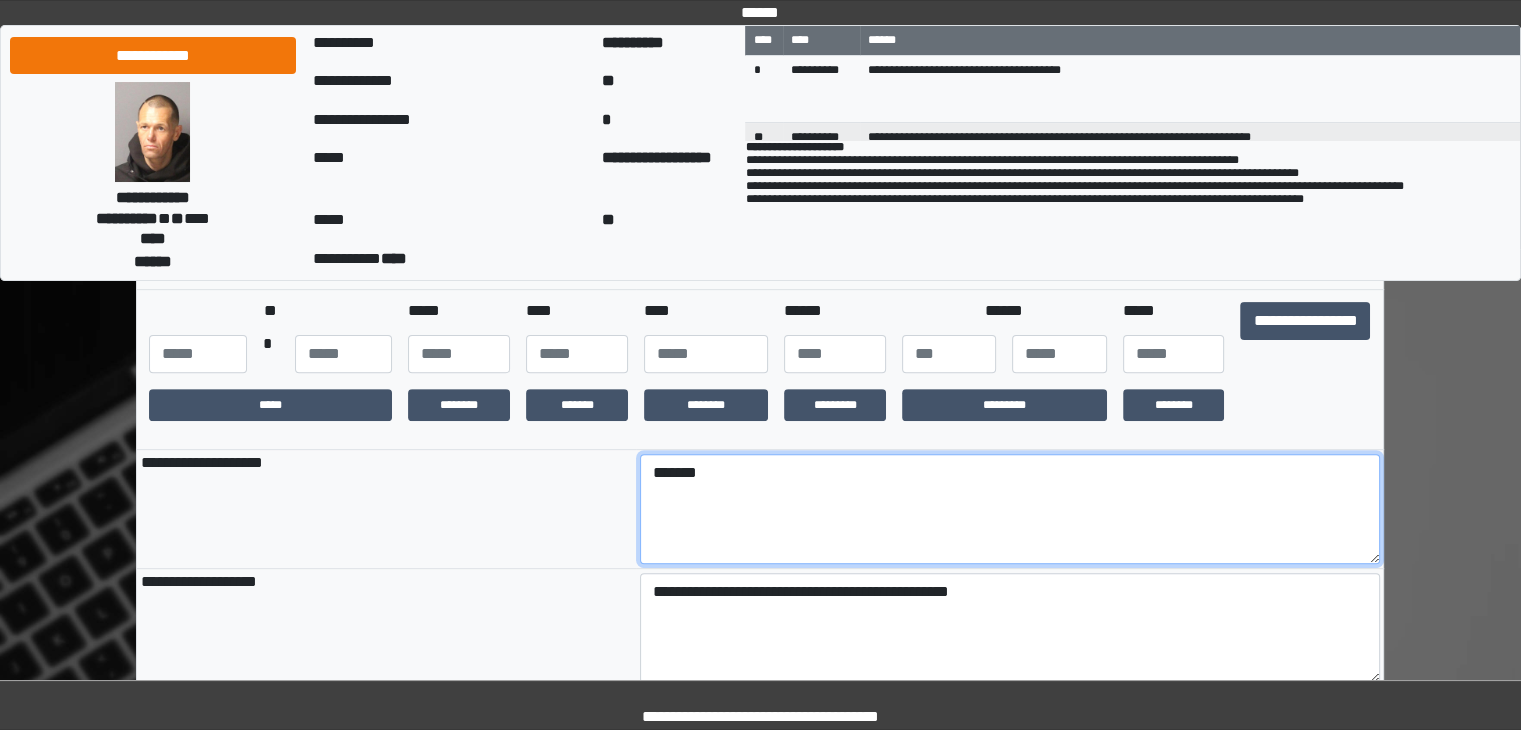 click on "******" at bounding box center [1010, 509] 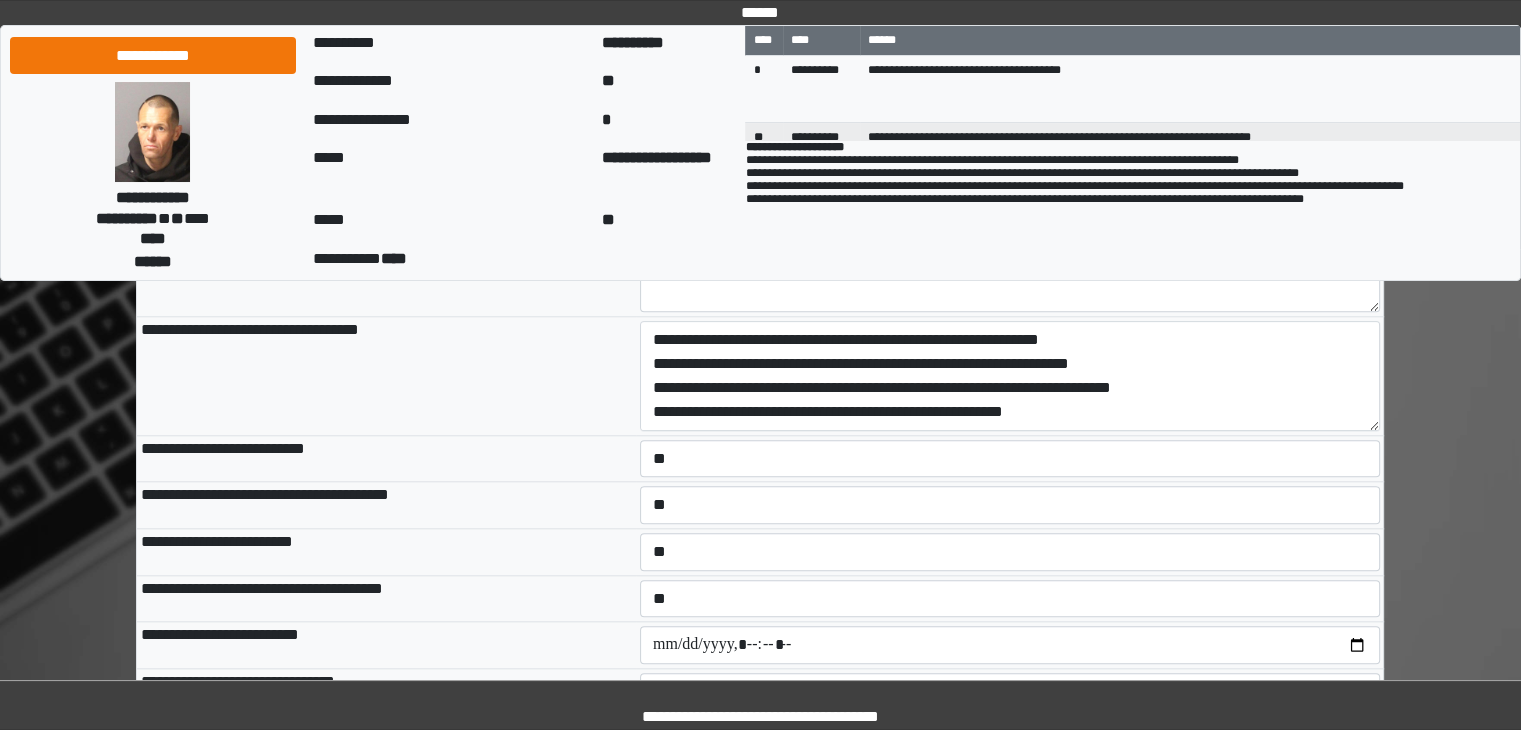 scroll, scrollTop: 2281, scrollLeft: 0, axis: vertical 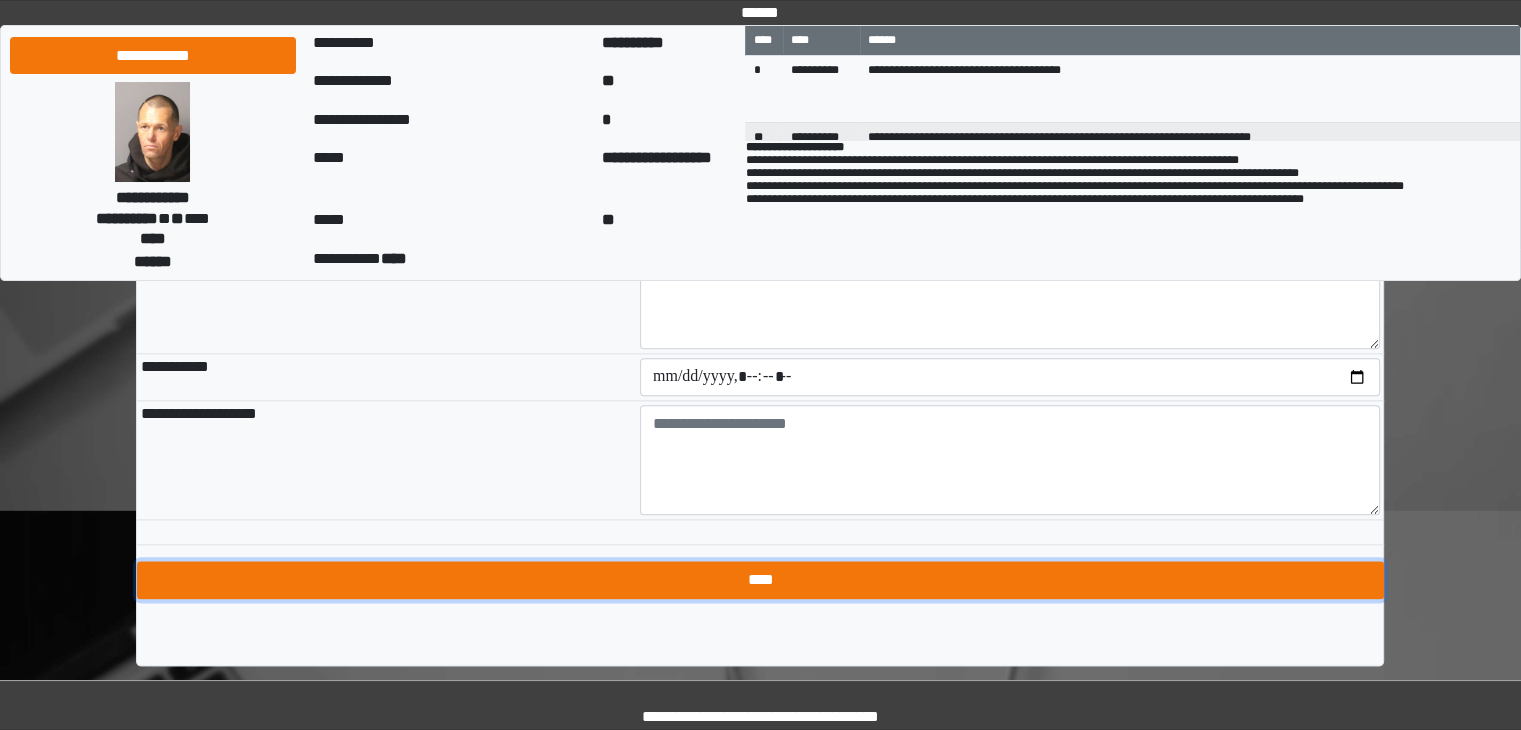 click on "****" at bounding box center [760, 580] 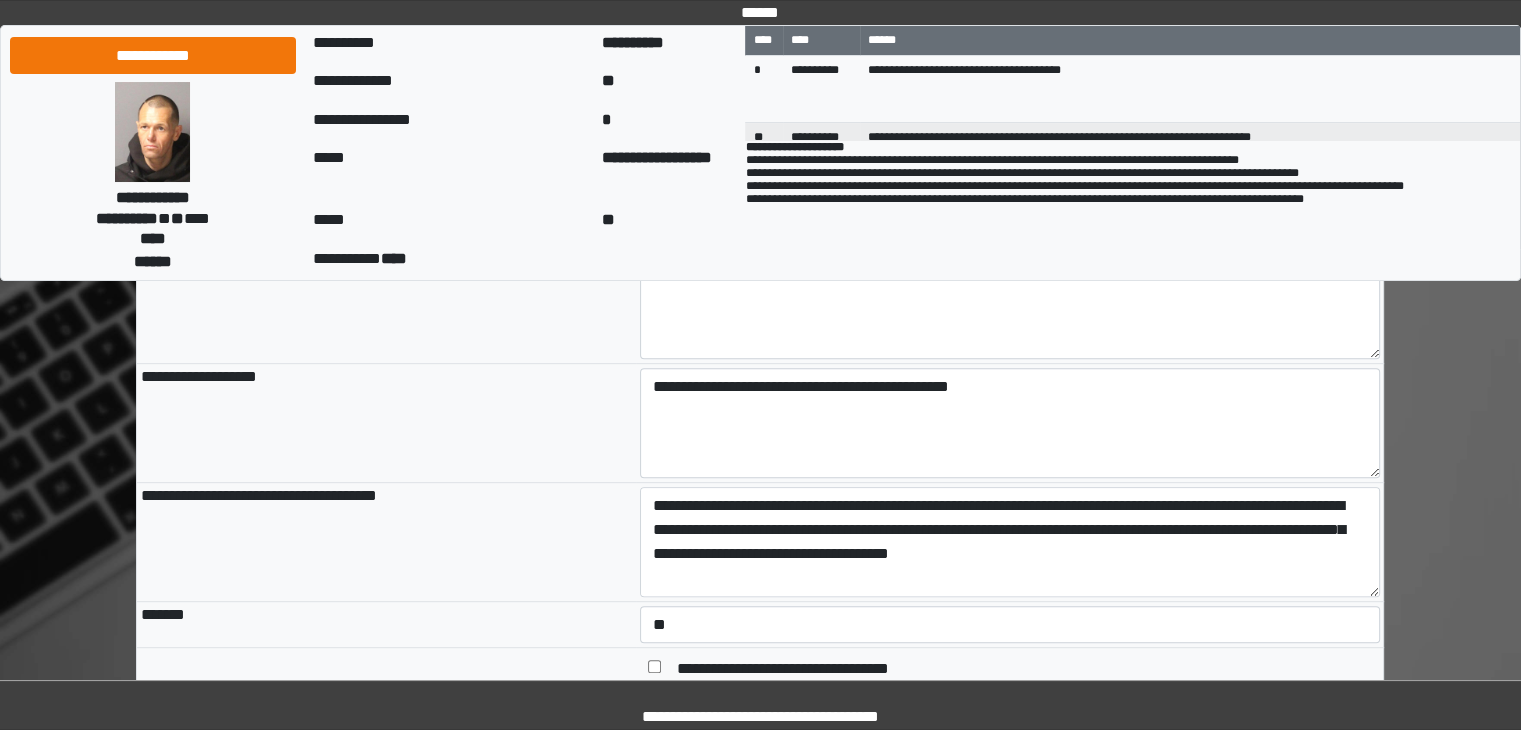 scroll, scrollTop: 600, scrollLeft: 0, axis: vertical 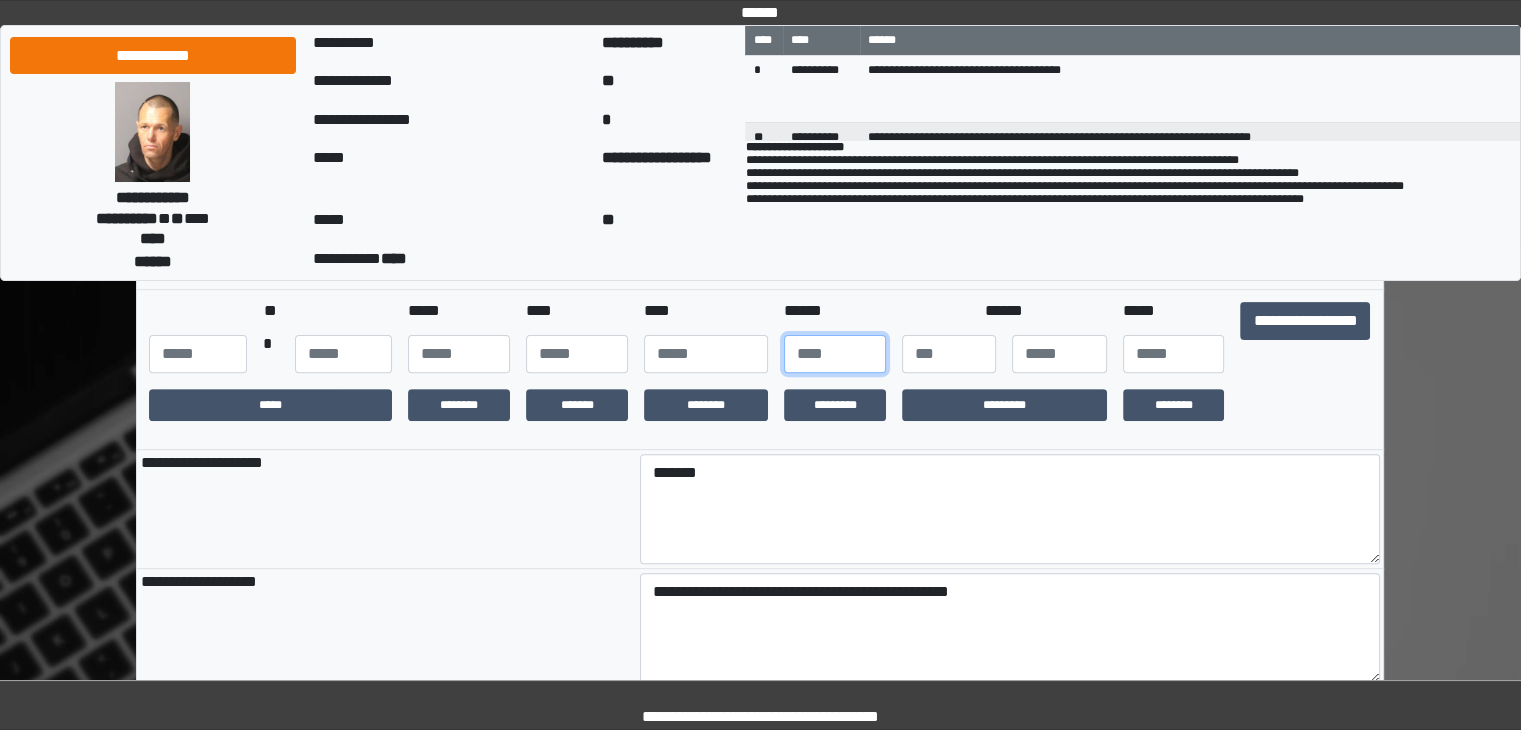 type on "**" 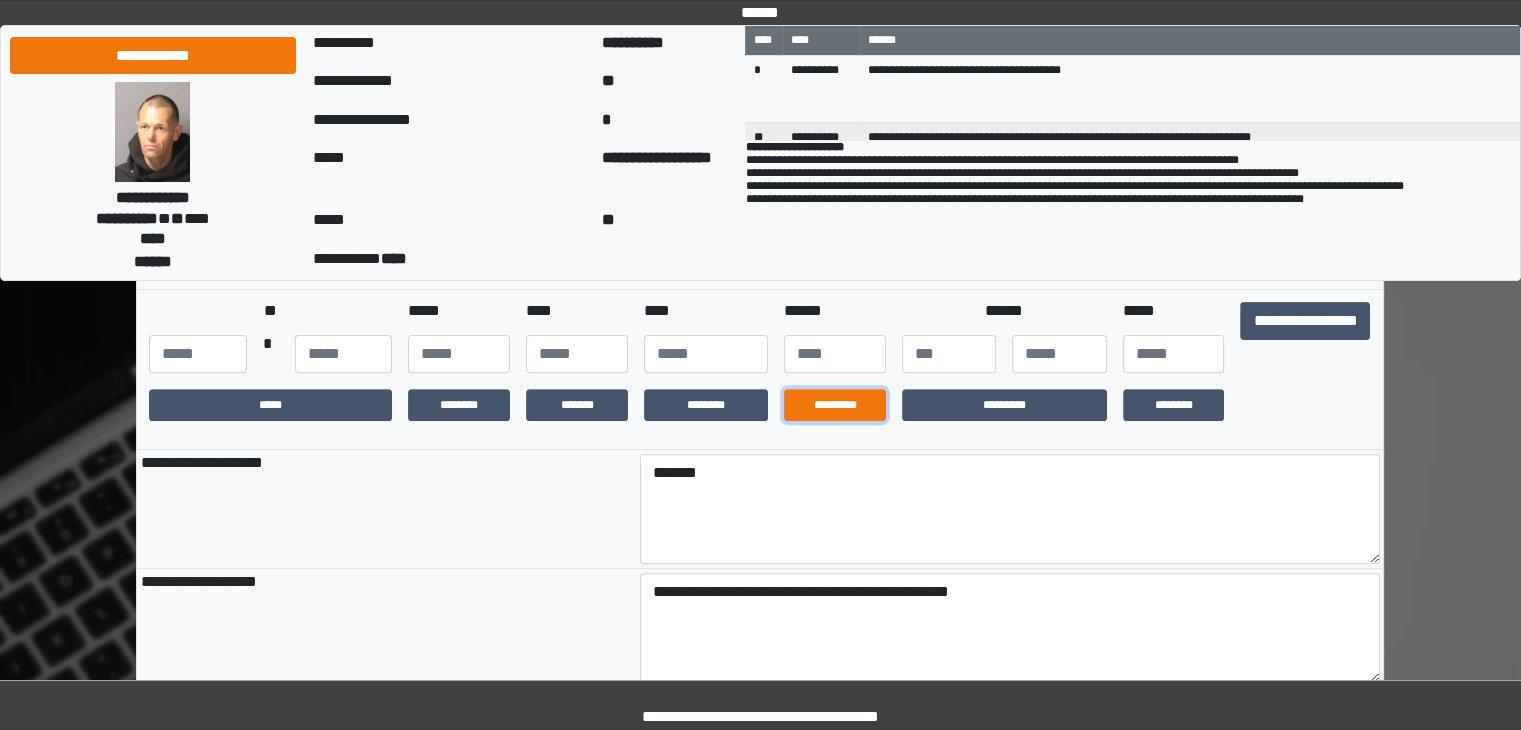 click on "*********" at bounding box center [835, 405] 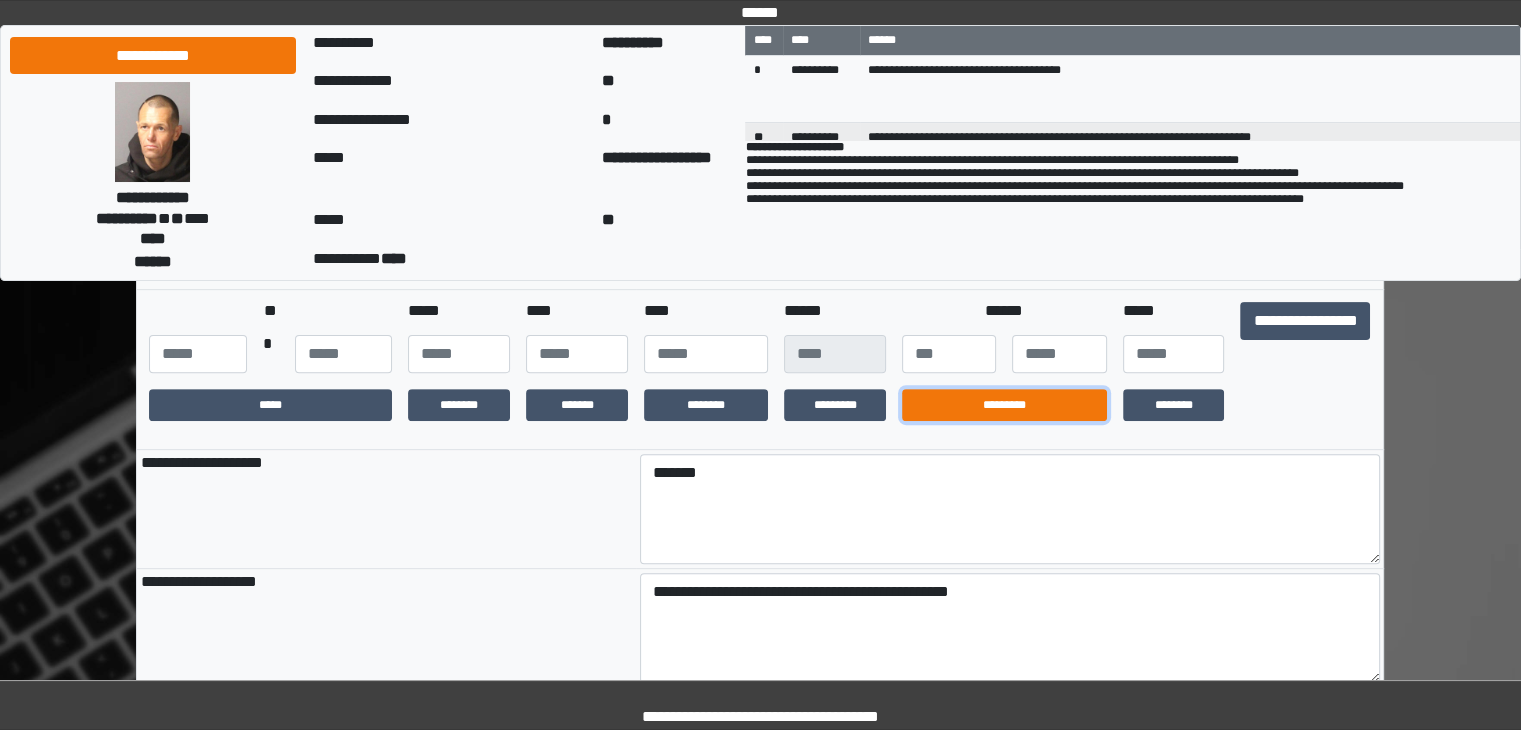click on "*********" at bounding box center (1004, 405) 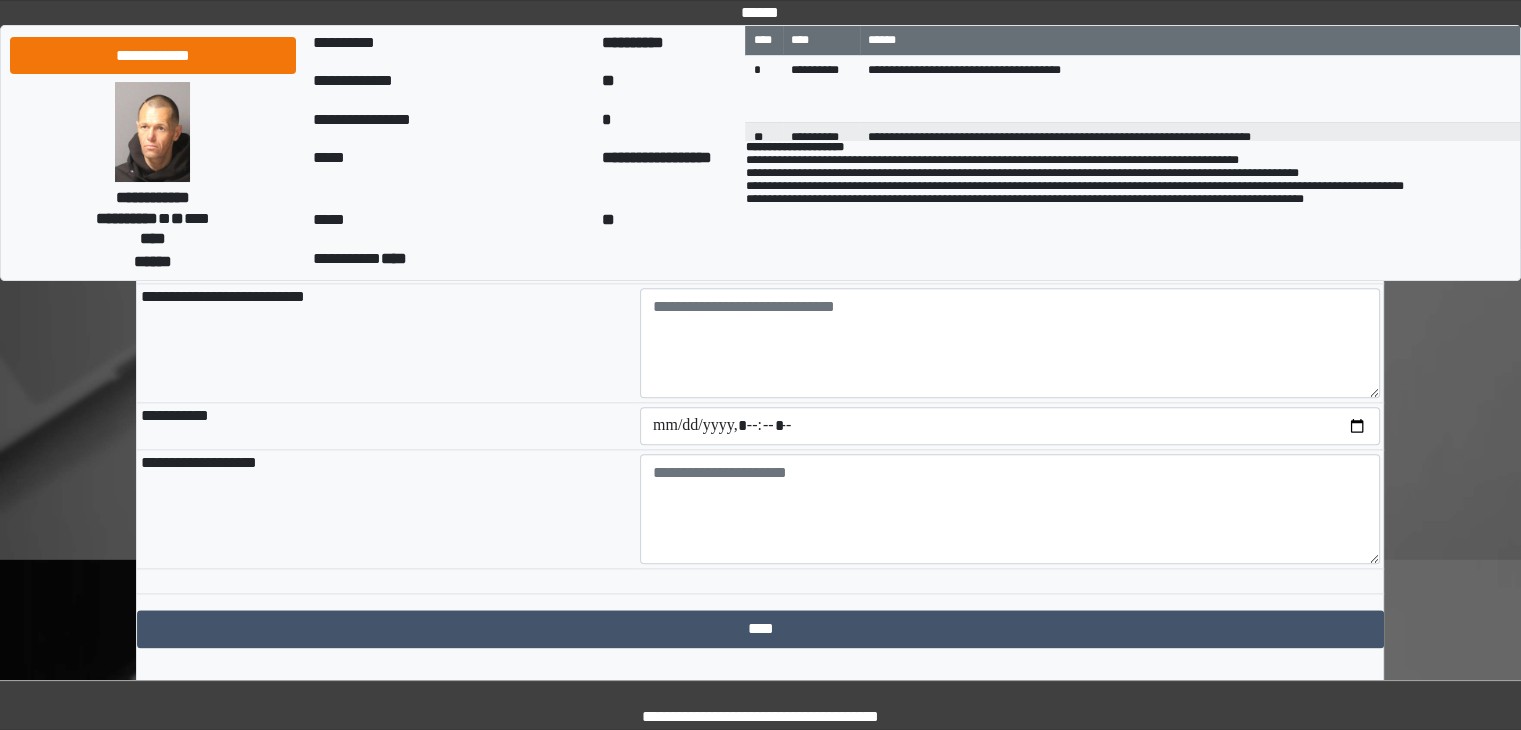scroll, scrollTop: 2281, scrollLeft: 0, axis: vertical 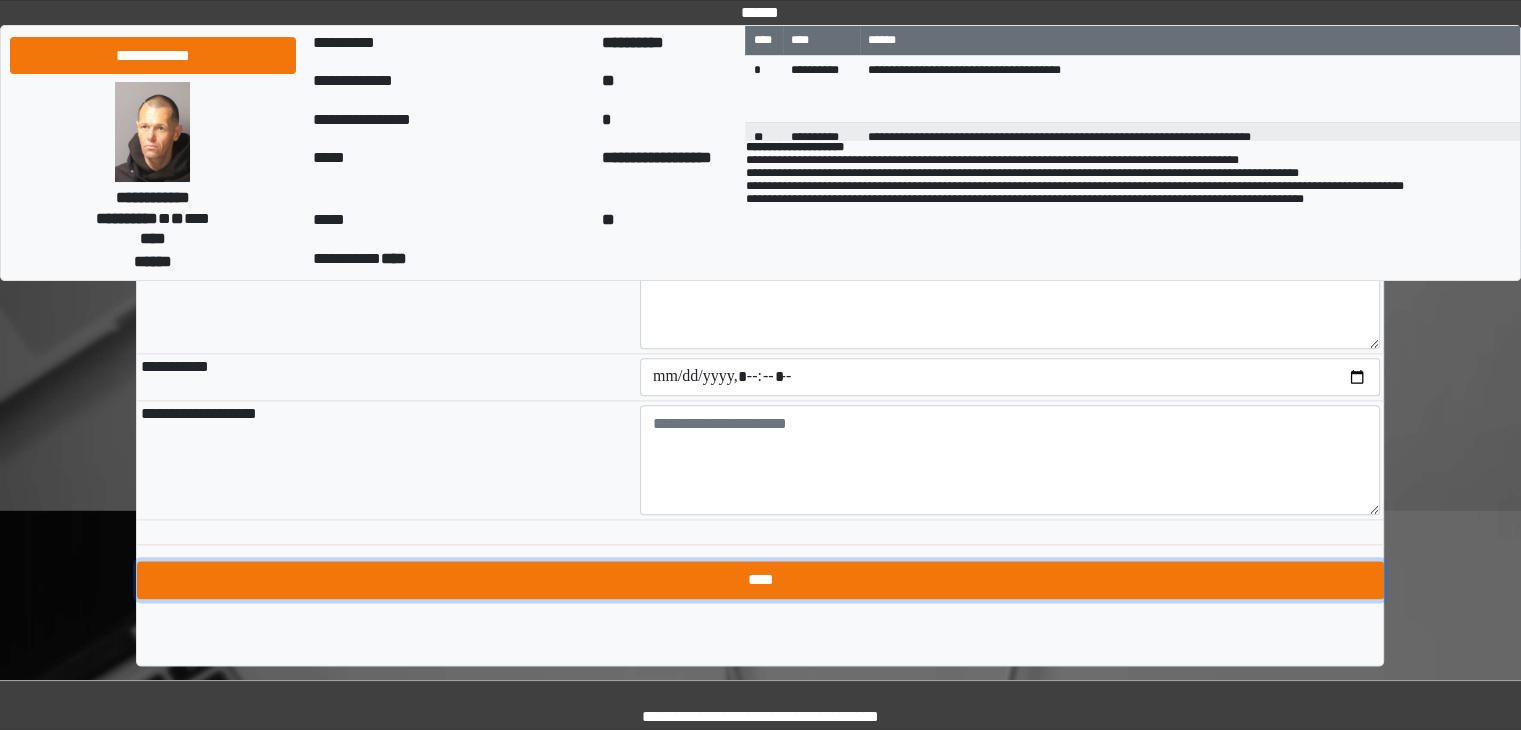 click on "****" at bounding box center [760, 580] 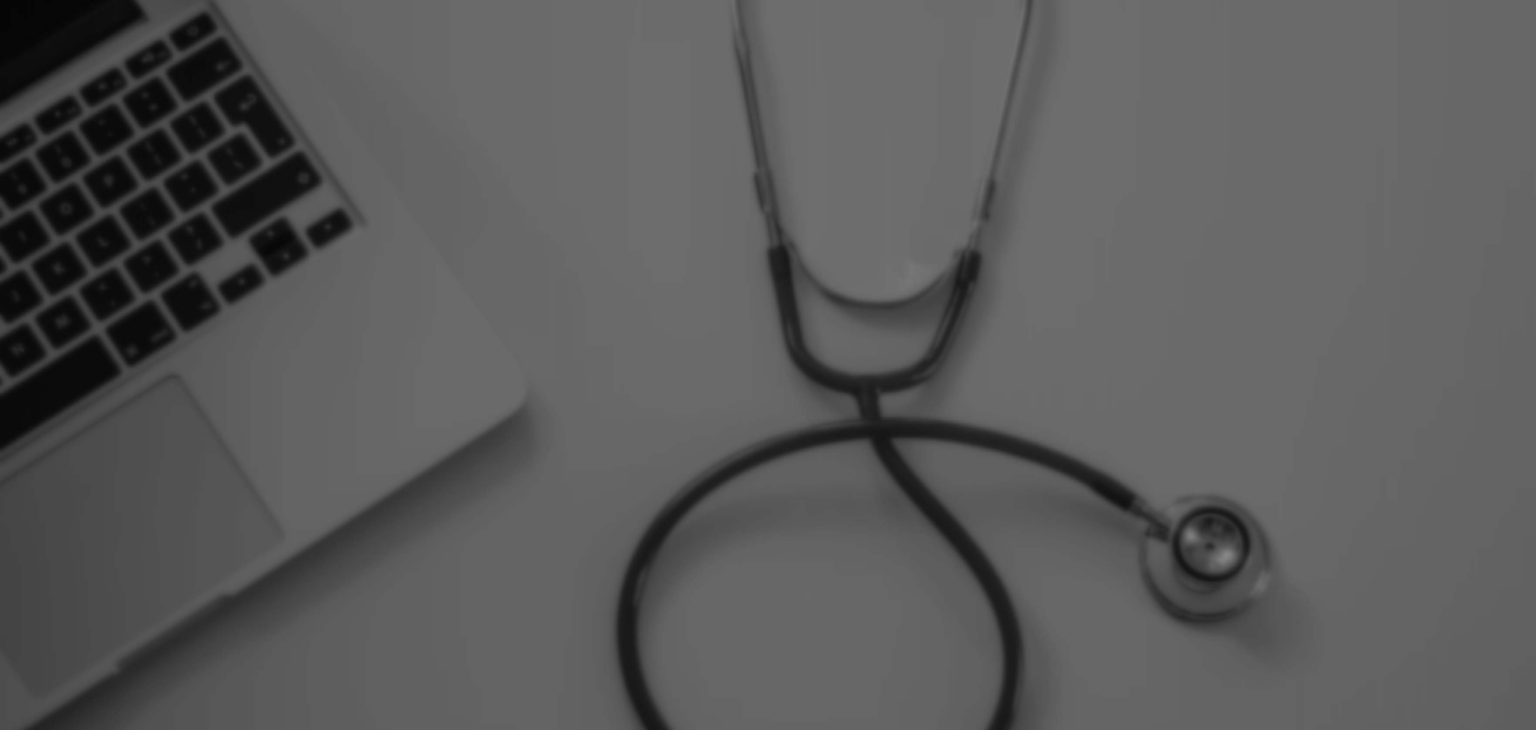 scroll, scrollTop: 0, scrollLeft: 0, axis: both 